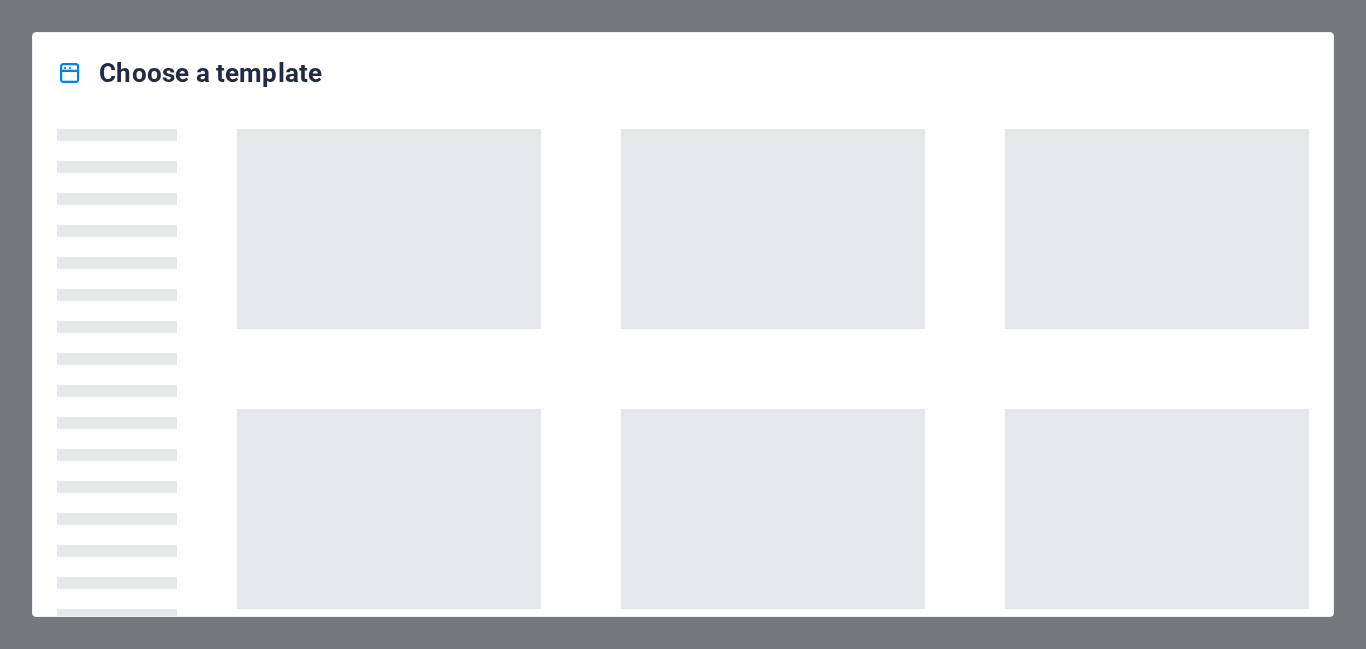 scroll, scrollTop: 0, scrollLeft: 0, axis: both 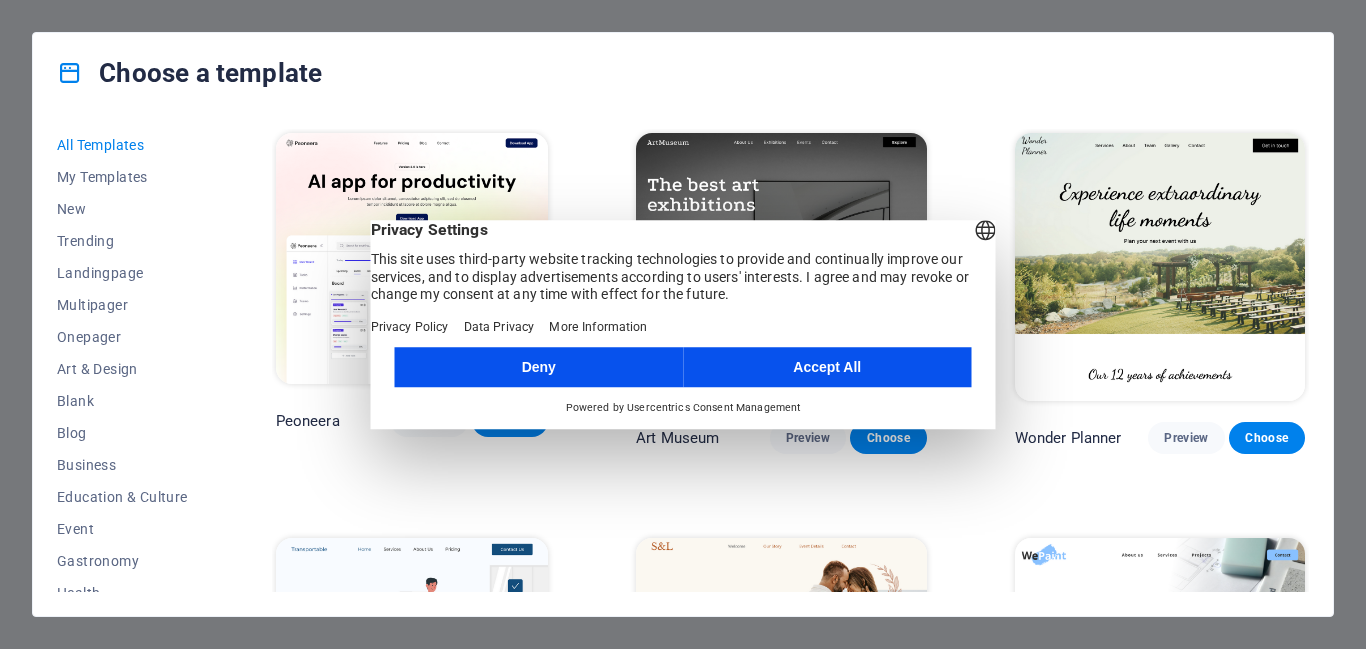 click on "Deny" at bounding box center (539, 367) 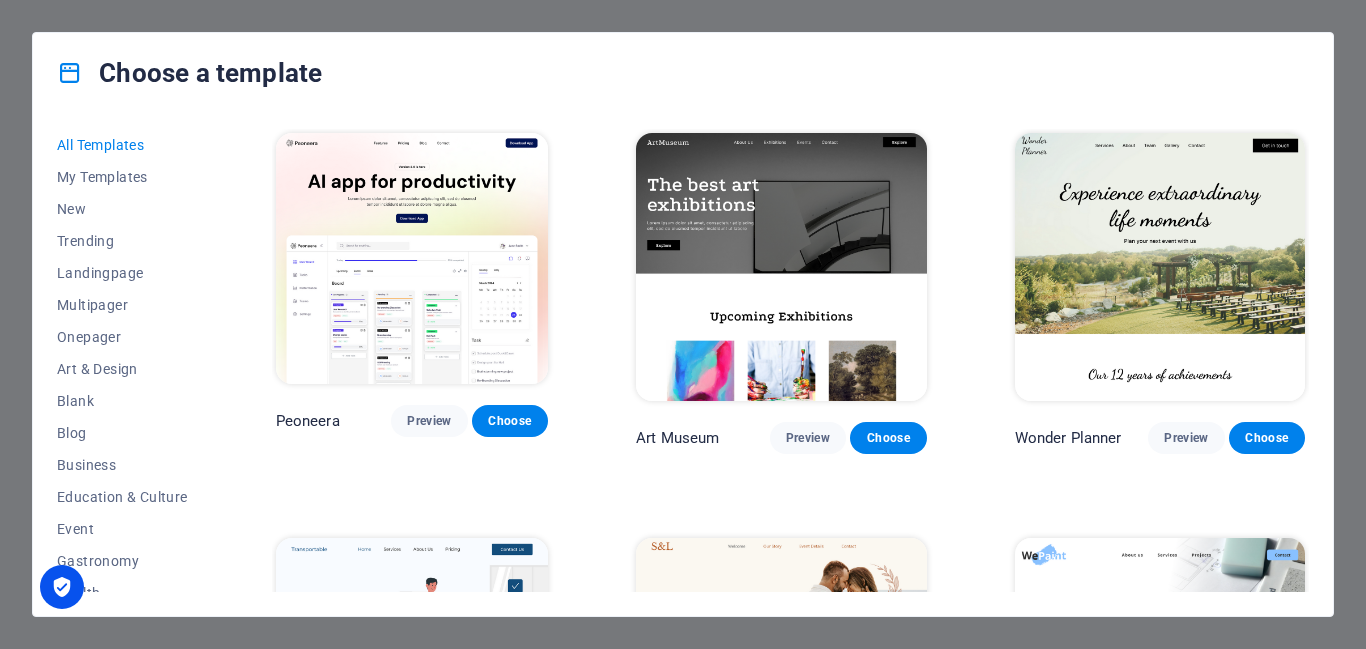 click on "All Templates My Templates New Trending Landingpage Multipager Onepager Art & Design Blank Blog Business Education & Culture Event Gastronomy Health IT & Media Legal & Finance Non-Profit Performance Portfolio Services Sports & Beauty Trades Travel Wireframe Peoneera Preview Choose Art Museum Preview Choose Wonder Planner Preview Choose Transportable Preview Choose S&L Preview Choose WePaint Preview Choose Eco-Con Preview Choose MeetUp Preview Choose Help & Care Preview Choose Podcaster Preview Choose Academix Preview Choose BIG [PERSON_NAME] Shop Preview Choose Health & Food Preview Choose UrbanNest Interiors Preview Choose Green Change Preview Choose The Beauty Temple Preview Choose WeTrain Preview Choose Cleaner Preview Choose [PERSON_NAME] Preview Choose Delicioso Preview Choose Dream Garden Preview Choose LumeDeAqua Preview Choose Pets Care Preview Choose SafeSpace Preview Choose Midnight Rain Bar Preview Choose Drive Preview Choose Estator Preview Choose Health Group Preview Choose MakeIt Agency Preview Choose" at bounding box center [683, 364] 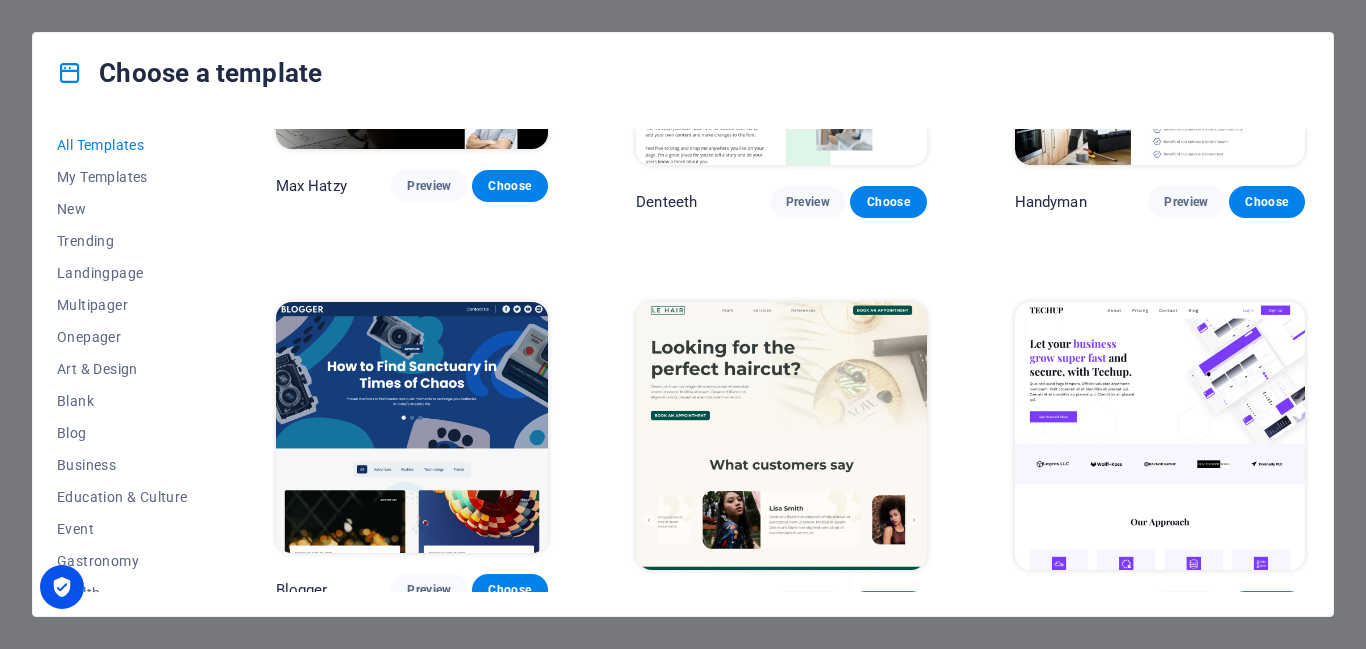 scroll, scrollTop: 5020, scrollLeft: 0, axis: vertical 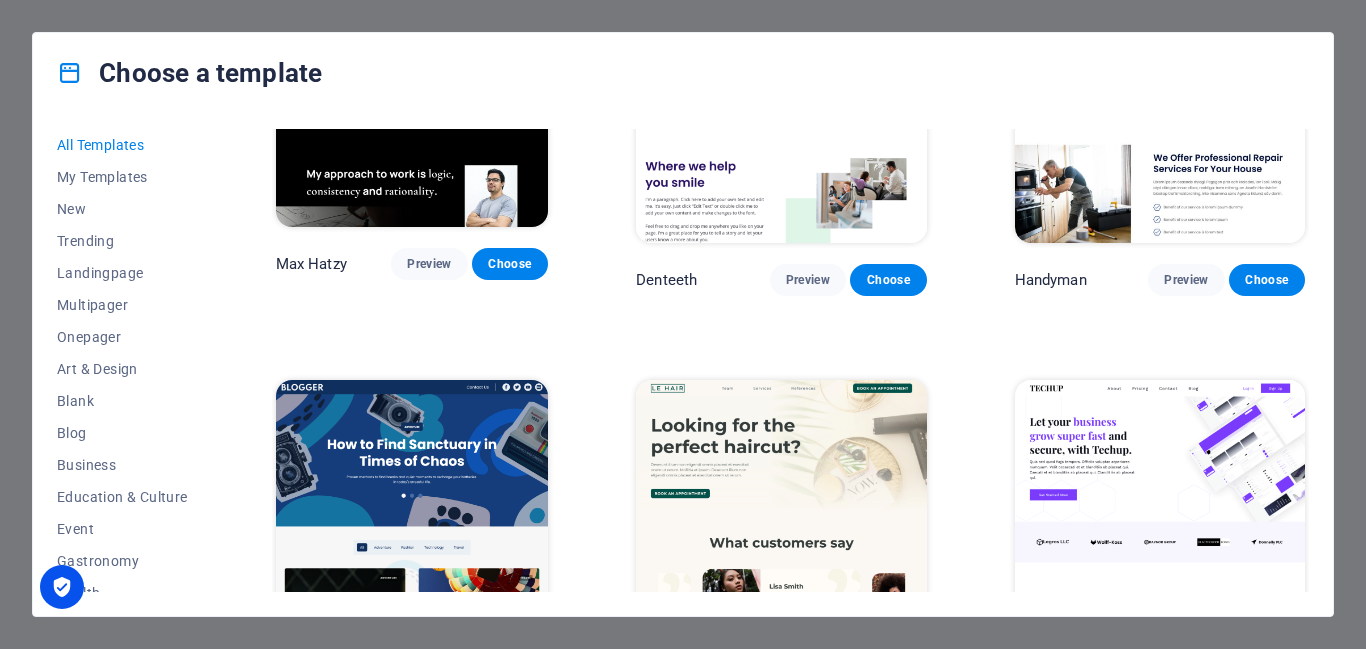 click on "Preview" at bounding box center (429, 668) 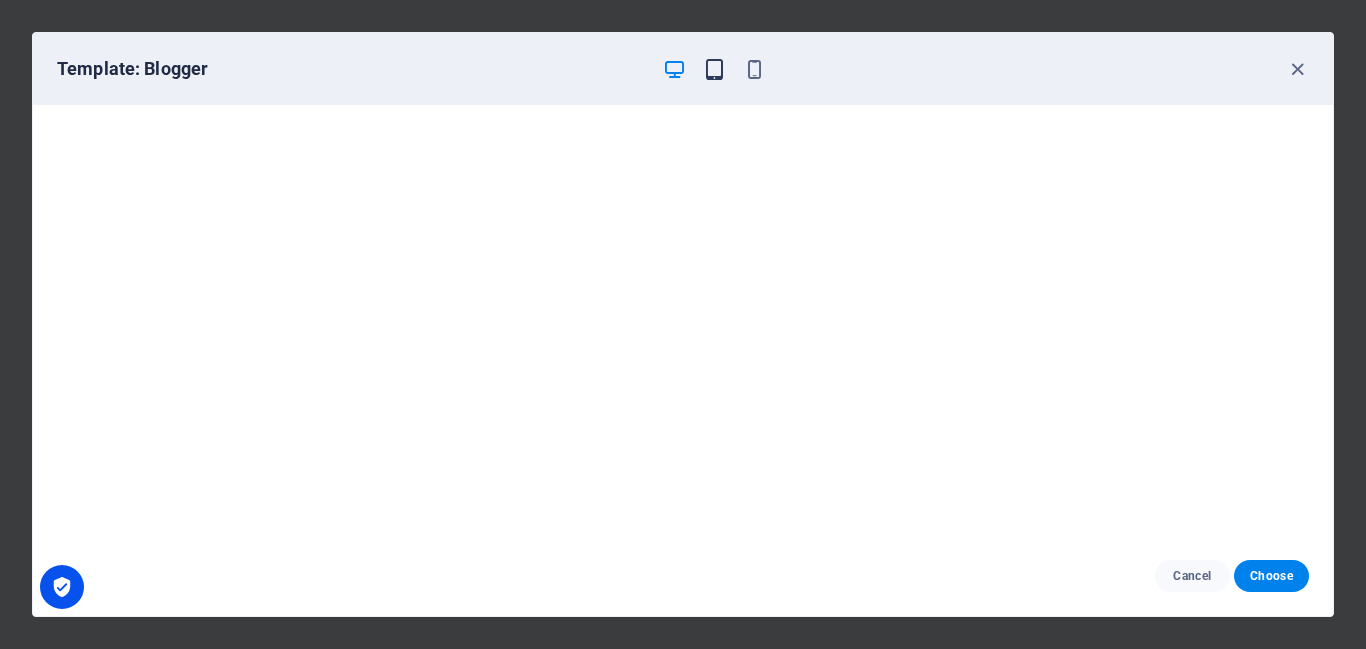 click at bounding box center (714, 69) 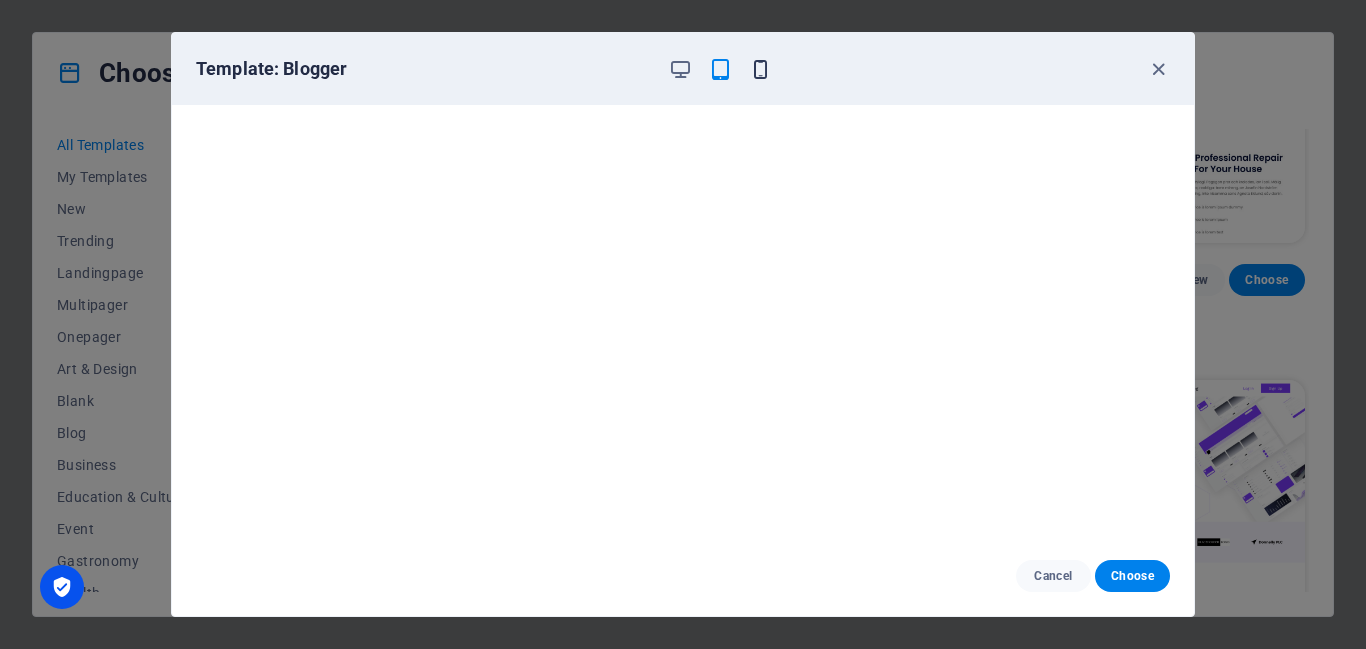 click at bounding box center [760, 69] 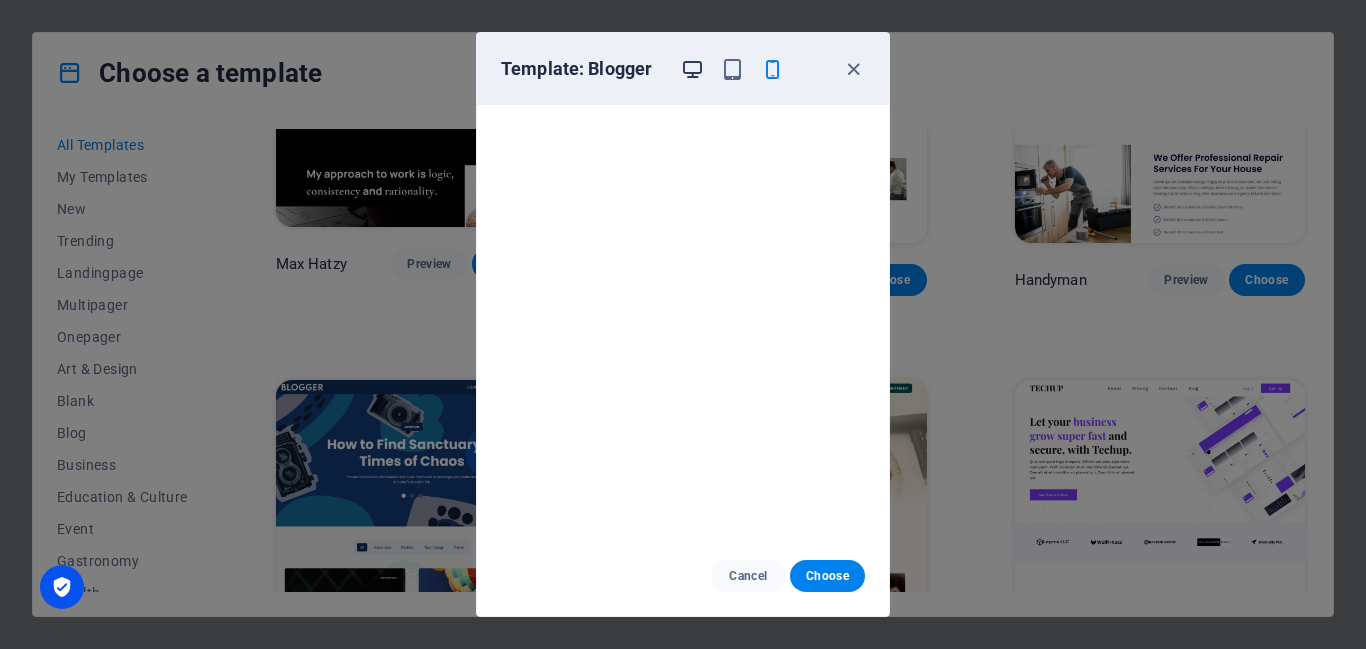 click at bounding box center [692, 69] 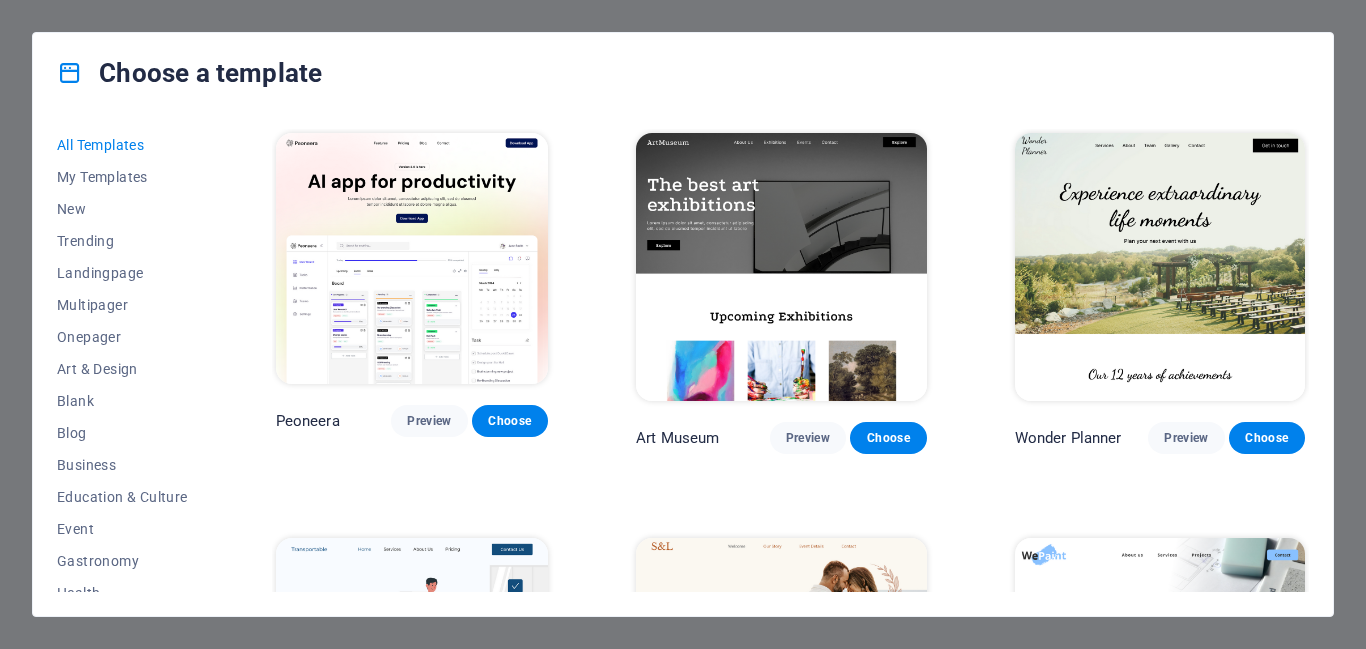 scroll, scrollTop: 0, scrollLeft: 0, axis: both 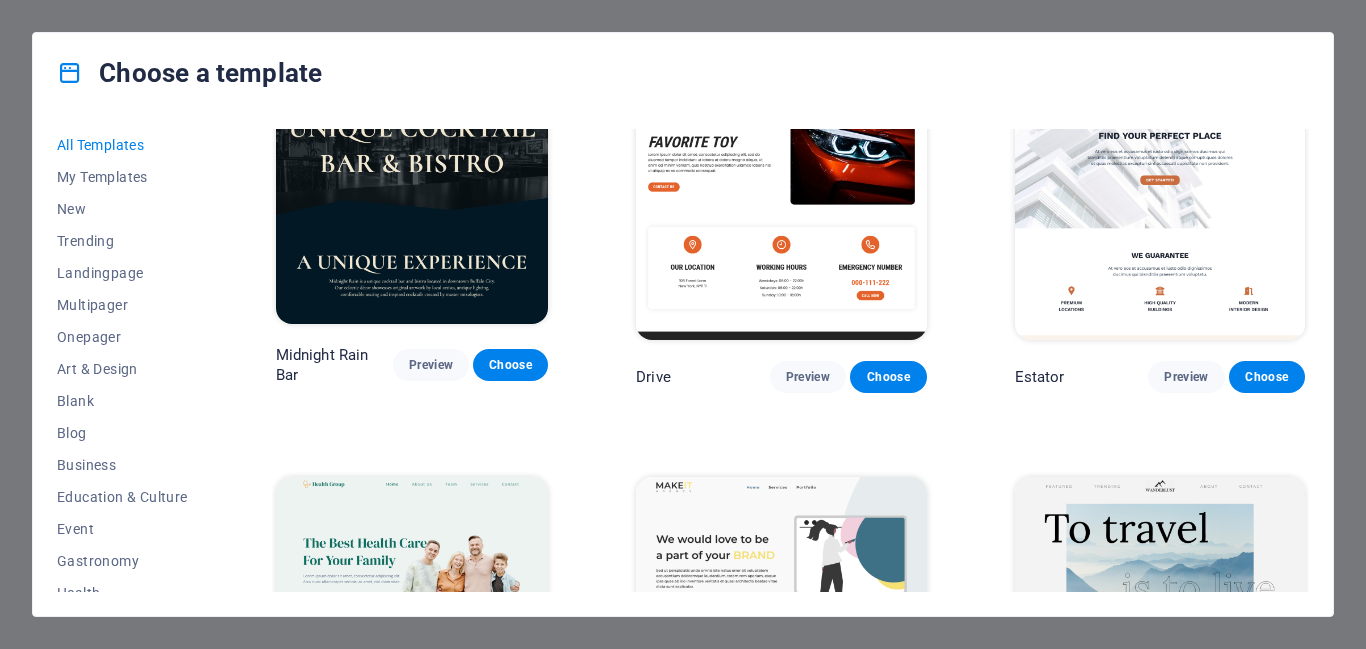 drag, startPoint x: 1309, startPoint y: 207, endPoint x: 1312, endPoint y: 264, distance: 57.07889 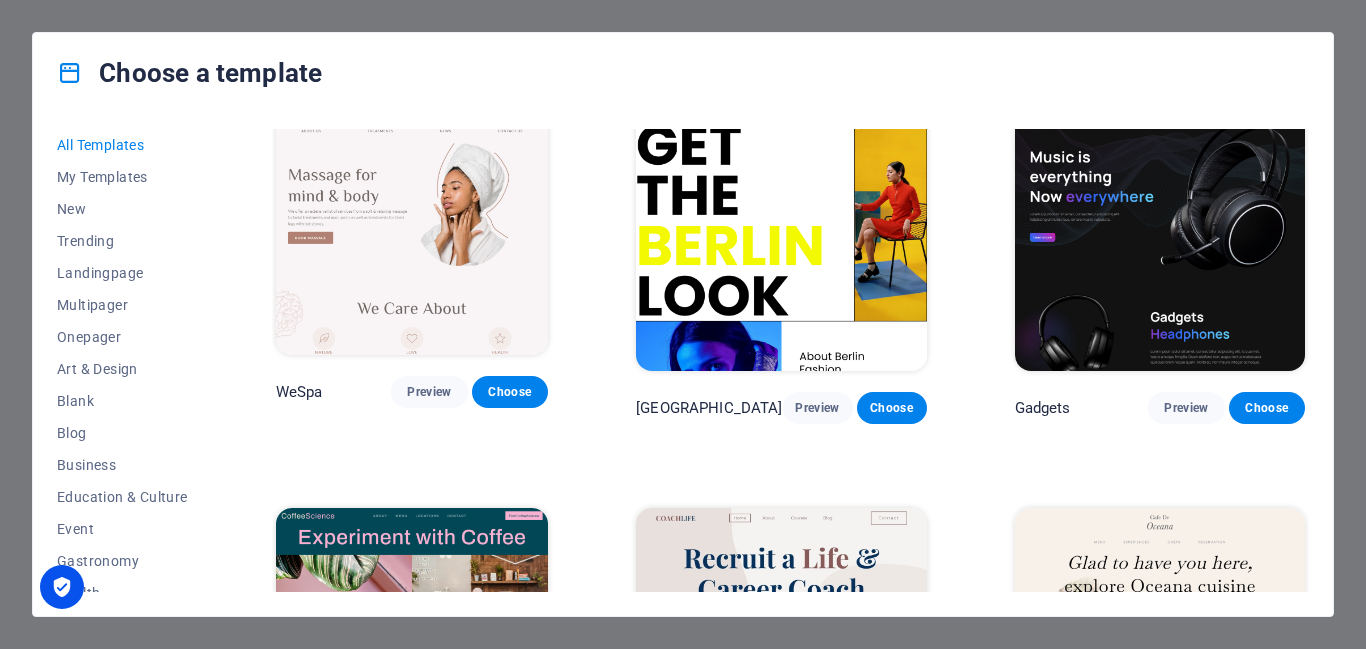 scroll, scrollTop: 3989, scrollLeft: 0, axis: vertical 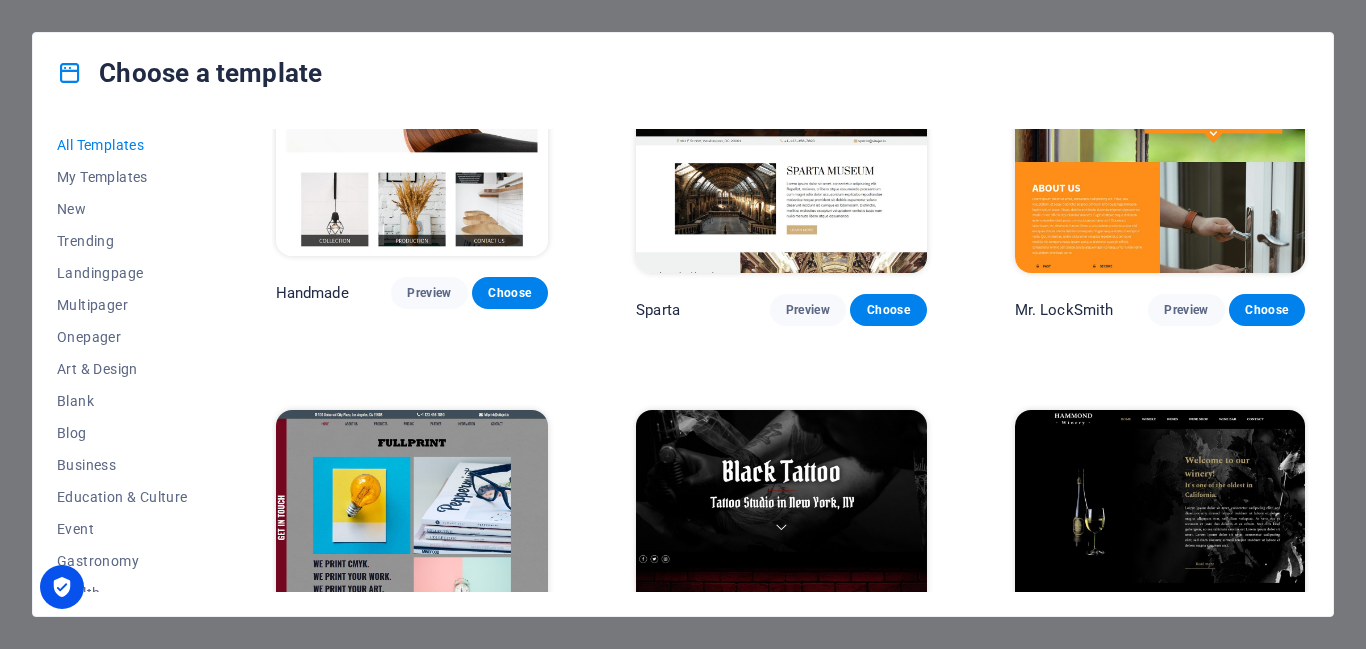 click on "All Templates My Templates New Trending Landingpage Multipager Onepager Art & Design Blank Blog Business Education & Culture Event Gastronomy Health IT & Media Legal & Finance Non-Profit Performance Portfolio Services Sports & Beauty Trades Travel Wireframe Peoneera Preview Choose Art Museum Preview Choose Wonder Planner Preview Choose Transportable Preview Choose S&L Preview Choose WePaint Preview Choose Eco-Con Preview Choose MeetUp Preview Choose Help & Care Preview Choose Podcaster Preview Choose Academix Preview Choose BIG [PERSON_NAME] Shop Preview Choose Health & Food Preview Choose UrbanNest Interiors Preview Choose Green Change Preview Choose The Beauty Temple Preview Choose WeTrain Preview Choose Cleaner Preview Choose [PERSON_NAME] Preview Choose Delicioso Preview Choose Dream Garden Preview Choose LumeDeAqua Preview Choose Pets Care Preview Choose SafeSpace Preview Choose Midnight Rain Bar Preview Choose Drive Preview Choose Estator Preview Choose Health Group Preview Choose MakeIt Agency Preview Choose" at bounding box center (683, 364) 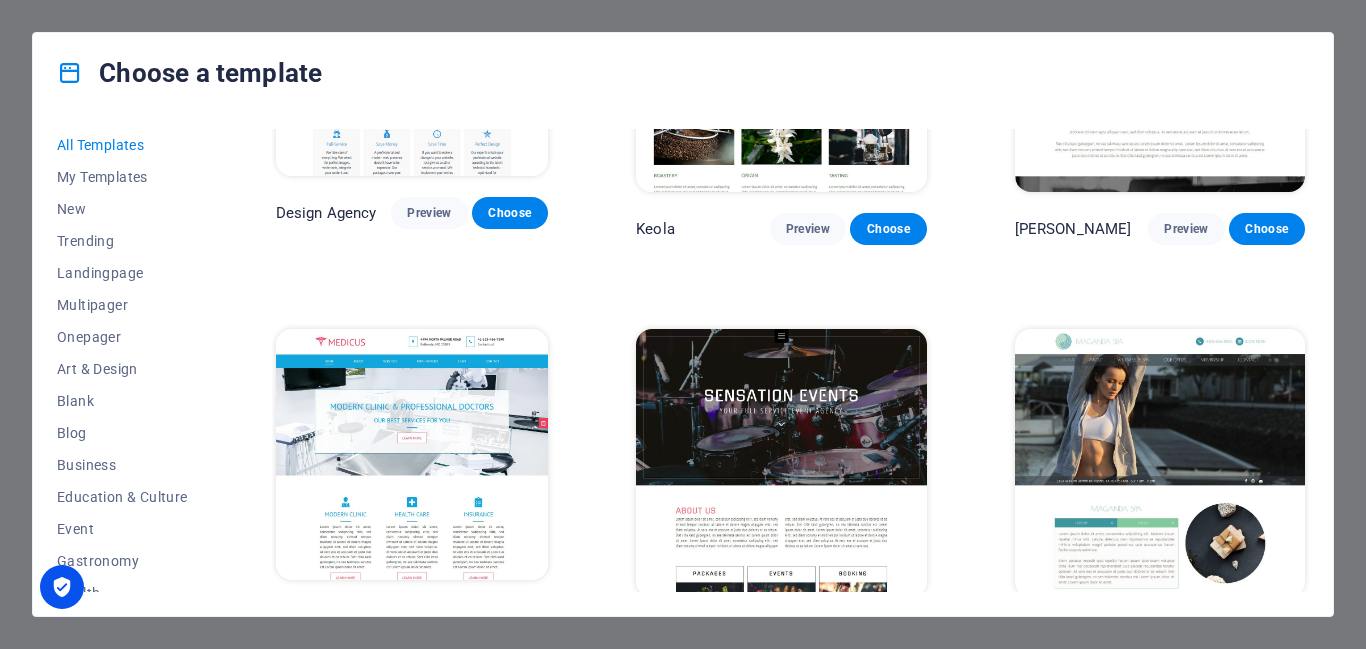 scroll, scrollTop: 16850, scrollLeft: 0, axis: vertical 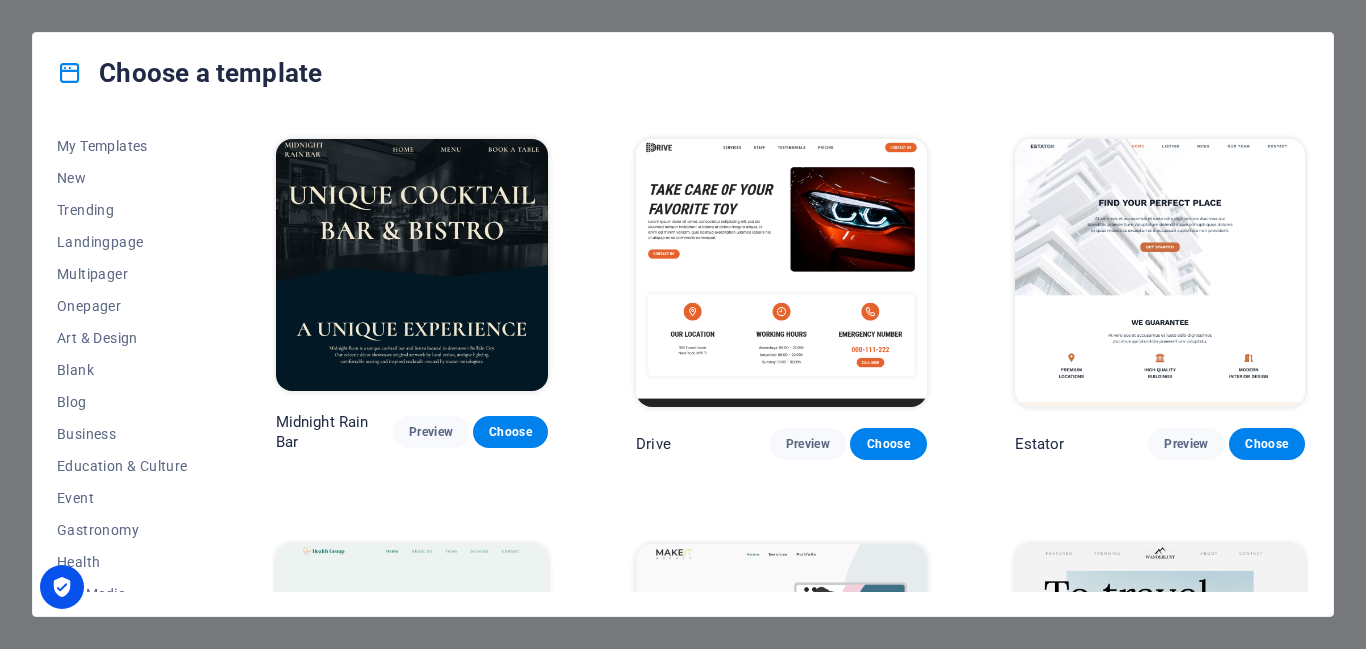 drag, startPoint x: 1304, startPoint y: 203, endPoint x: 1303, endPoint y: 180, distance: 23.021729 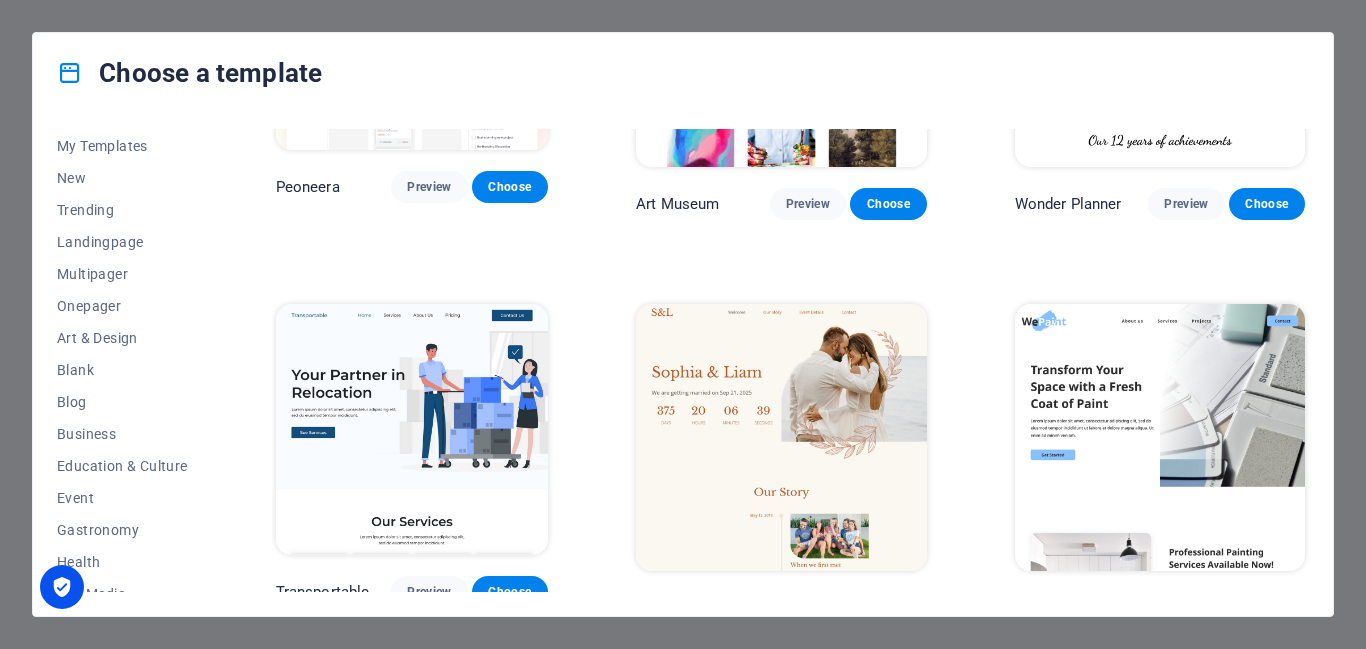 scroll, scrollTop: 0, scrollLeft: 0, axis: both 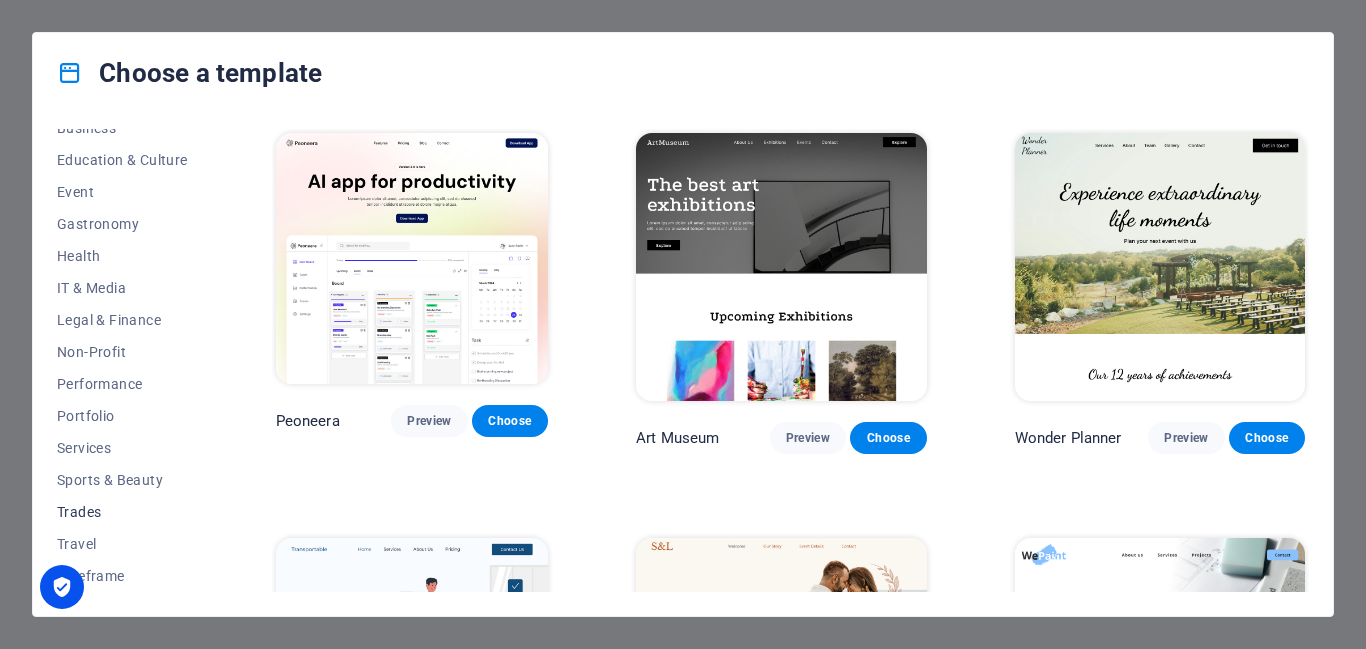 click on "Trades" at bounding box center (122, 512) 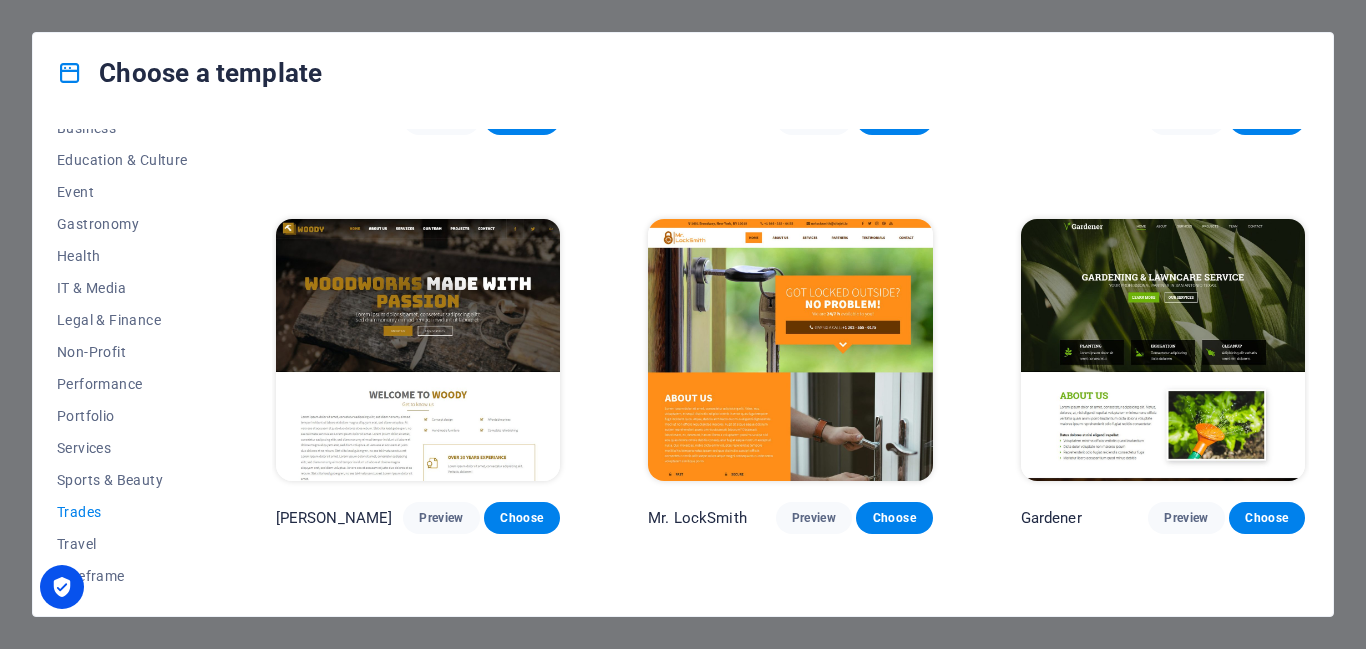 scroll, scrollTop: 316, scrollLeft: 0, axis: vertical 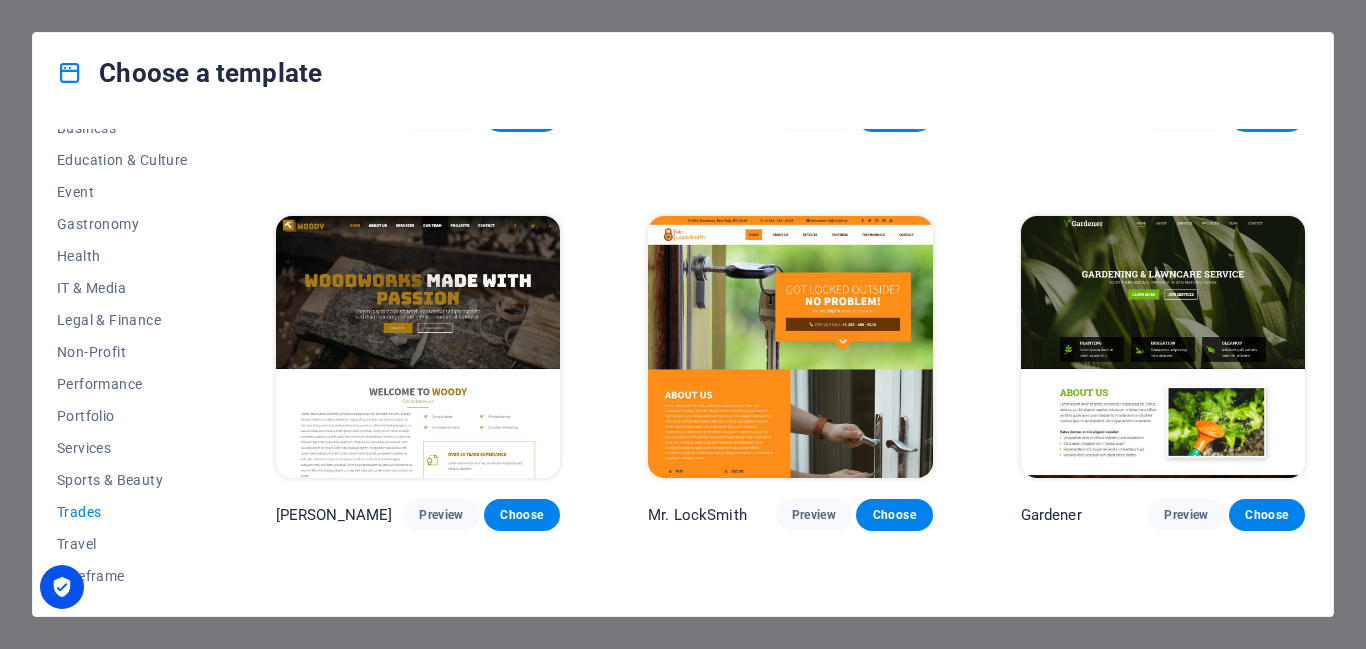 drag, startPoint x: 1314, startPoint y: 413, endPoint x: 1320, endPoint y: 449, distance: 36.496574 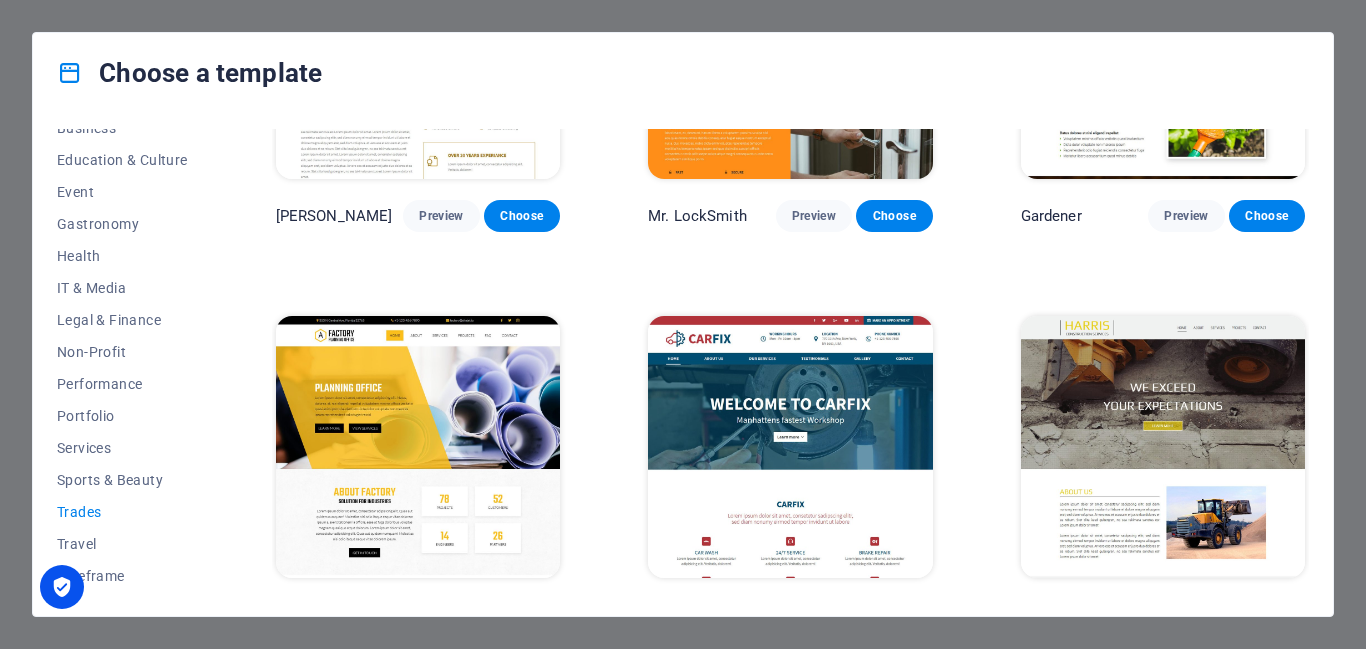 scroll, scrollTop: 618, scrollLeft: 0, axis: vertical 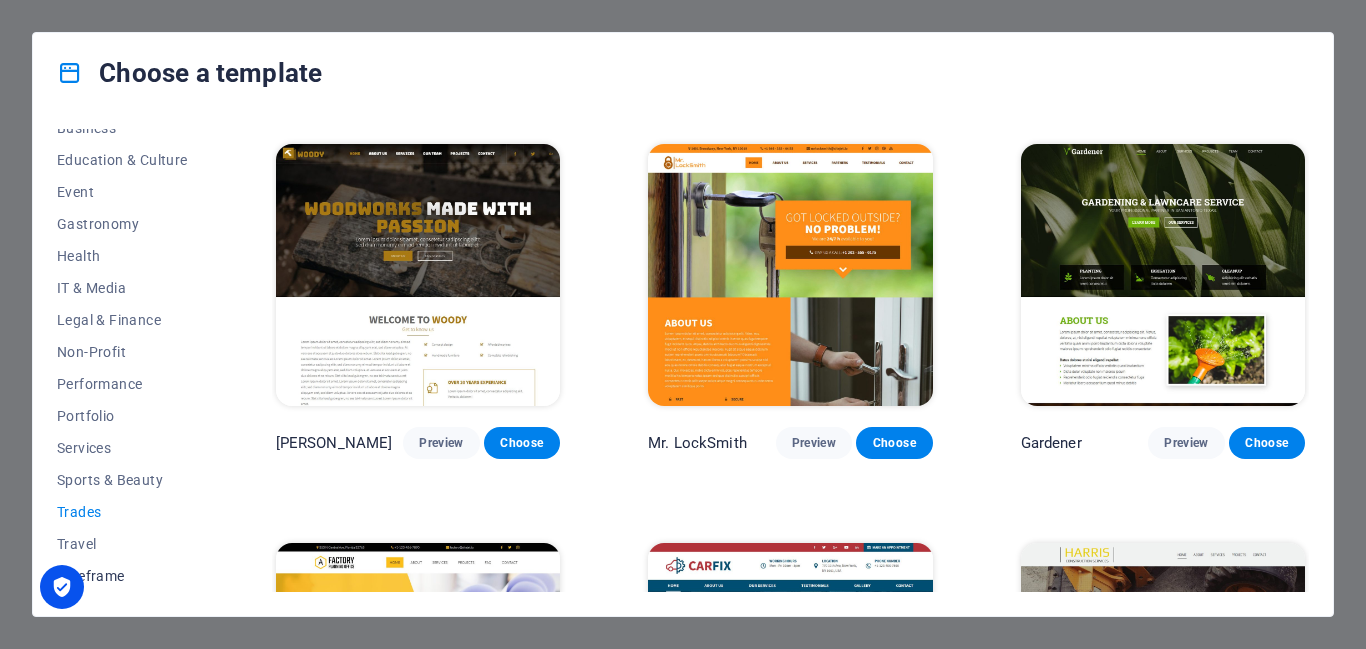 click on "Wireframe" at bounding box center (122, 576) 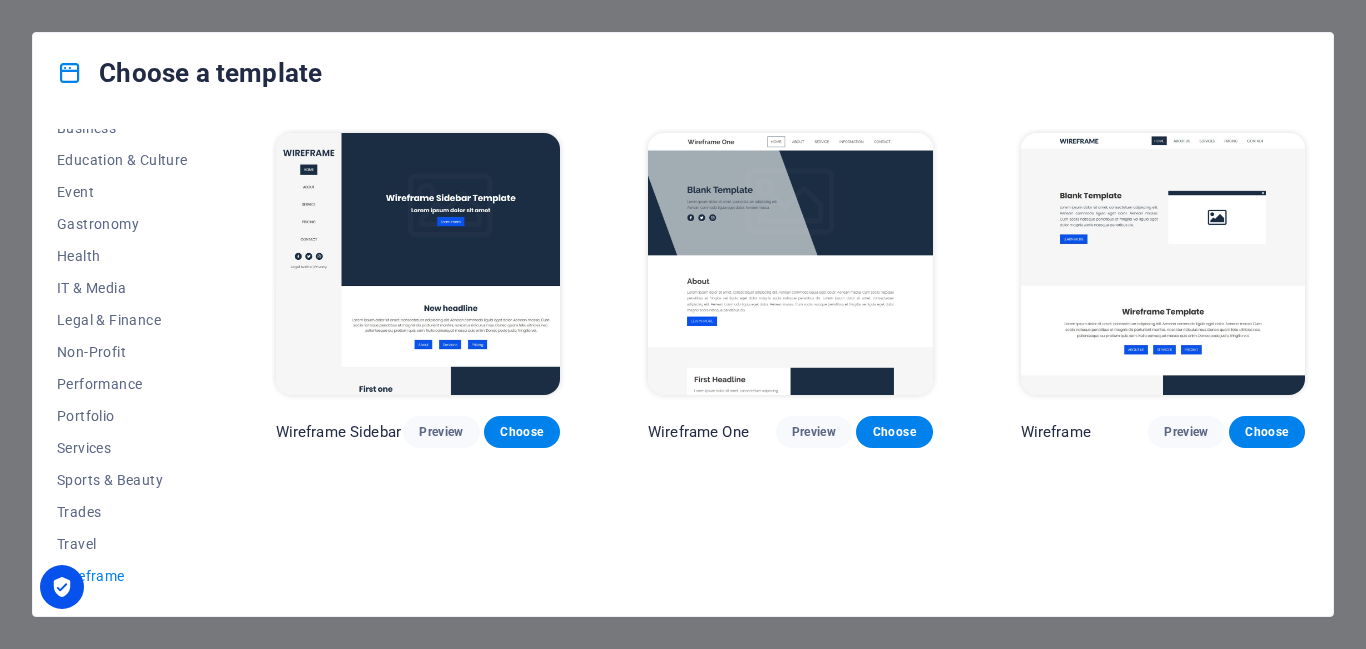 scroll, scrollTop: 0, scrollLeft: 0, axis: both 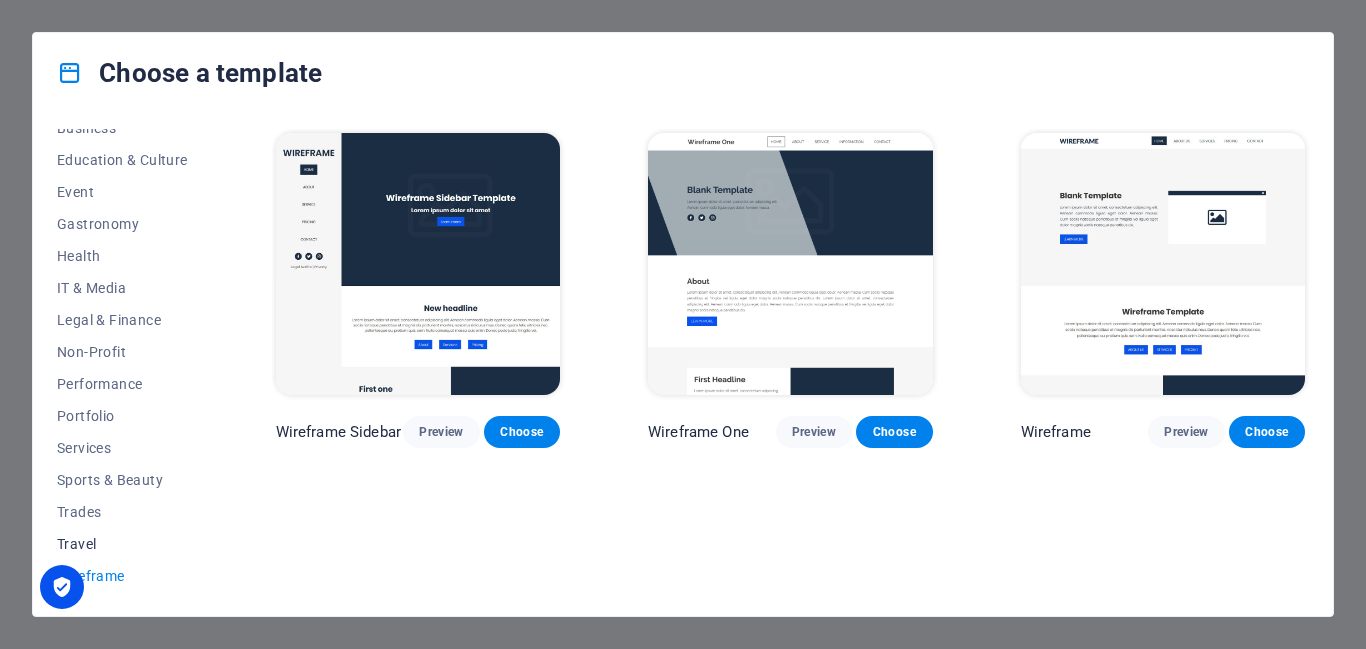 click on "Travel" at bounding box center [122, 544] 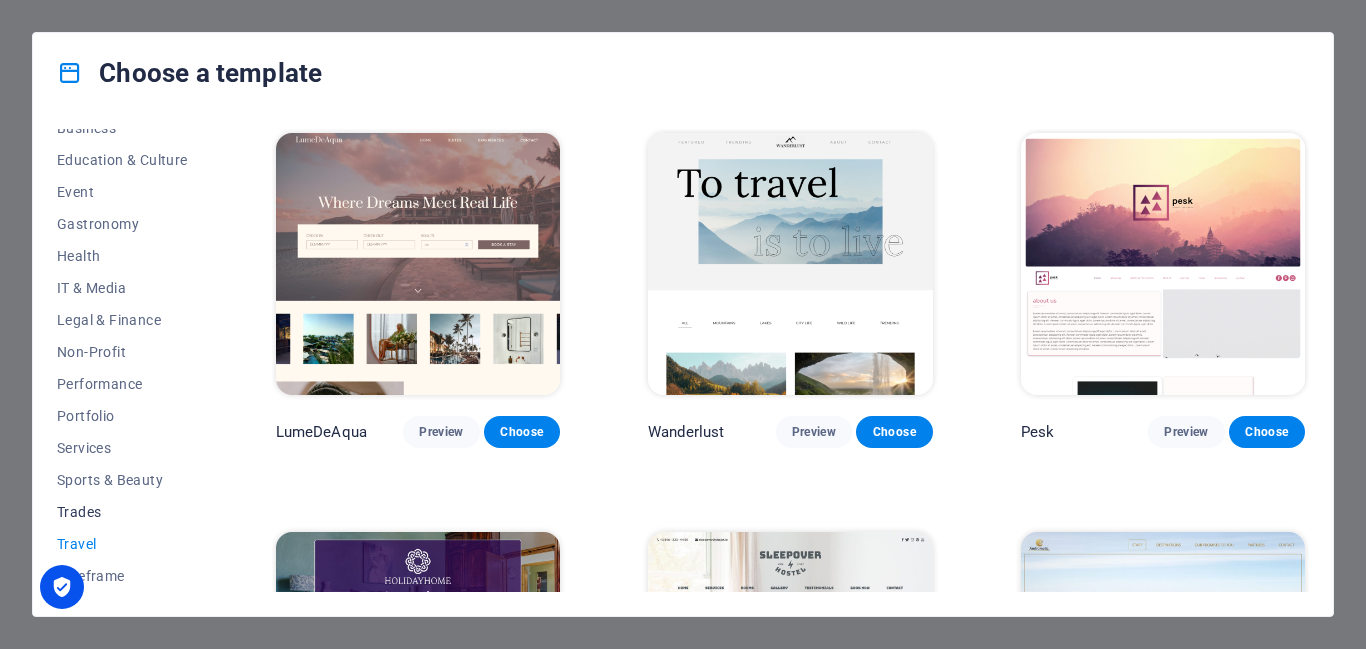 click on "Trades" at bounding box center (122, 512) 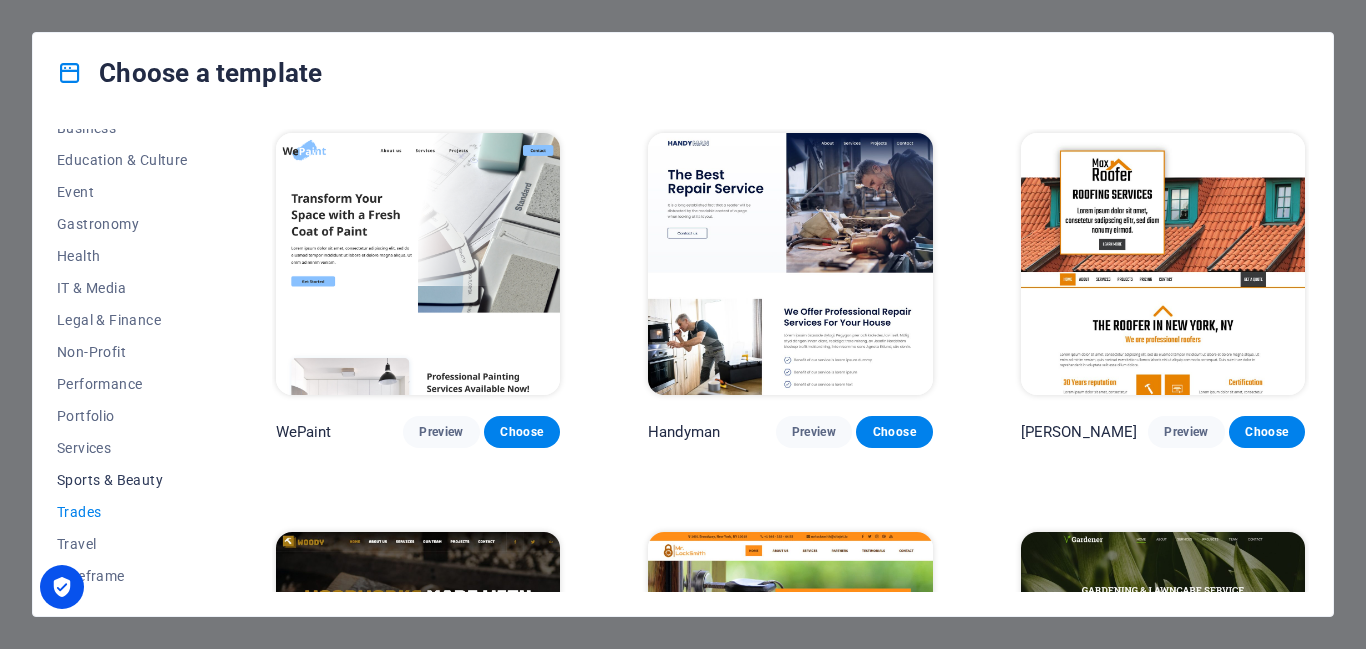 click on "Sports & Beauty" at bounding box center (122, 480) 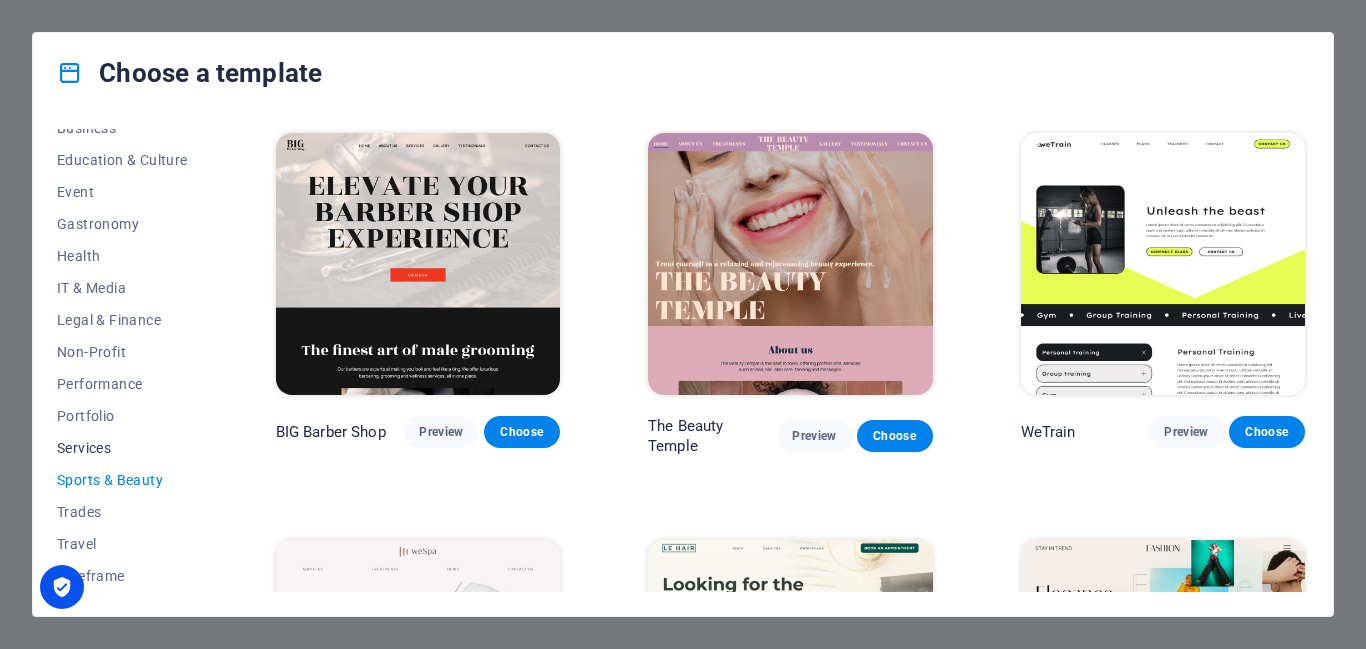 click on "Services" at bounding box center (122, 448) 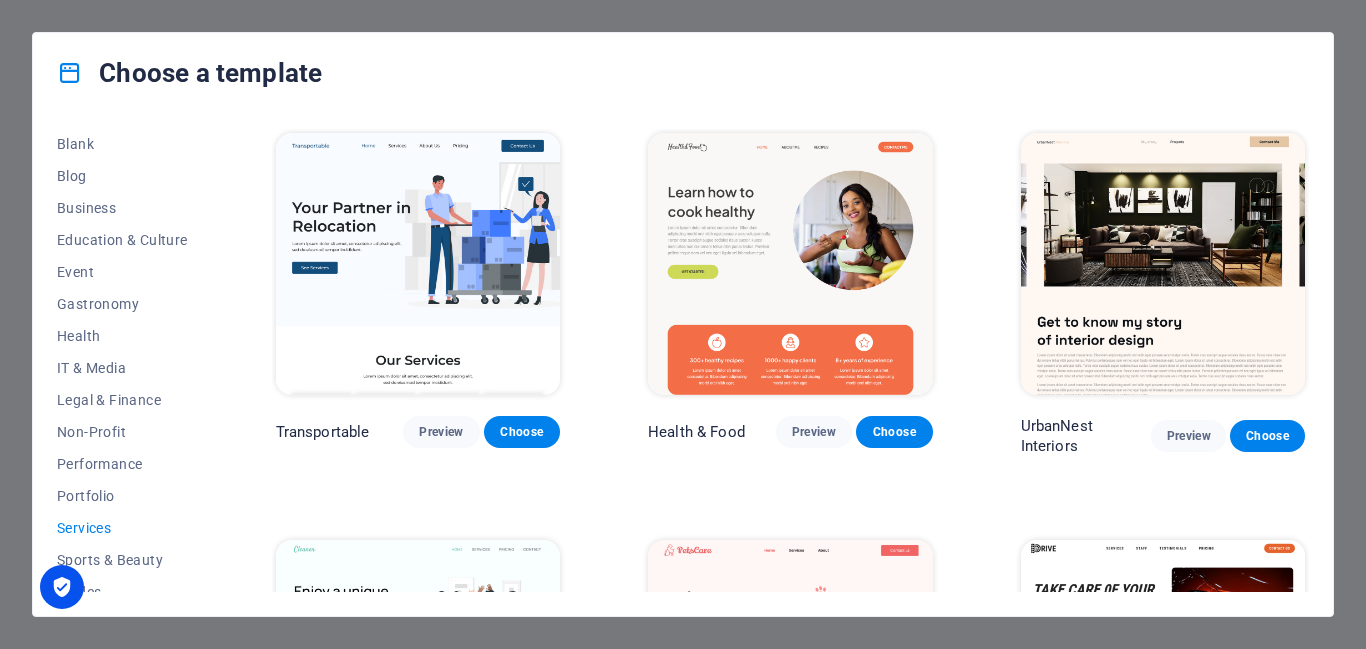 scroll, scrollTop: 254, scrollLeft: 0, axis: vertical 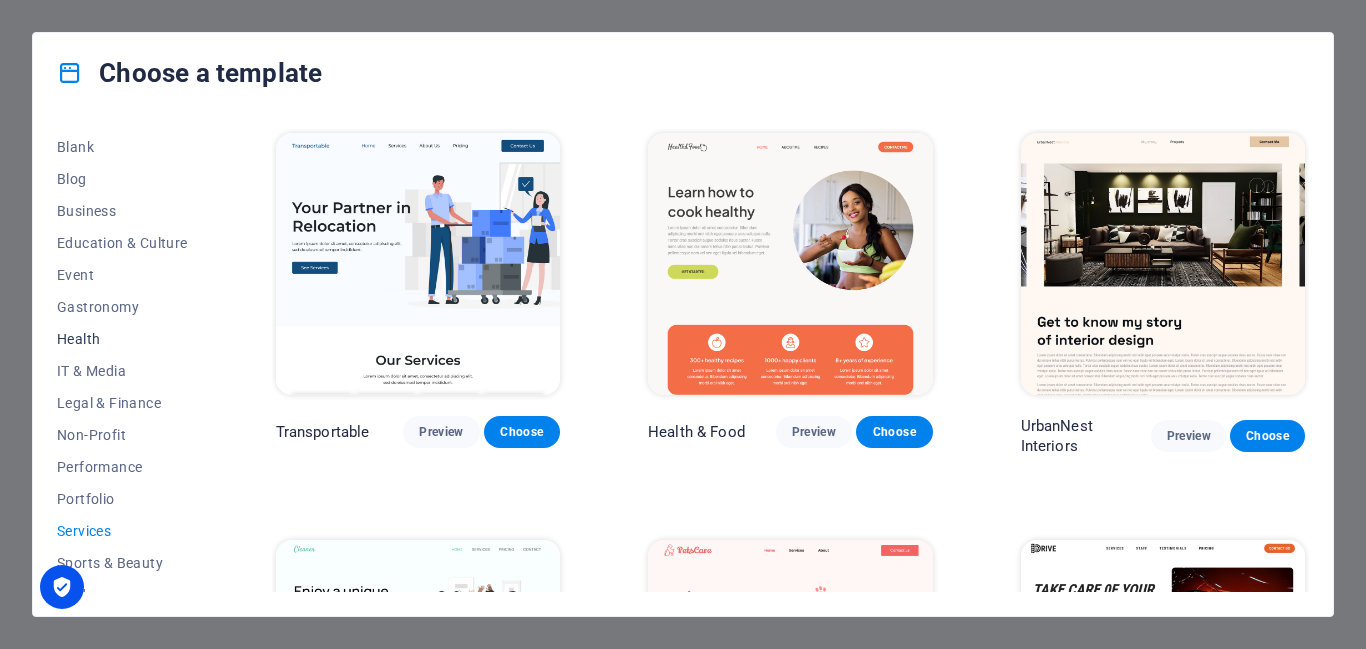 click on "Health" at bounding box center [122, 339] 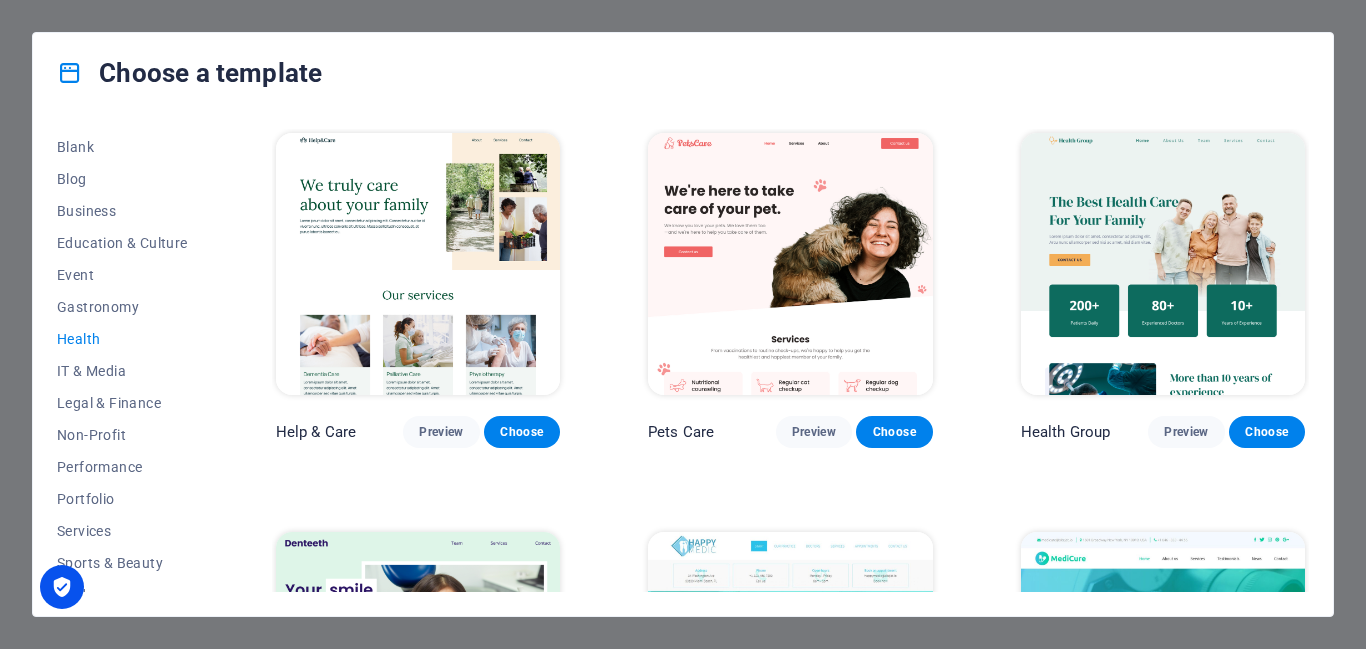 click on "Health" at bounding box center [122, 339] 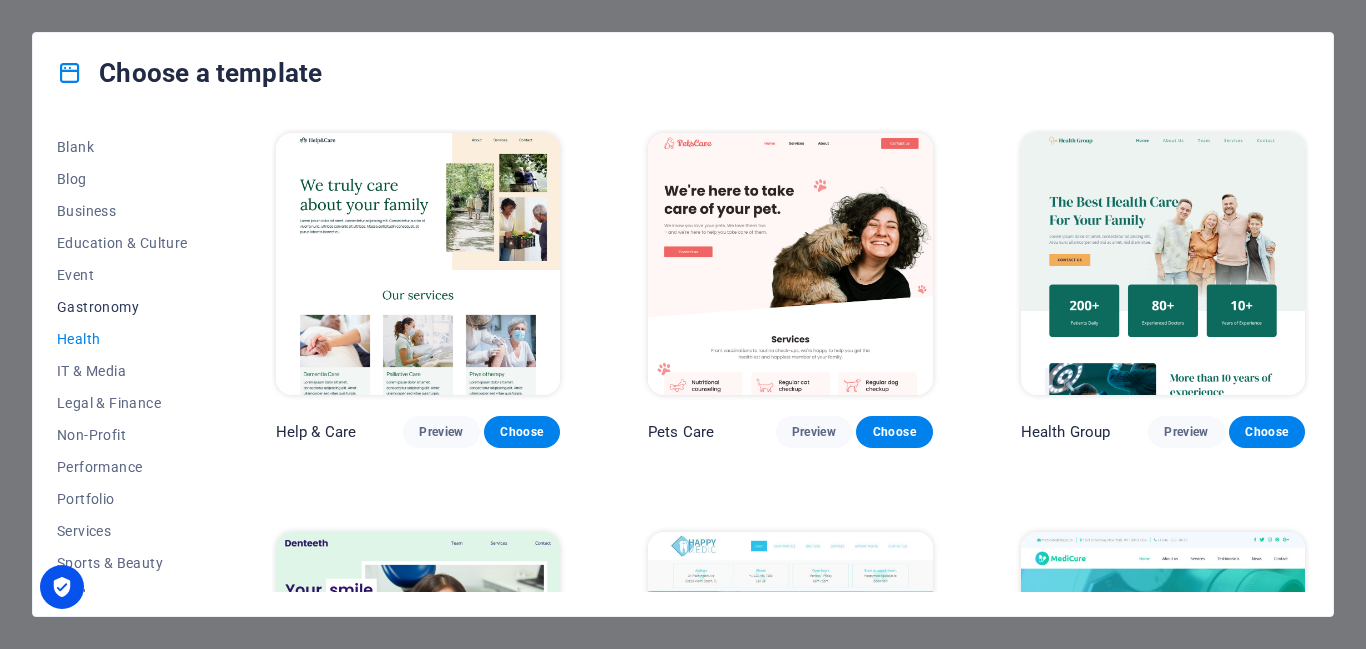 click on "Gastronomy" at bounding box center (122, 307) 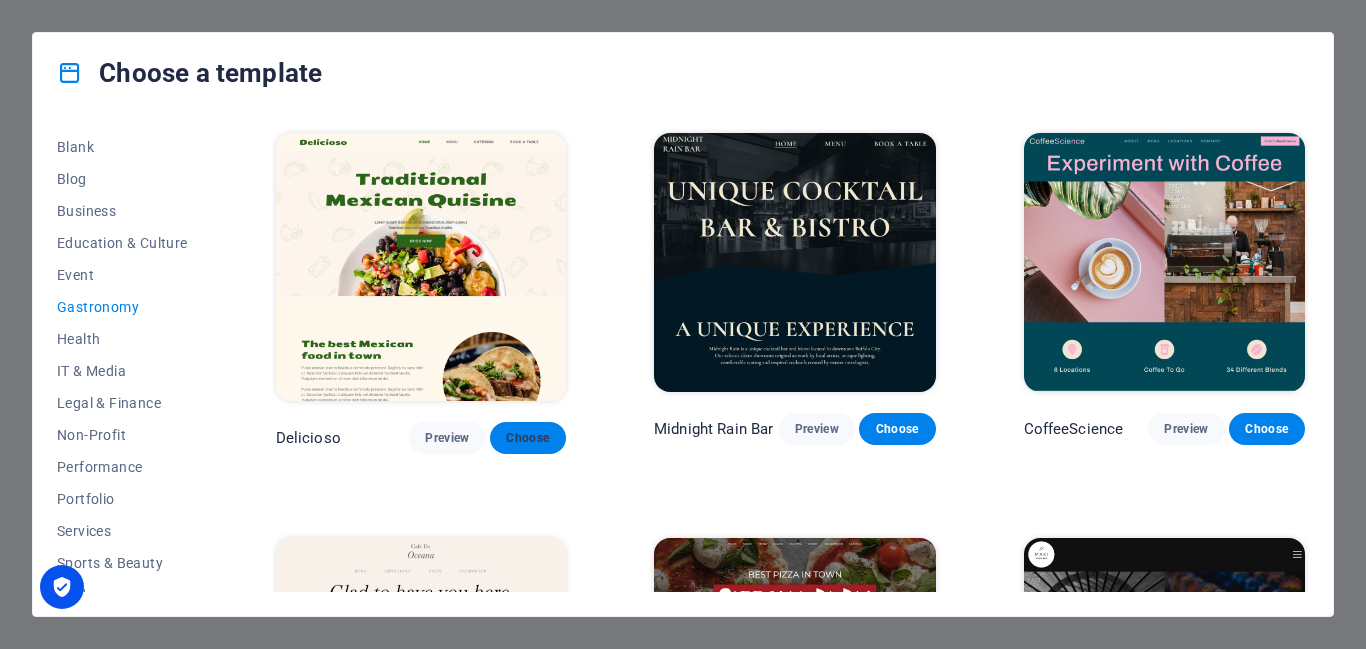 click on "Choose" at bounding box center [528, 438] 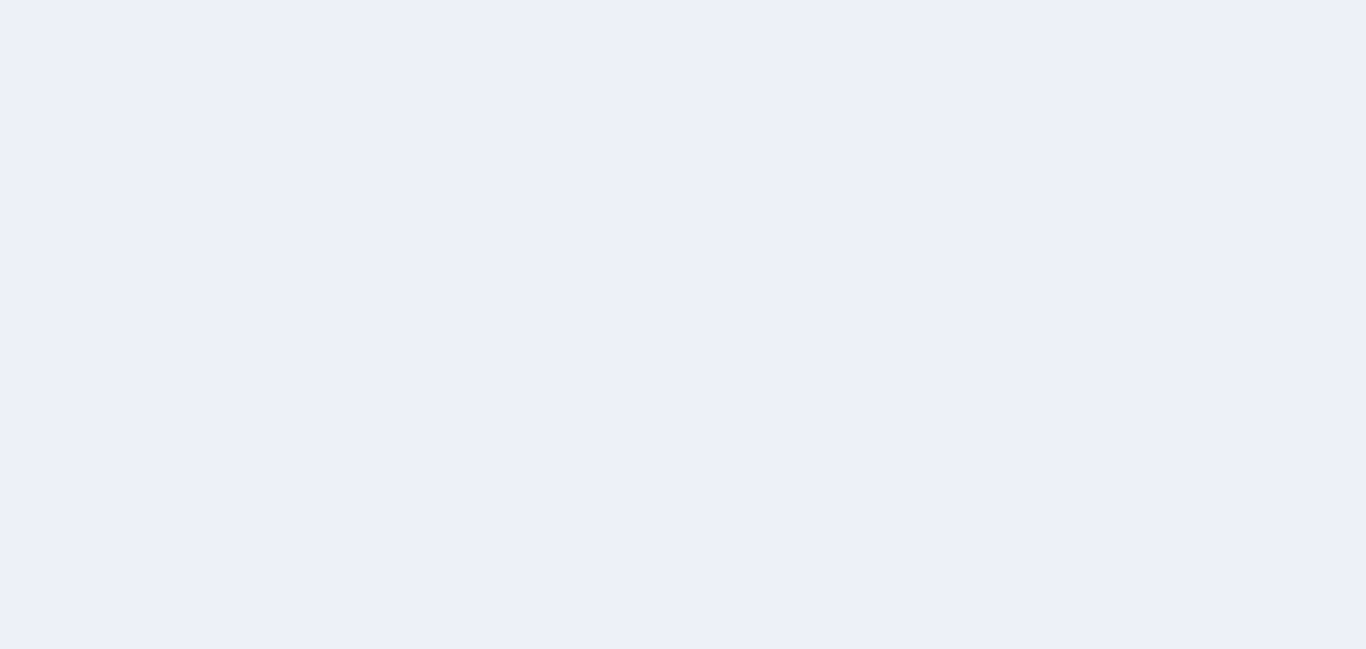 scroll, scrollTop: 0, scrollLeft: 0, axis: both 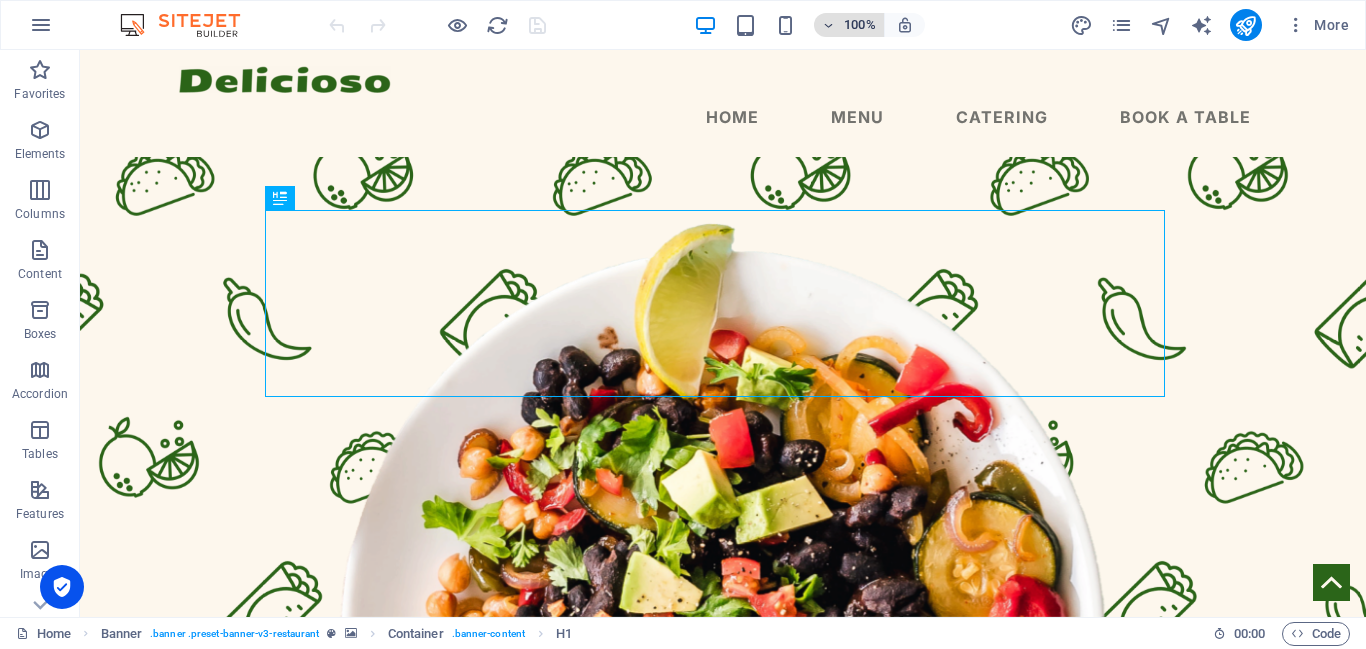 click on "100%" at bounding box center [860, 25] 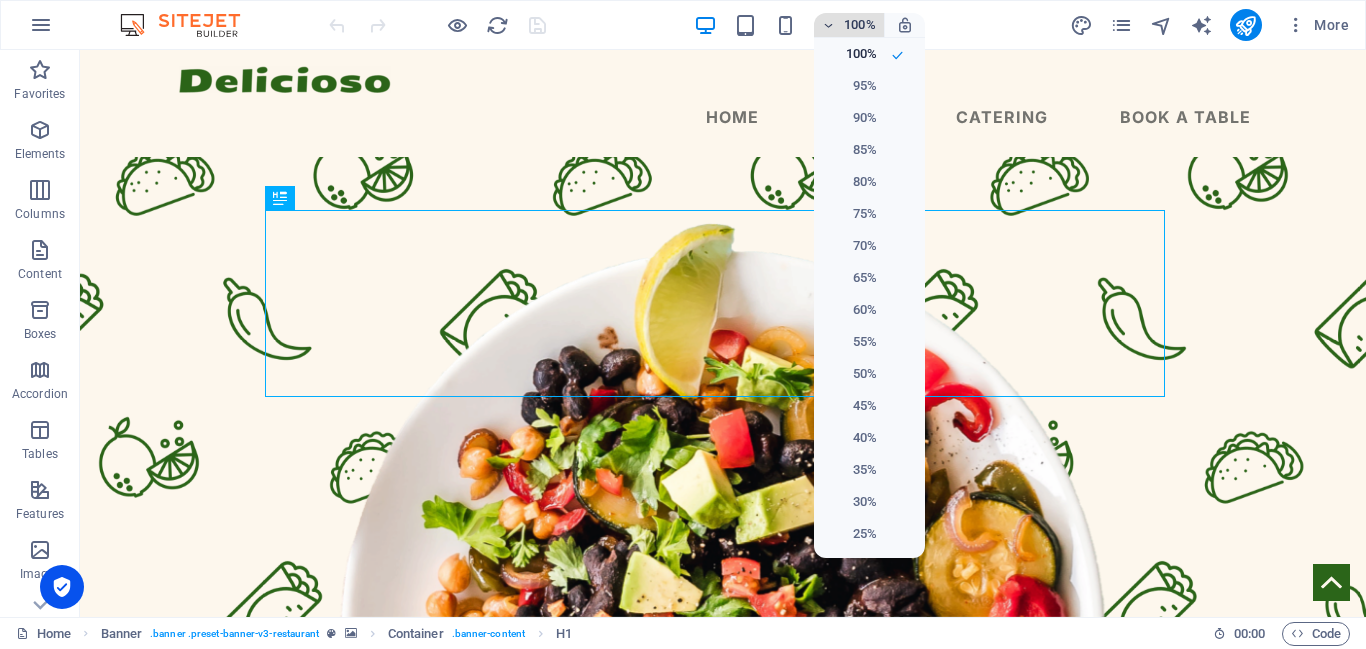 click at bounding box center (683, 324) 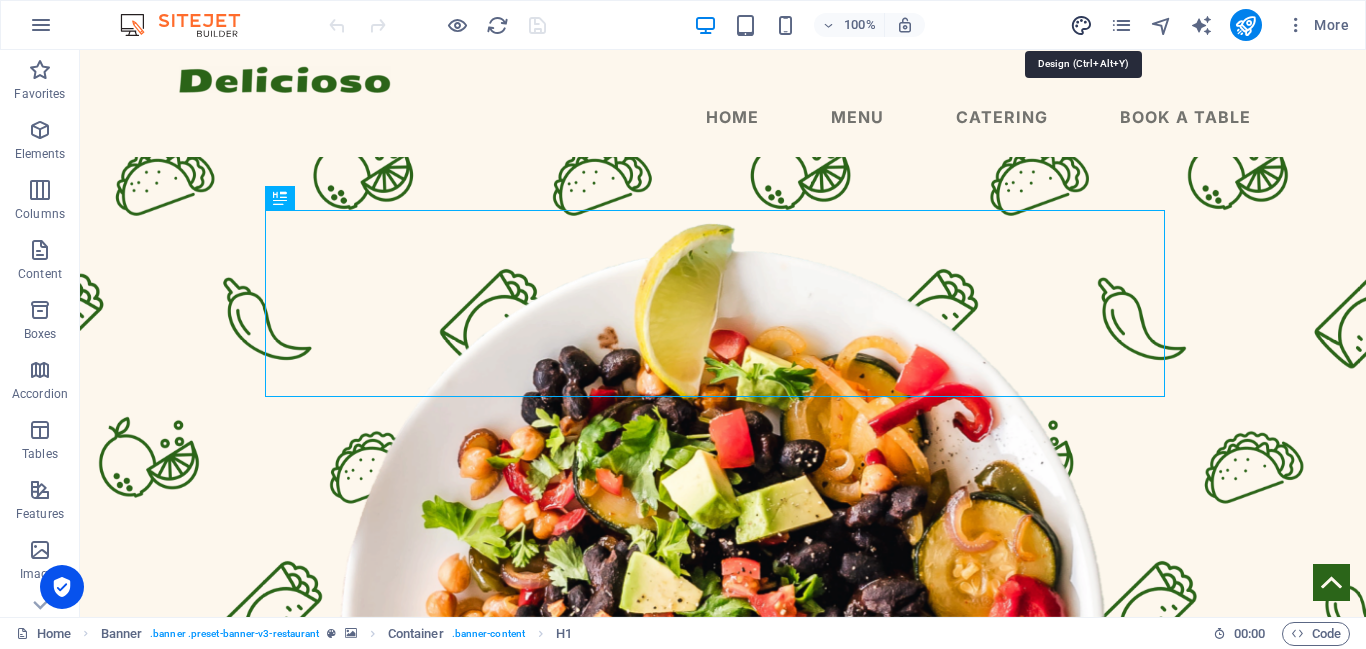 click at bounding box center [1081, 25] 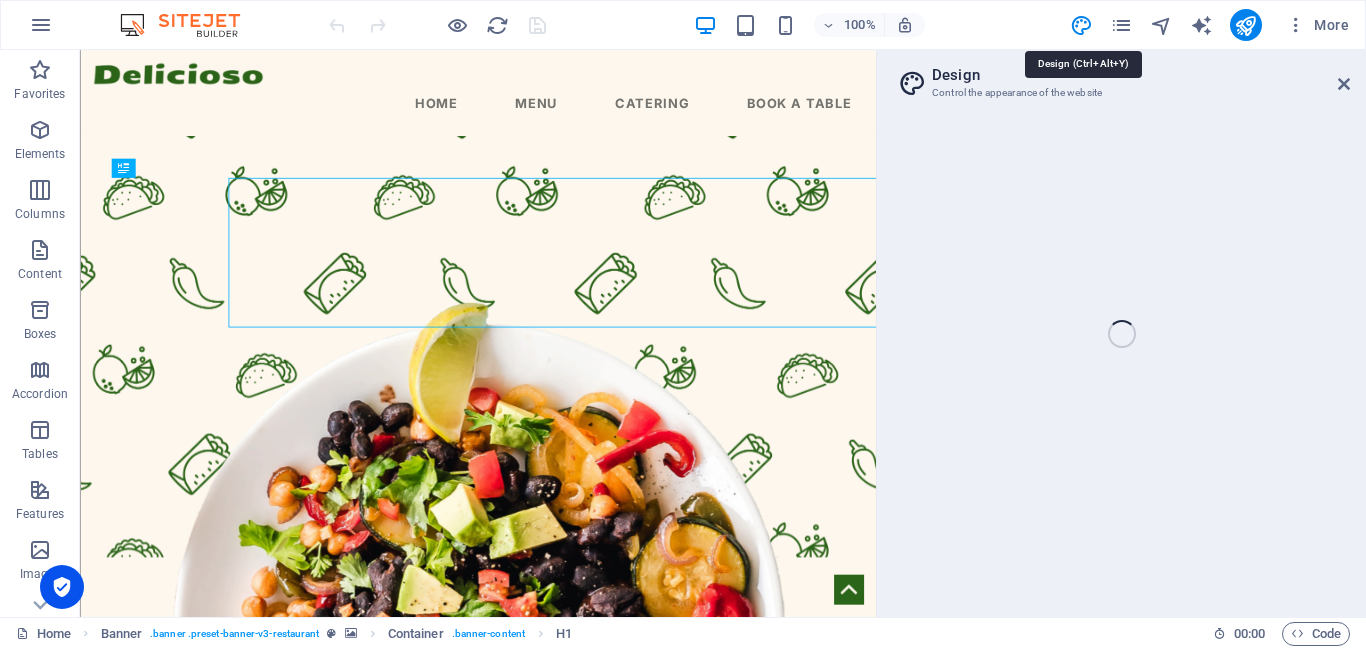 select on "px" 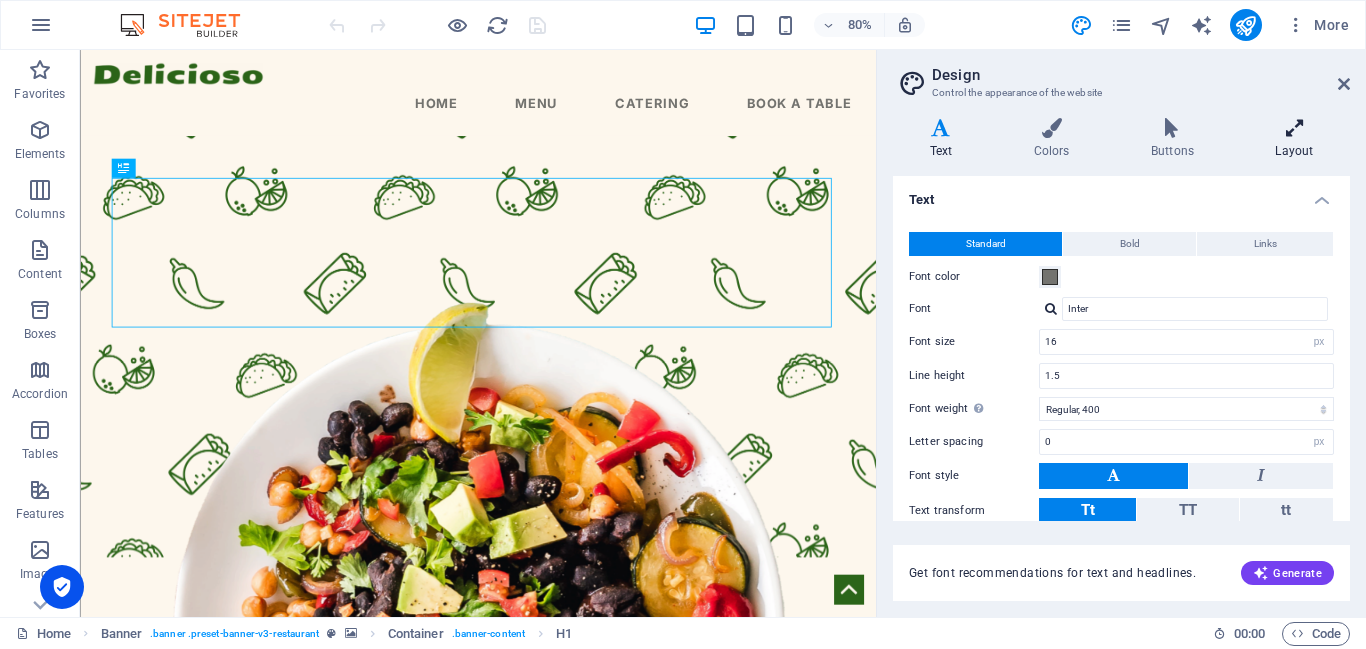 click at bounding box center [1294, 128] 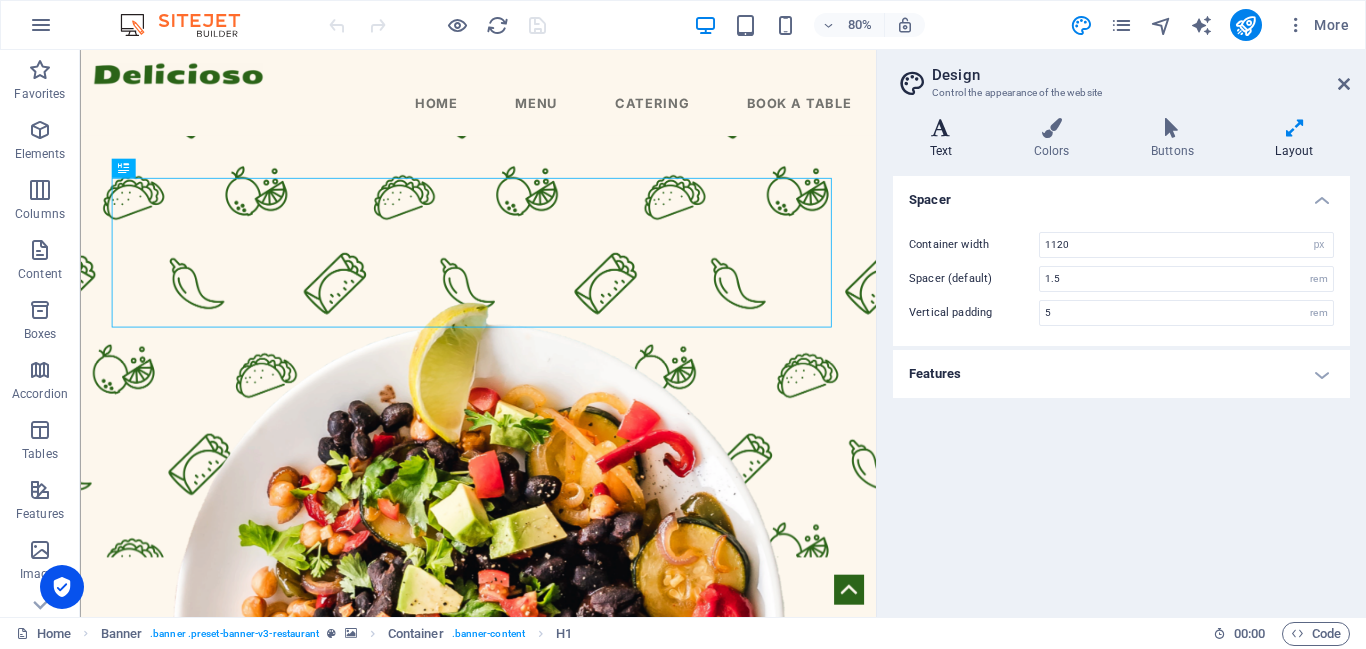 click on "Text" at bounding box center [945, 139] 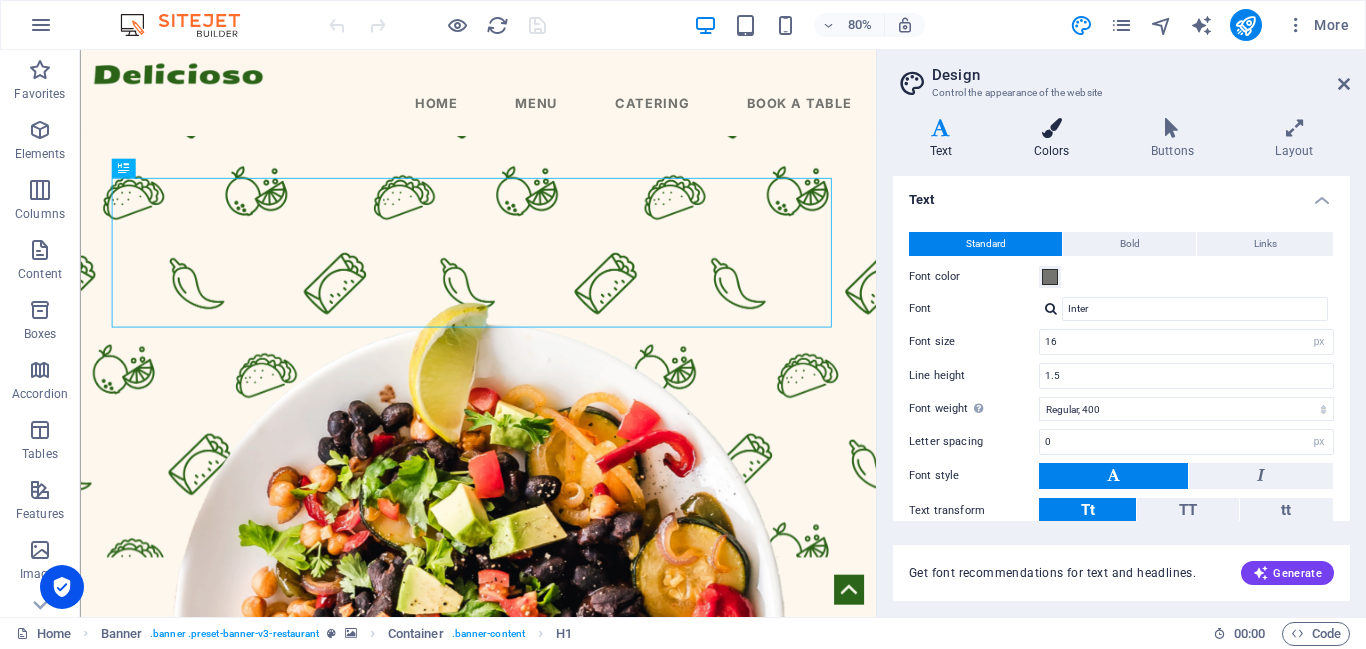 click at bounding box center (1051, 128) 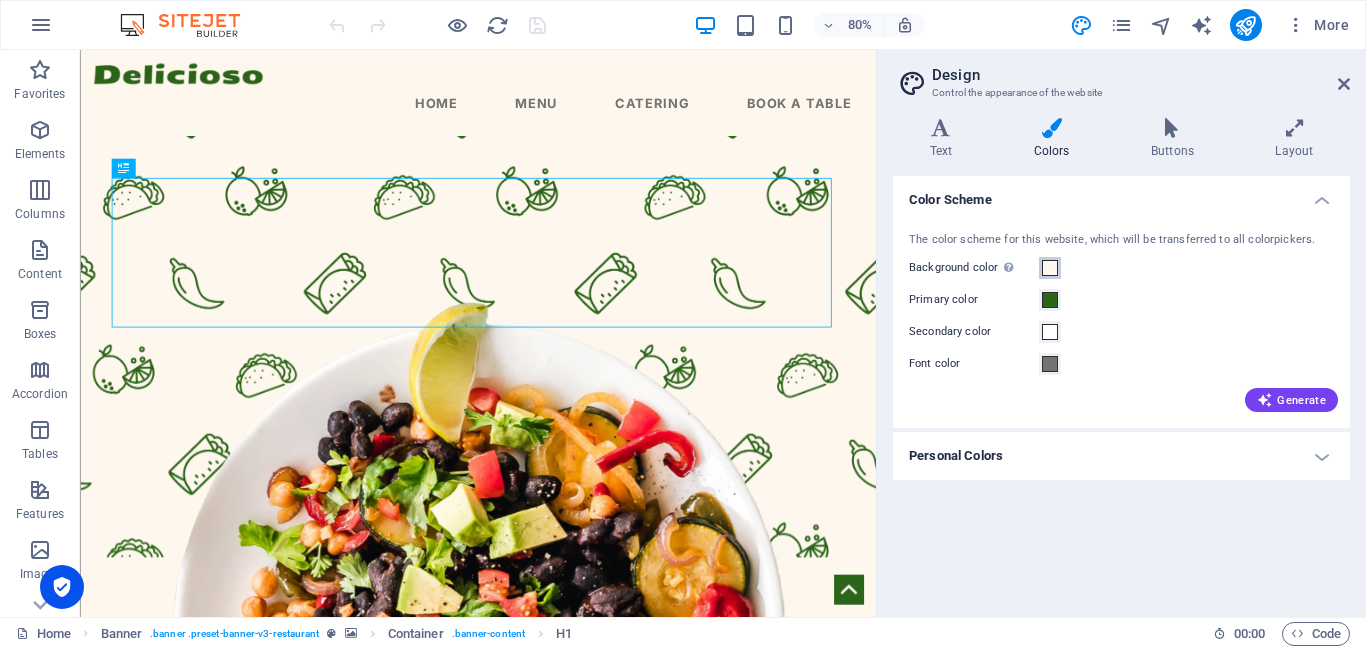 click at bounding box center (1050, 268) 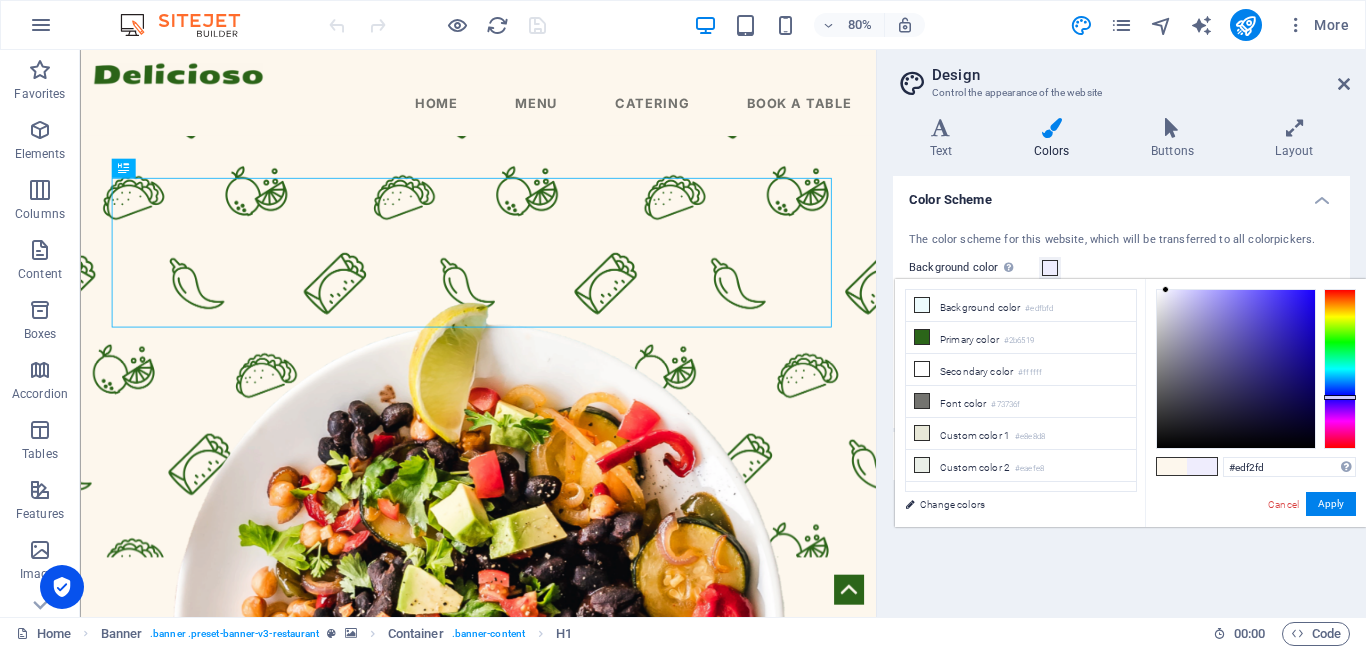 drag, startPoint x: 1339, startPoint y: 306, endPoint x: 1338, endPoint y: 397, distance: 91.00549 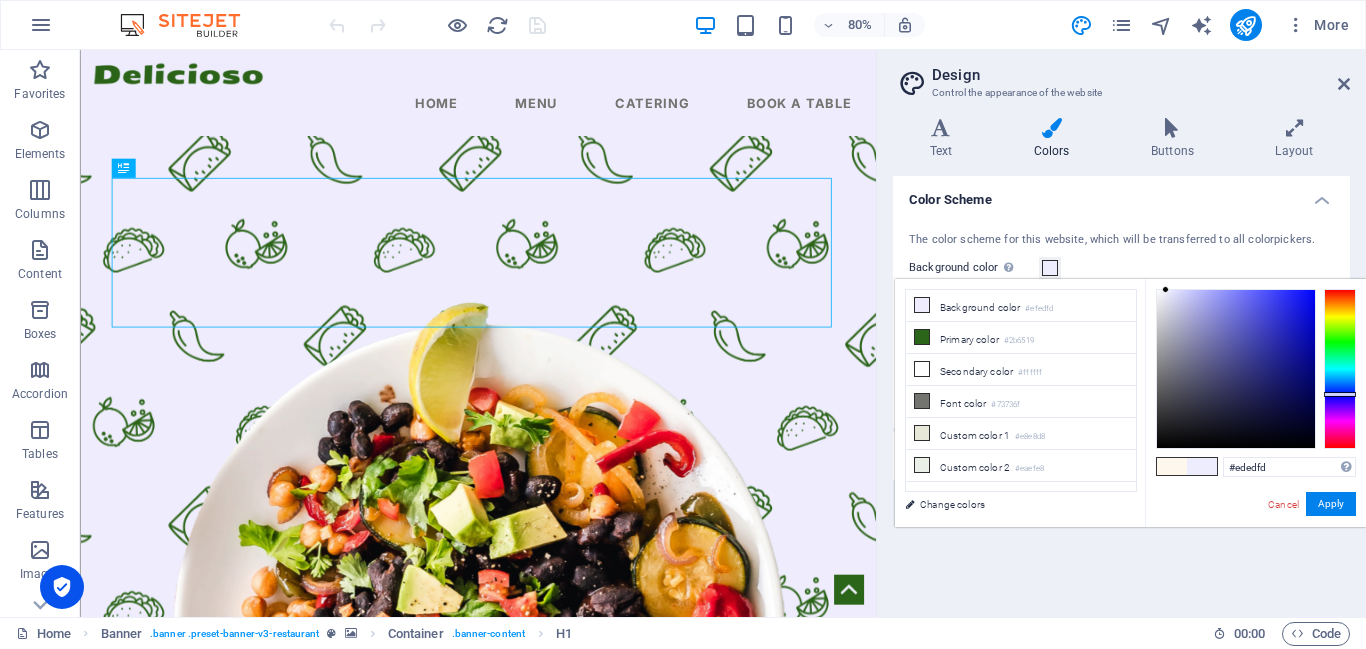 click at bounding box center (1340, 369) 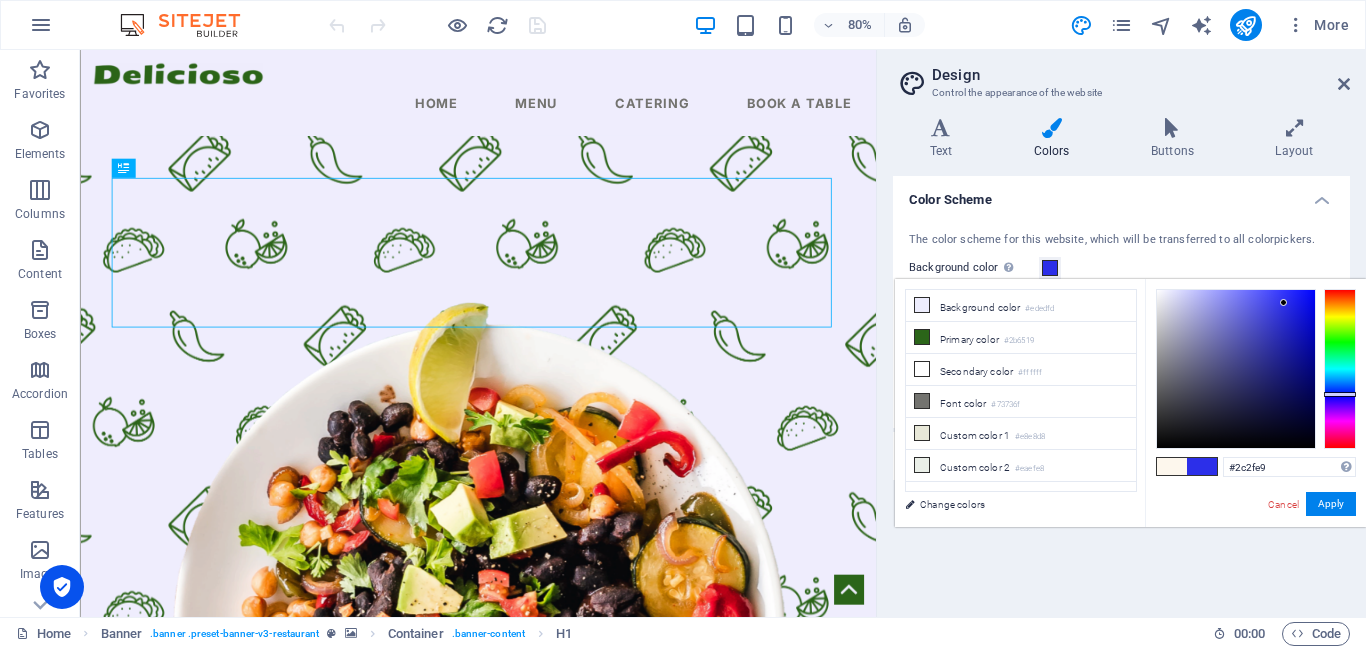 type on "#2c2fe7" 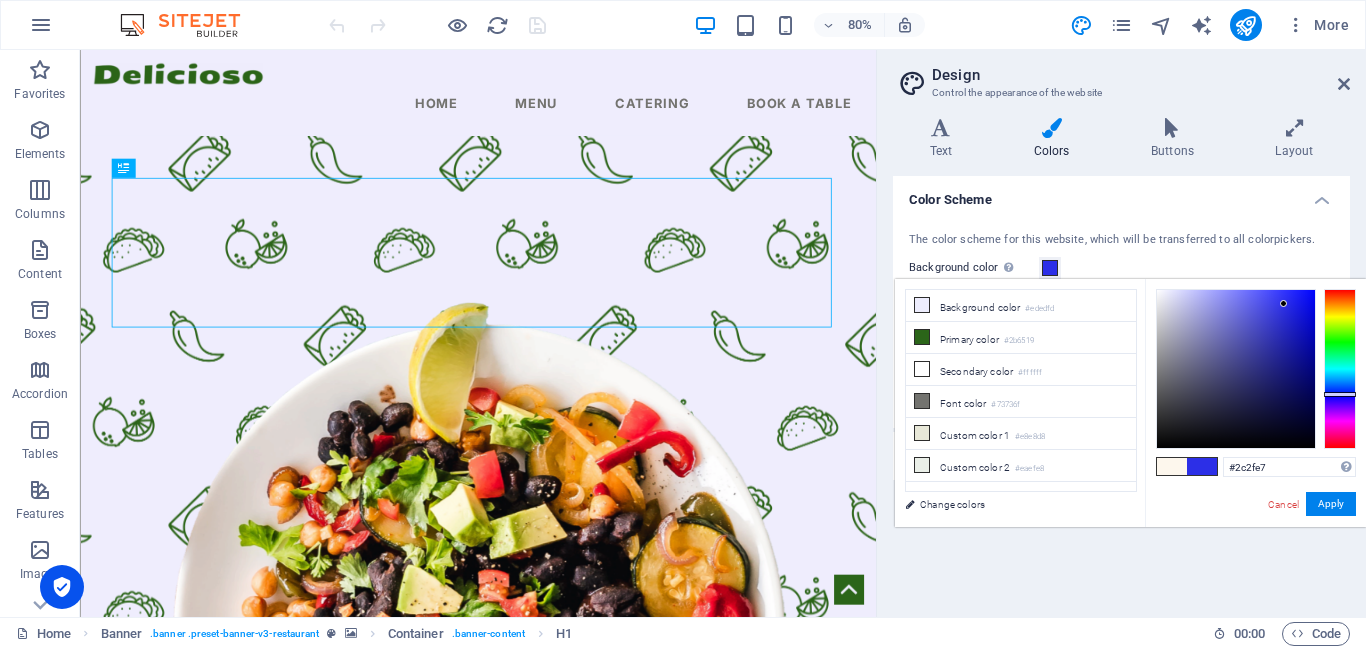 drag, startPoint x: 1164, startPoint y: 288, endPoint x: 1284, endPoint y: 304, distance: 121.061966 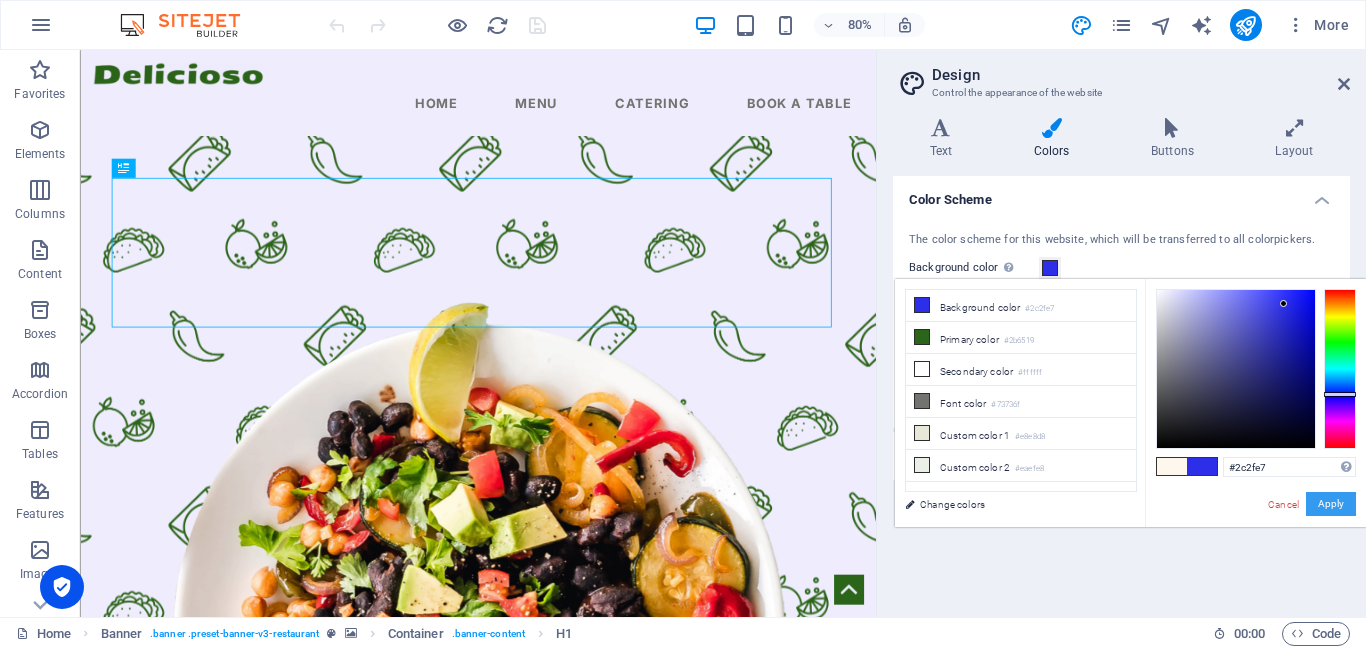 click on "Apply" at bounding box center [1331, 504] 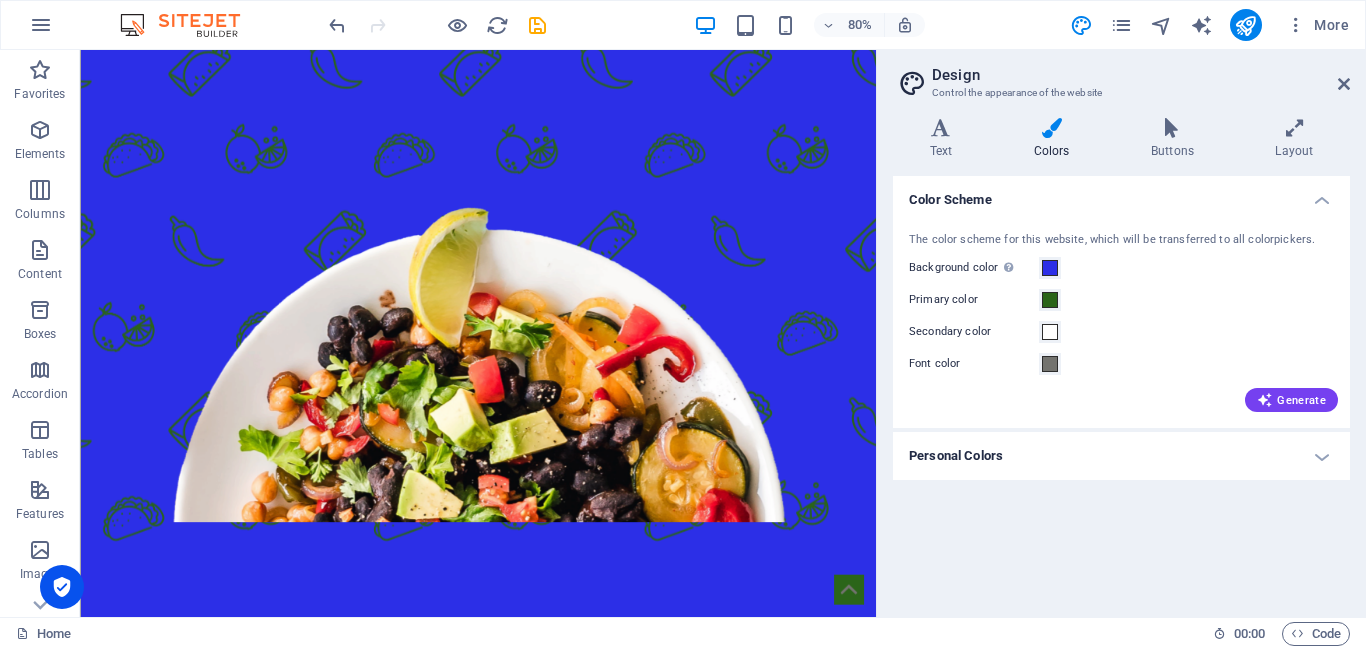 scroll, scrollTop: 0, scrollLeft: 0, axis: both 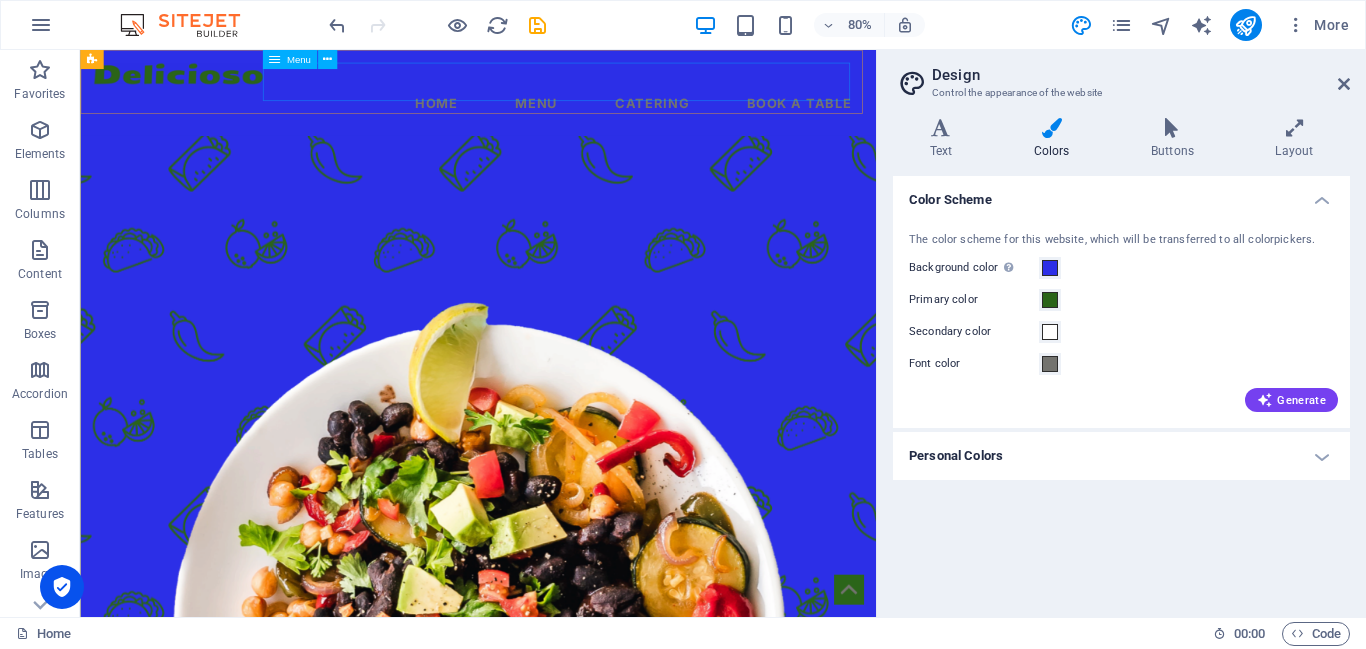 click on "Menu" at bounding box center (298, 60) 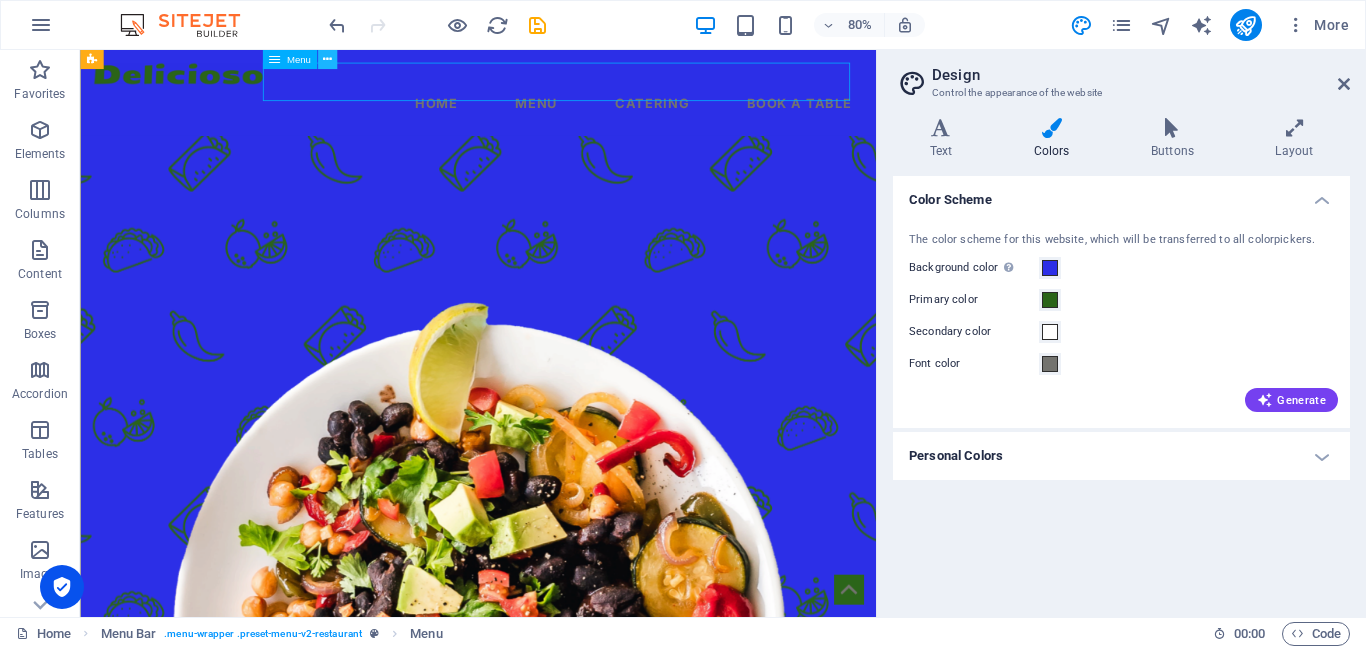 click at bounding box center [327, 59] 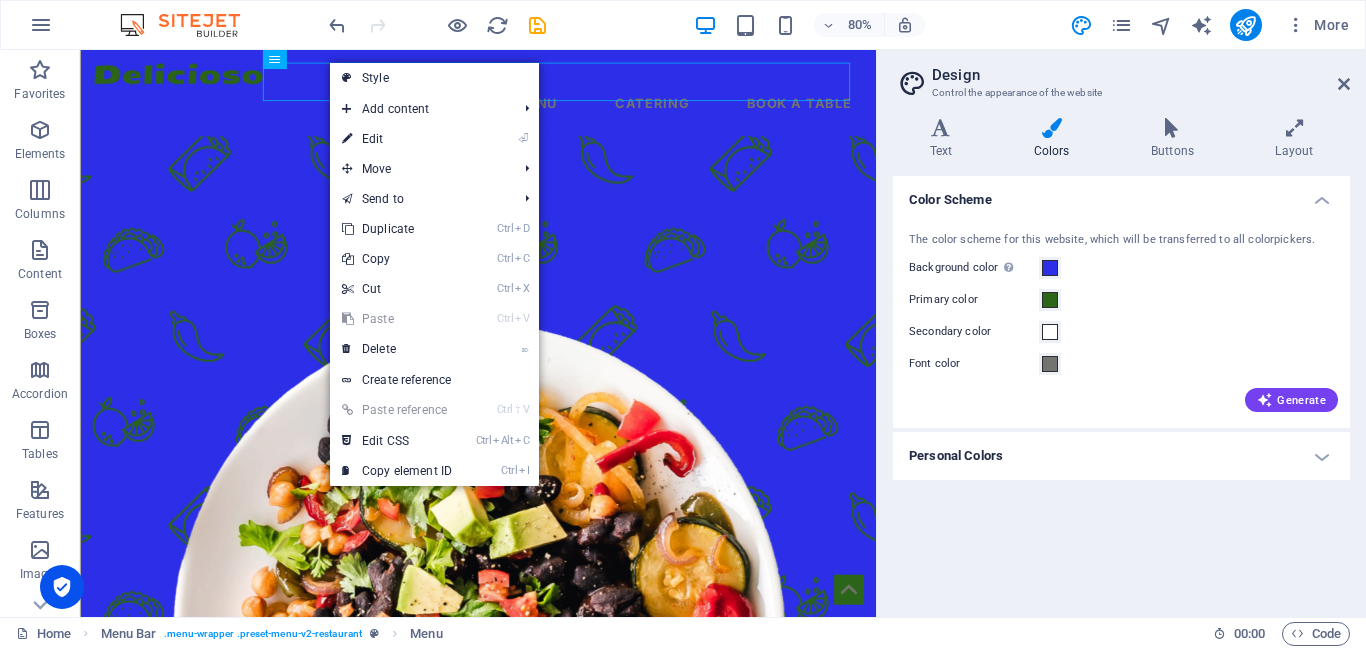 click on "⏎  Edit" at bounding box center [397, 139] 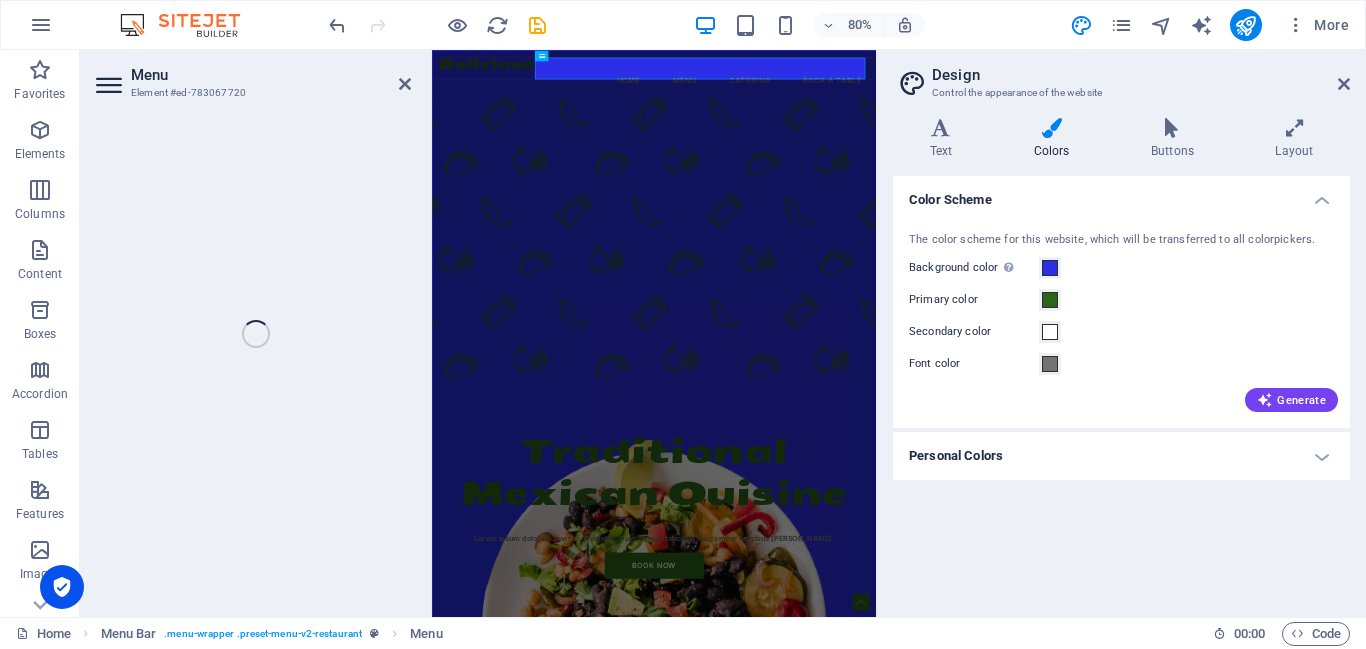 select 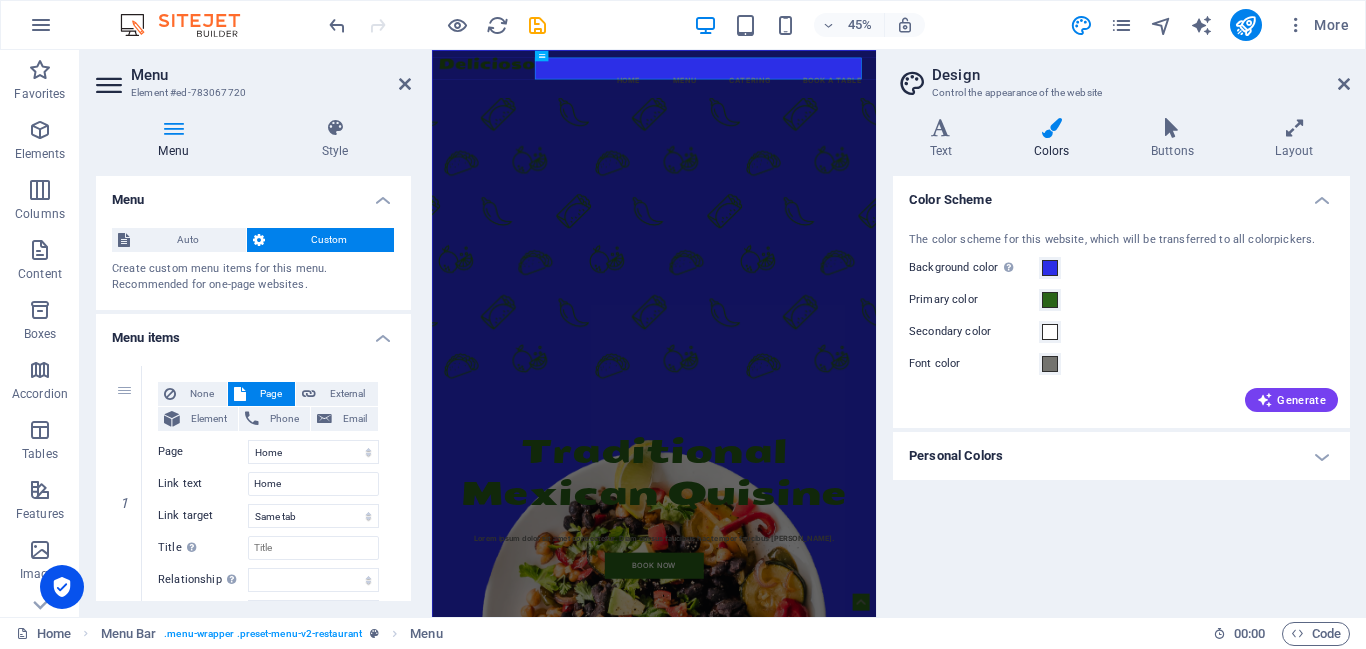 click on "Menu" at bounding box center [177, 139] 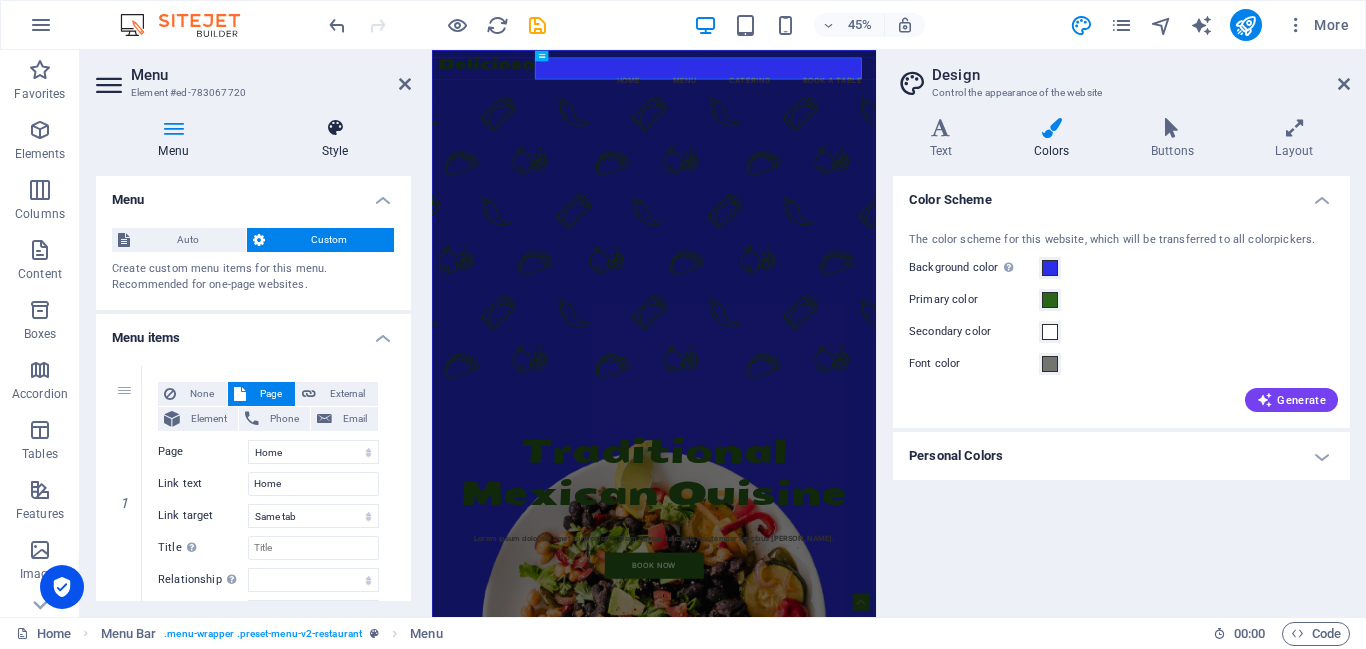 click at bounding box center (335, 128) 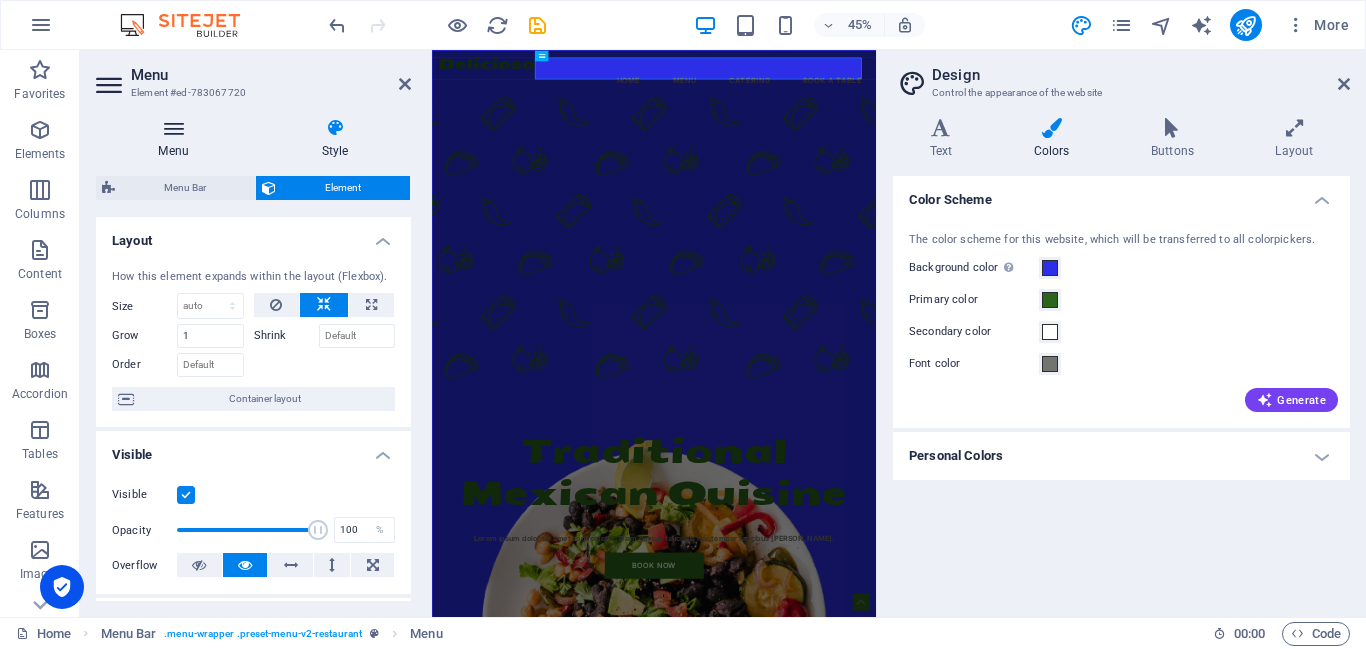 click on "Menu" at bounding box center [177, 139] 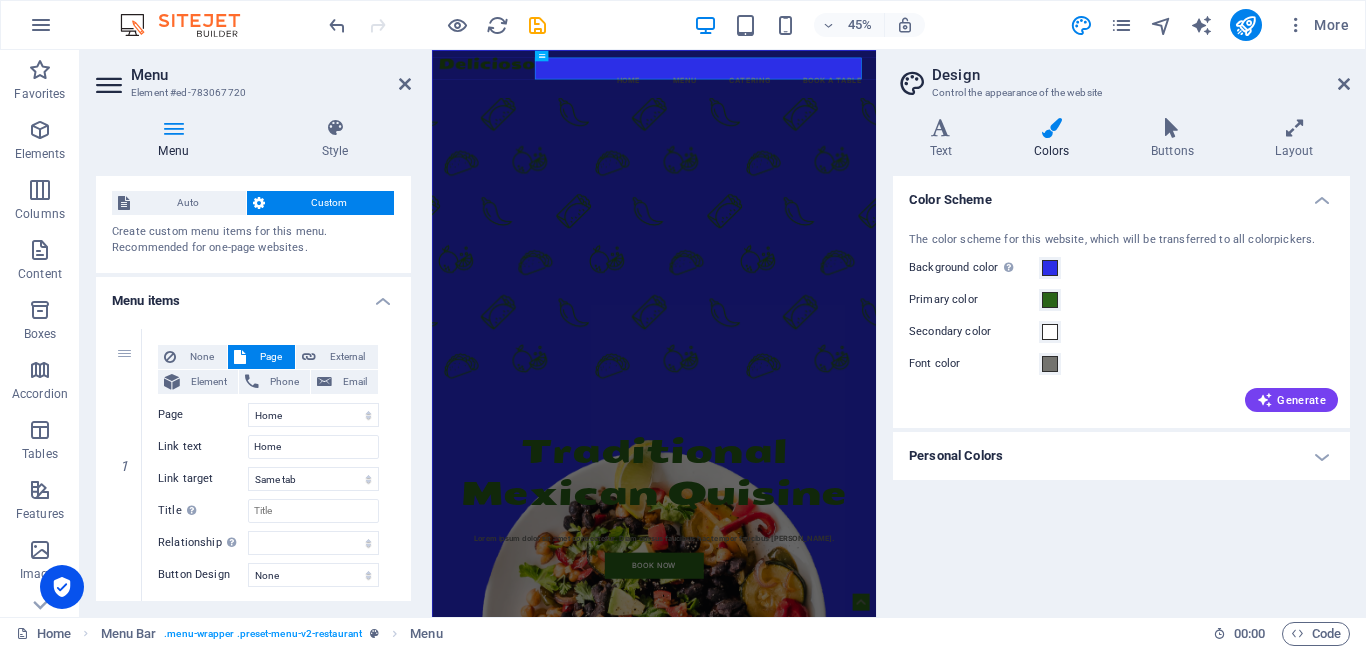 scroll, scrollTop: 25, scrollLeft: 0, axis: vertical 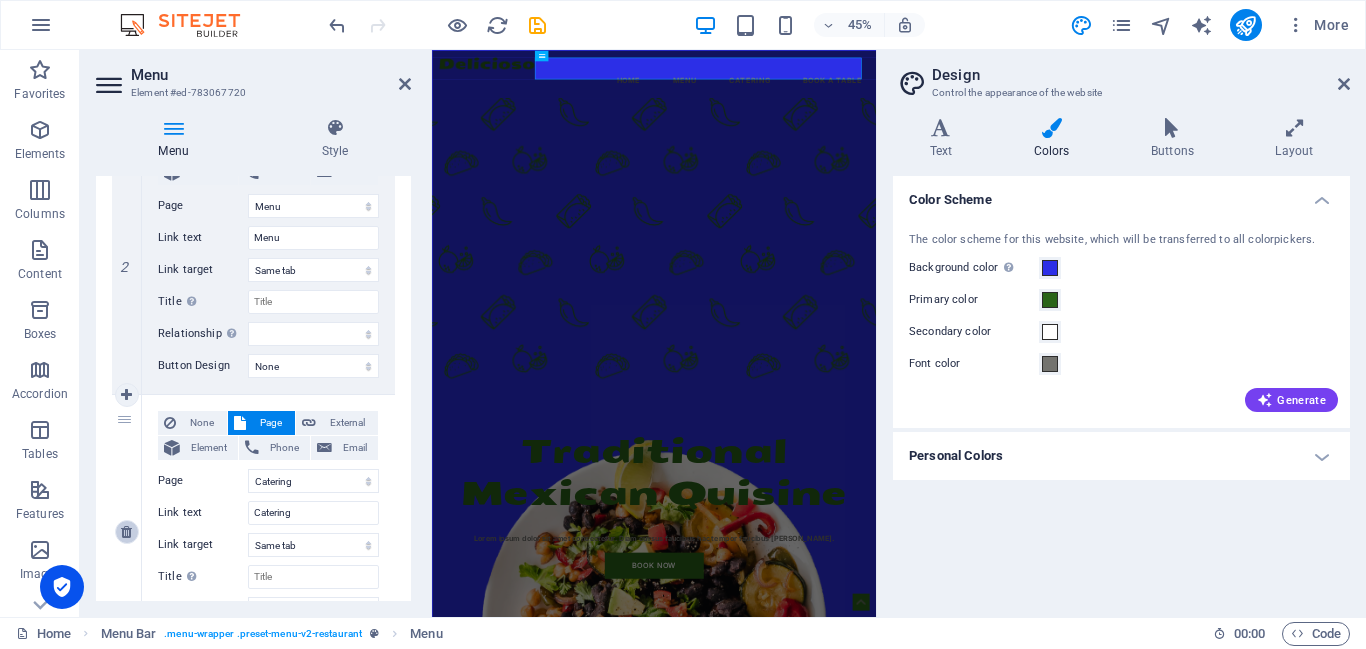 click at bounding box center (126, 532) 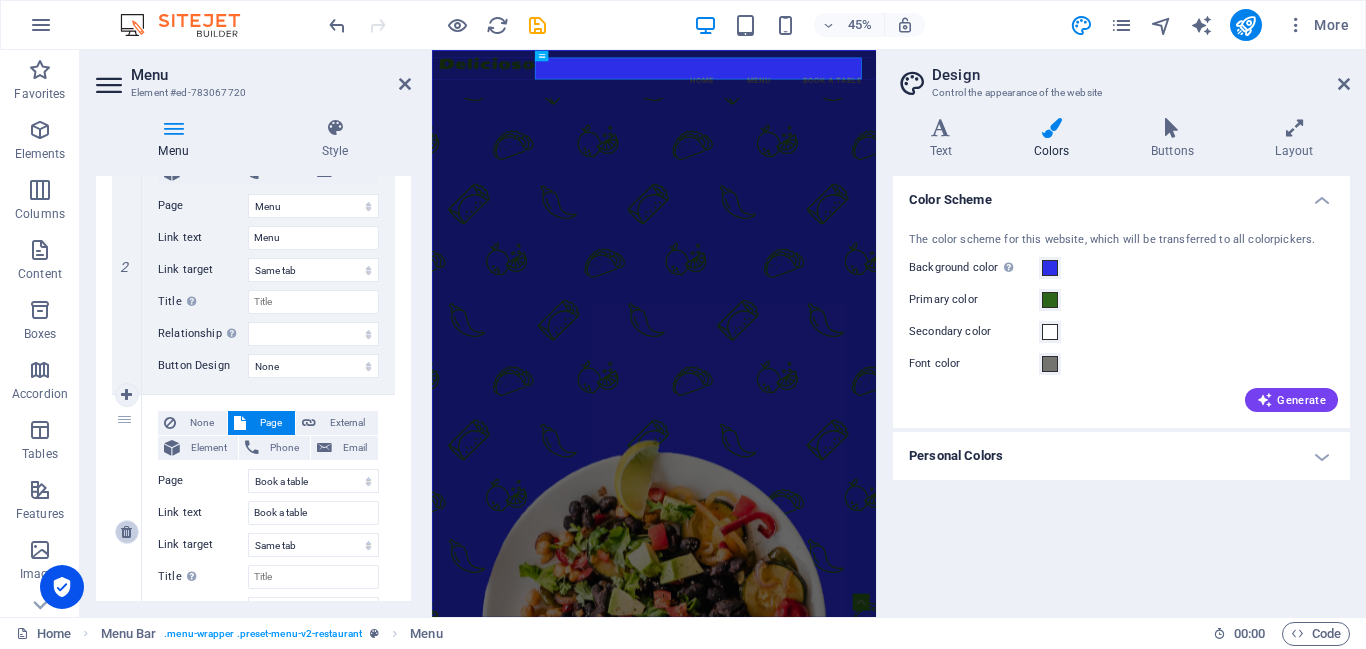 click at bounding box center (126, 532) 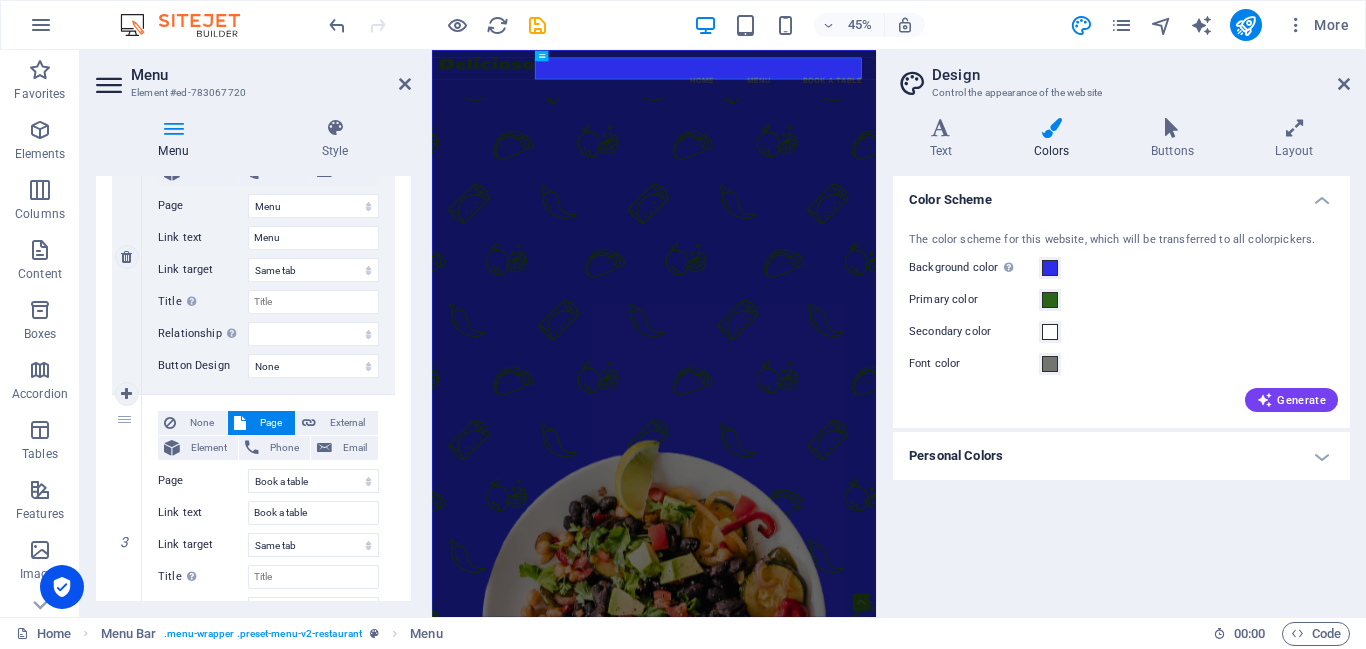 select 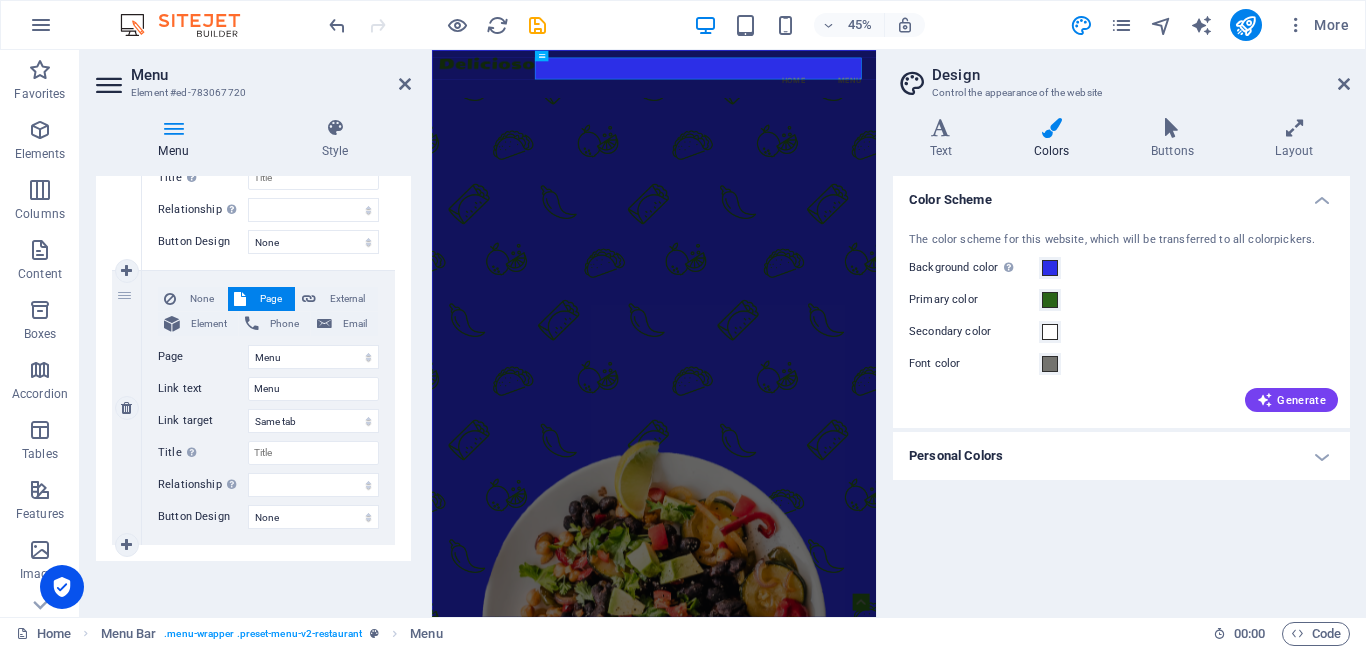 scroll, scrollTop: 370, scrollLeft: 0, axis: vertical 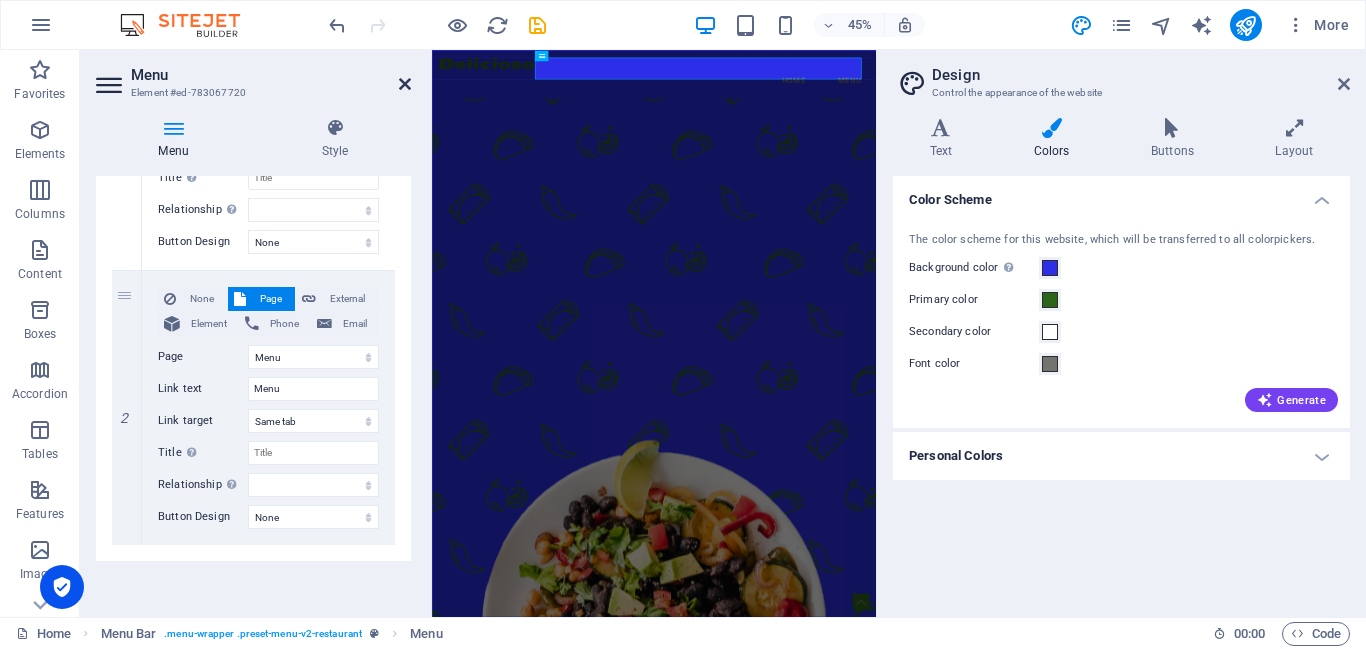 click at bounding box center [405, 84] 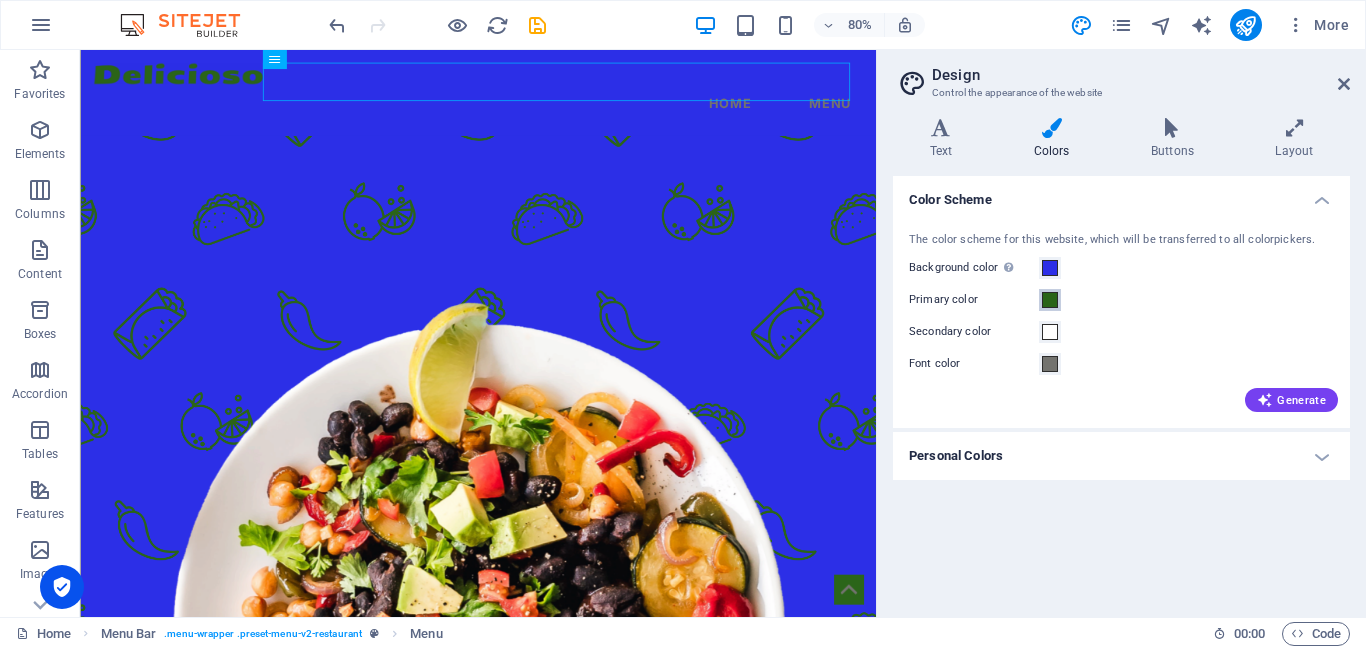 click at bounding box center [1050, 300] 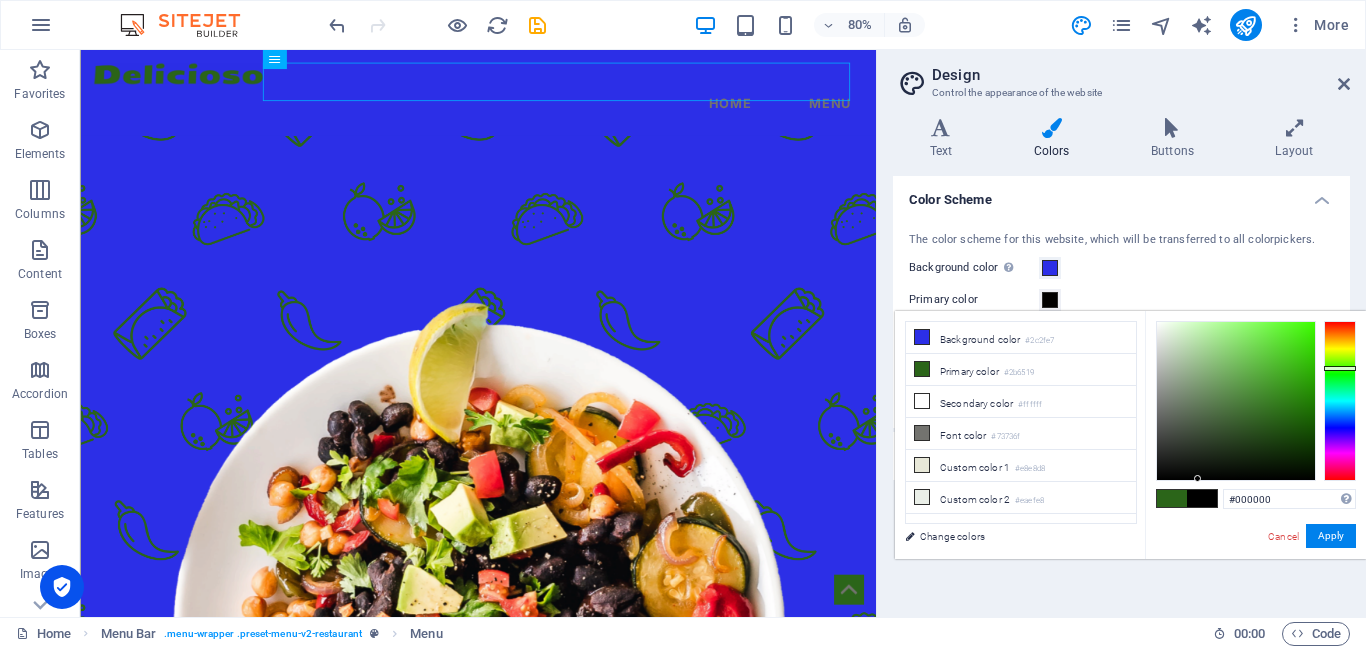 click on "#000000 Supported formats #0852ed rgb(8, 82, 237) rgba(8, 82, 237, 90%) hsv(221,97,93) hsl(221, 93%, 48%) Cancel Apply" at bounding box center (1255, 580) 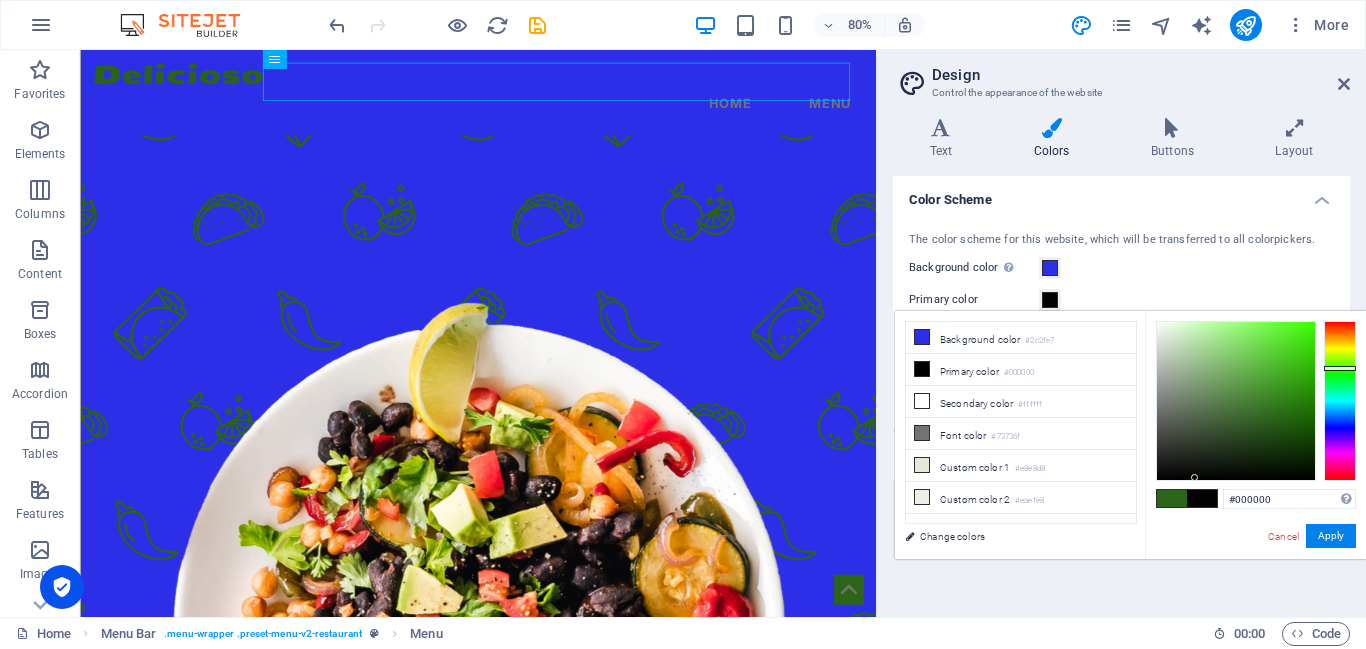 type on "#000000" 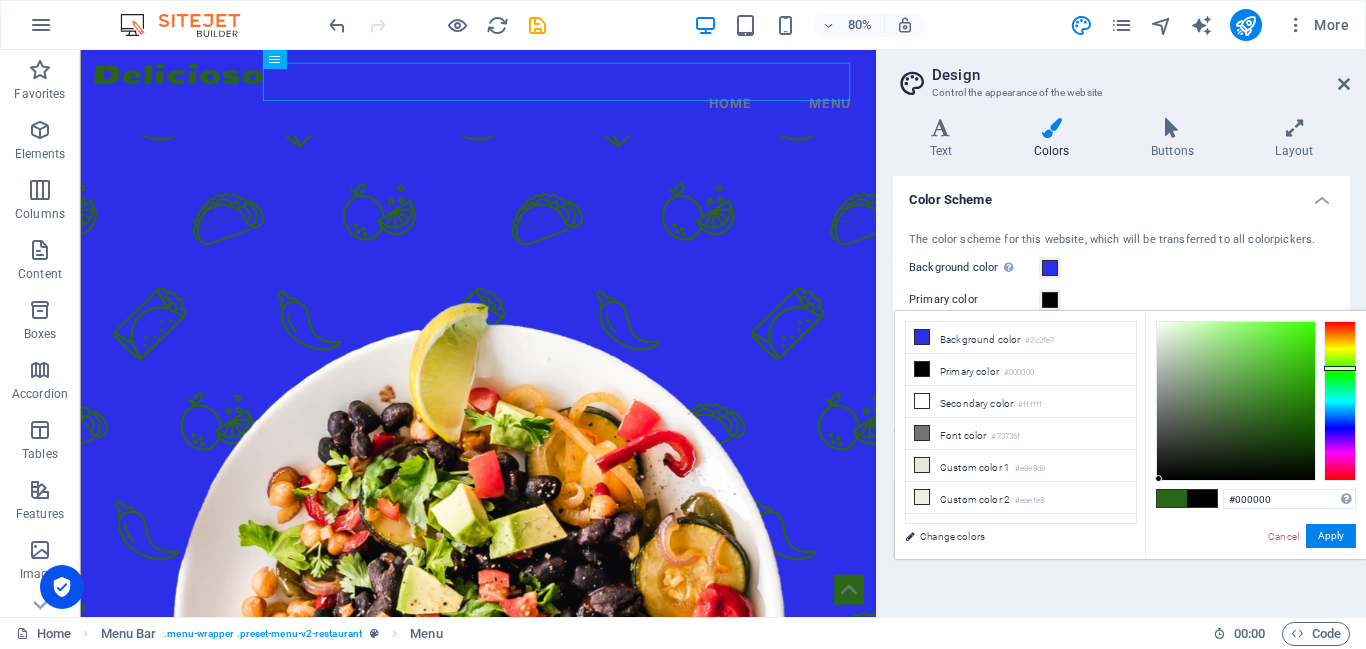 drag, startPoint x: 1195, startPoint y: 478, endPoint x: 1159, endPoint y: 486, distance: 36.878178 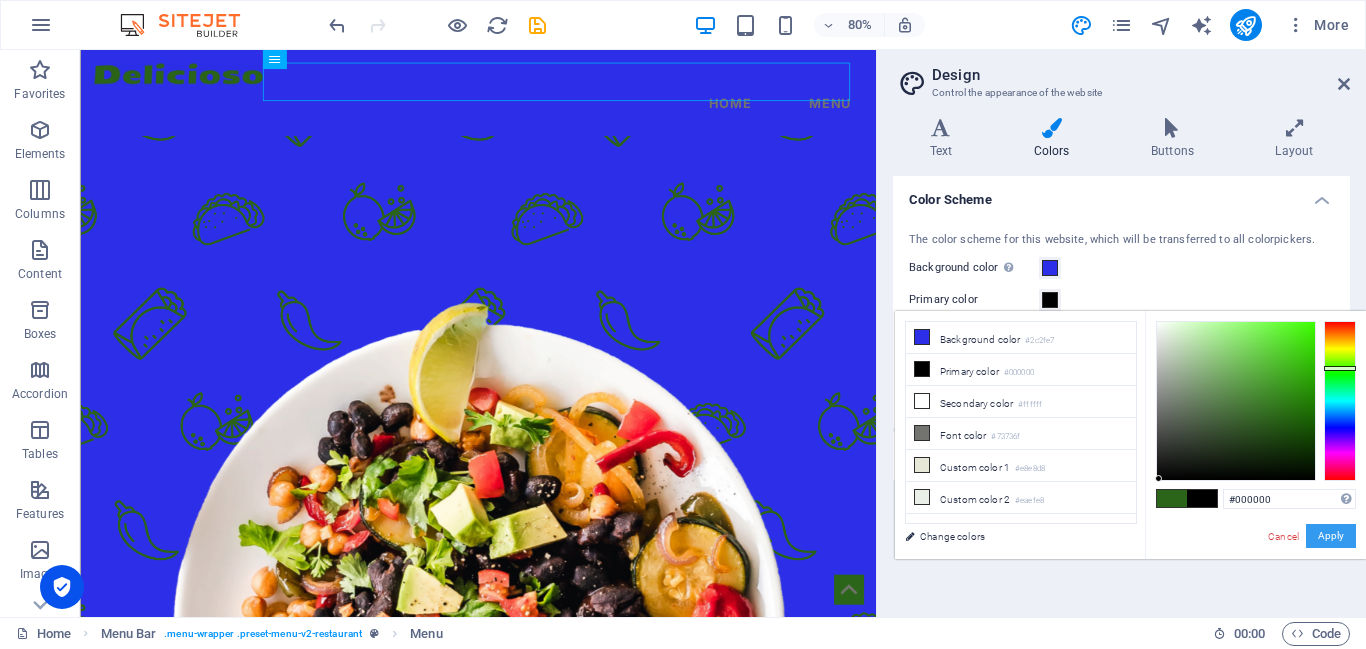 click on "Apply" at bounding box center (1331, 536) 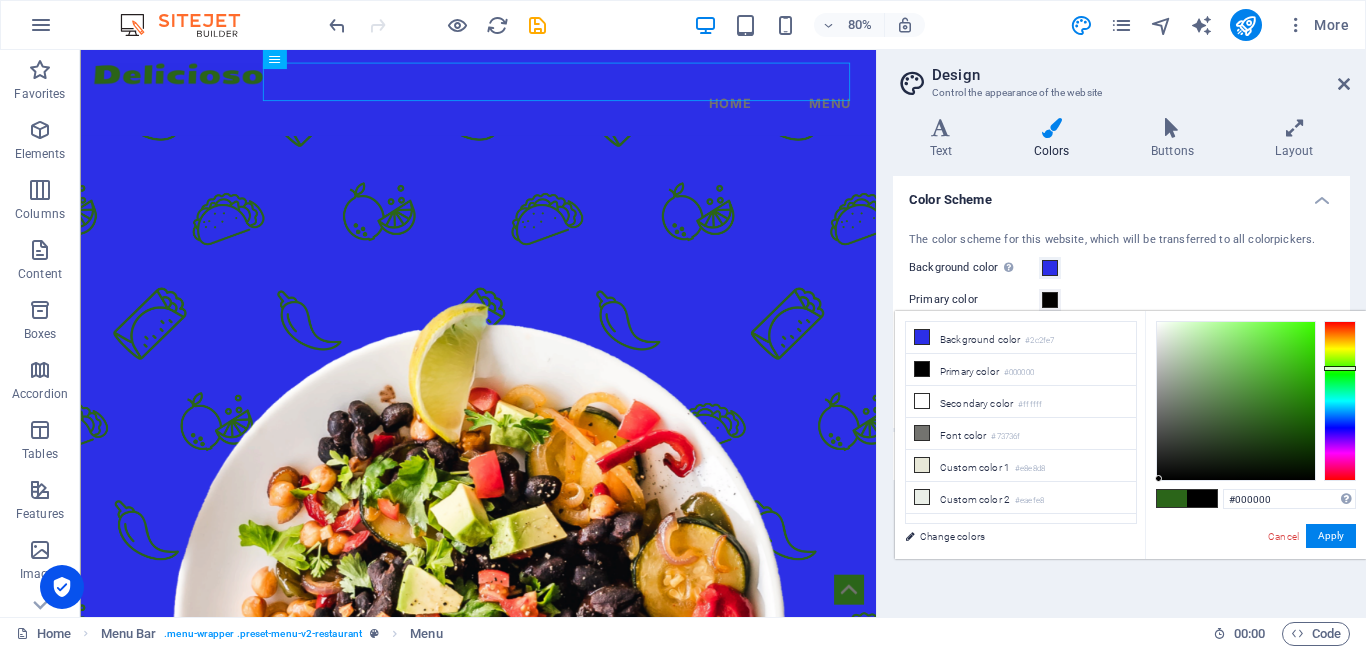 click on "Color Scheme The color scheme for this website, which will be transferred to all colorpickers. Background color Only visible if it is not covered by other backgrounds. Primary color Secondary color Font color Generate Personal Colors Custom color 1 Custom color 2 Custom color 3 Custom color 4 Custom color 5" at bounding box center [1121, 388] 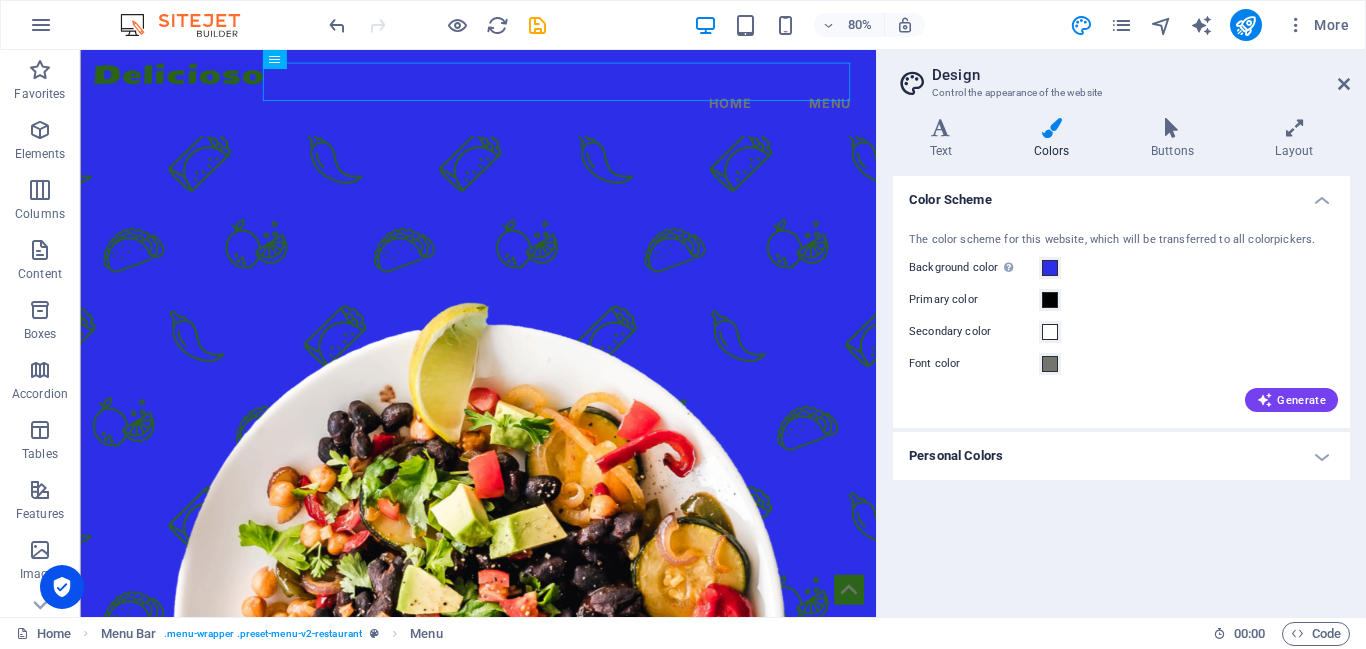 click on "Color Scheme The color scheme for this website, which will be transferred to all colorpickers. Background color Only visible if it is not covered by other backgrounds. Primary color Secondary color Font color Generate Personal Colors Custom color 1 Custom color 2 Custom color 3 Custom color 4 Custom color 5" at bounding box center (1121, 388) 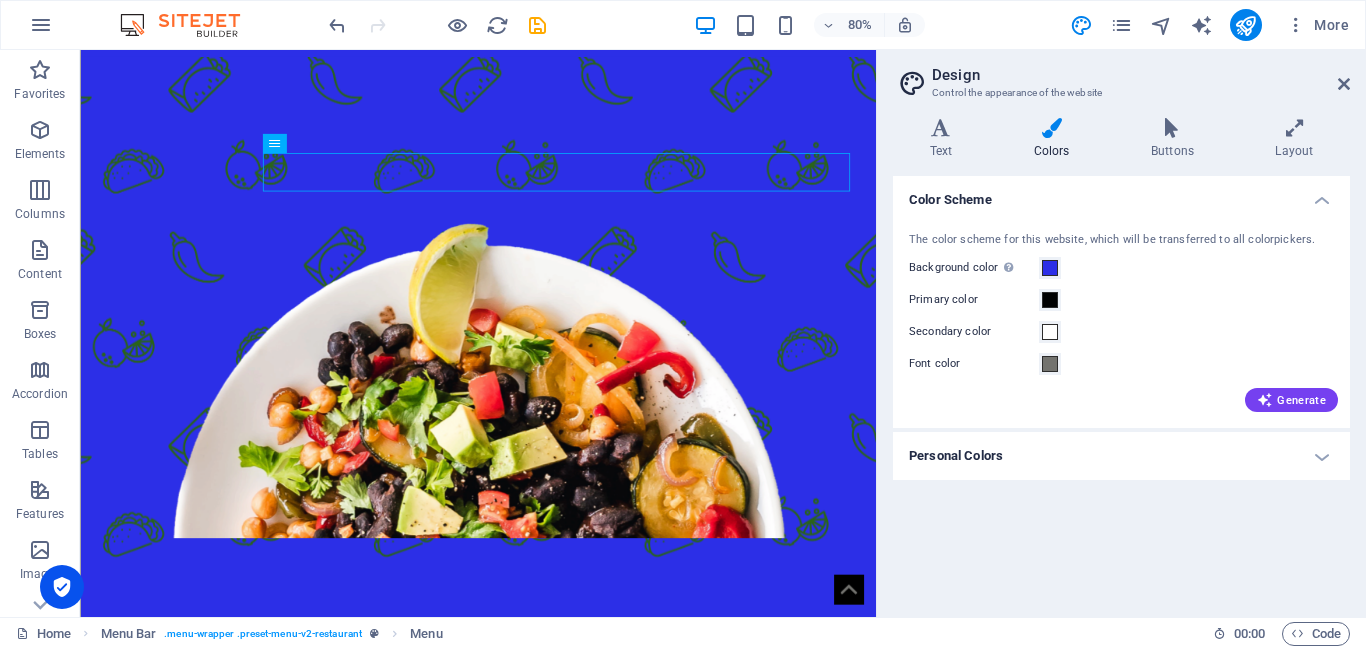 scroll, scrollTop: 0, scrollLeft: 0, axis: both 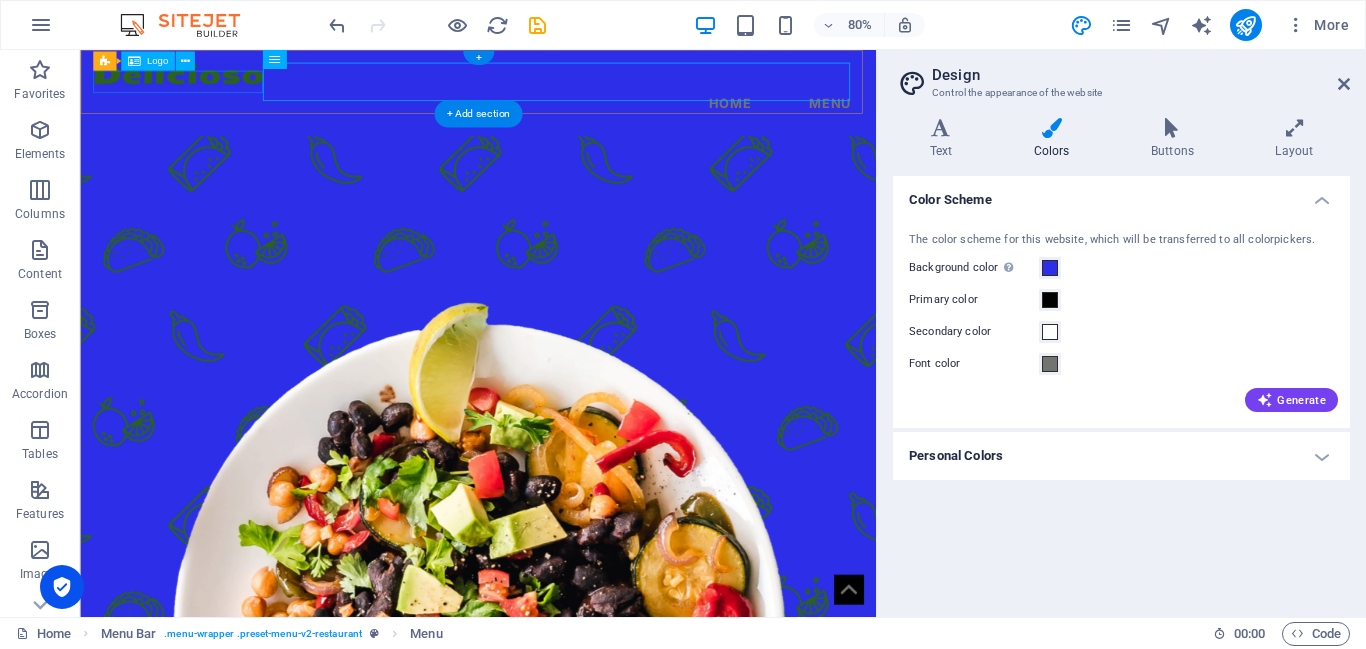 click at bounding box center (577, 79) 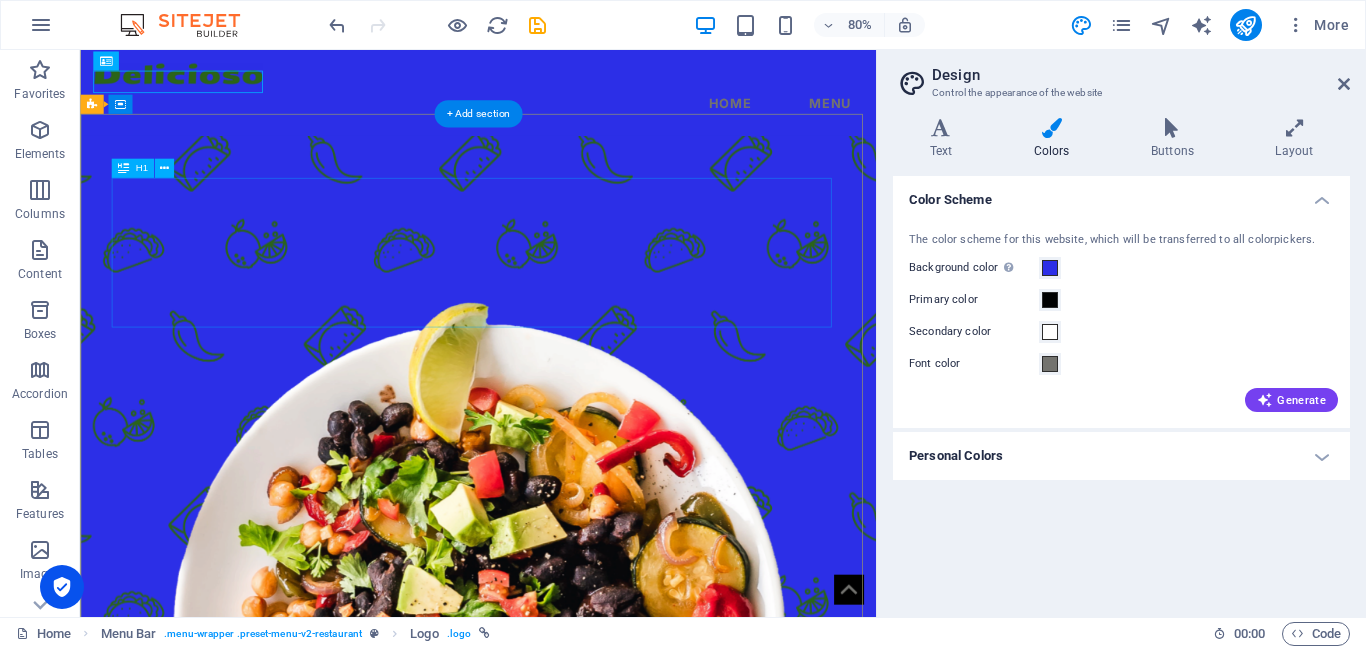 click on "Traditional Mexican Quisine" at bounding box center (577, 989) 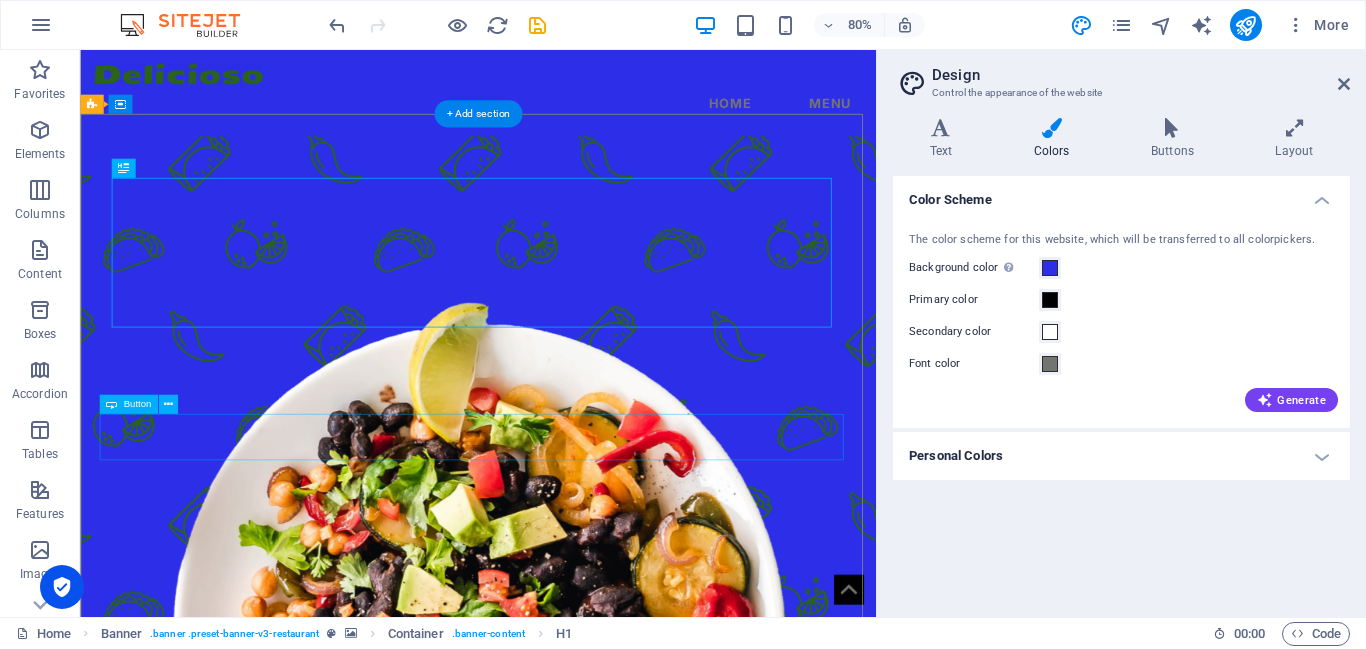 click on "book now" at bounding box center [577, 1196] 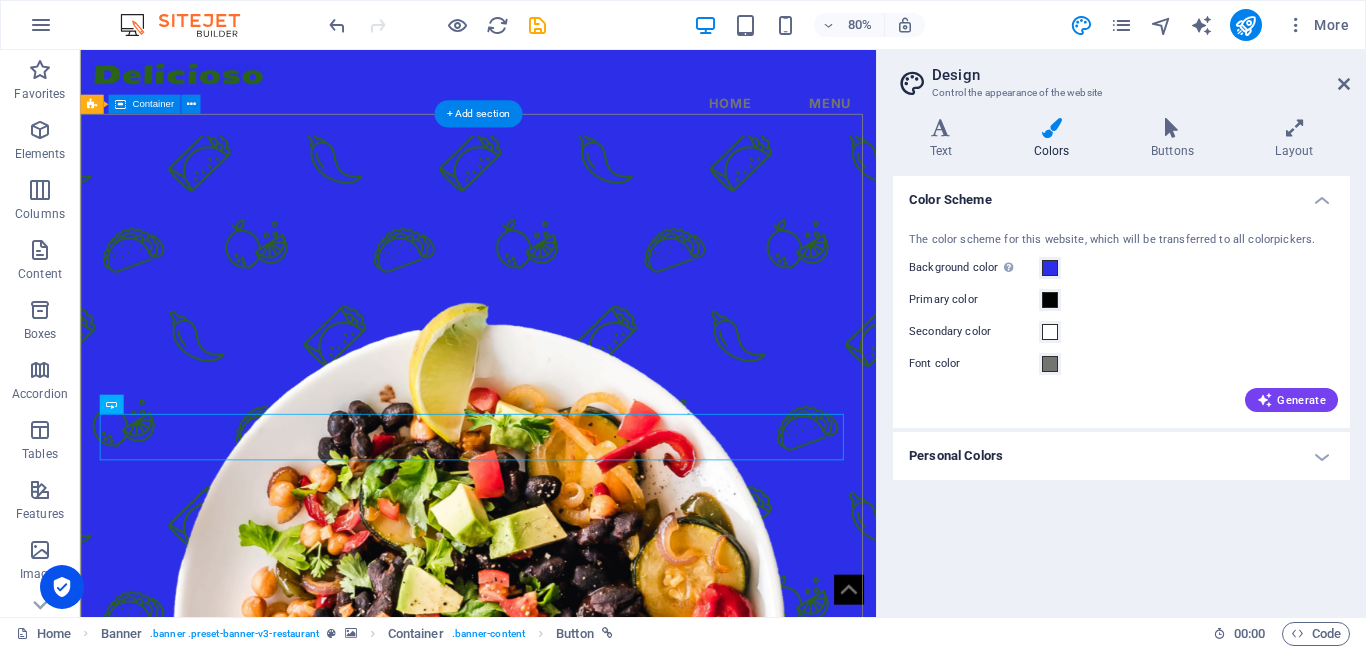 click on "Traditional Mexican Quisine  Lorem ipsum dolor sit amet consectetur. Diam cursus faucibus hac tempor faucibus mattis. book now" at bounding box center (577, 1060) 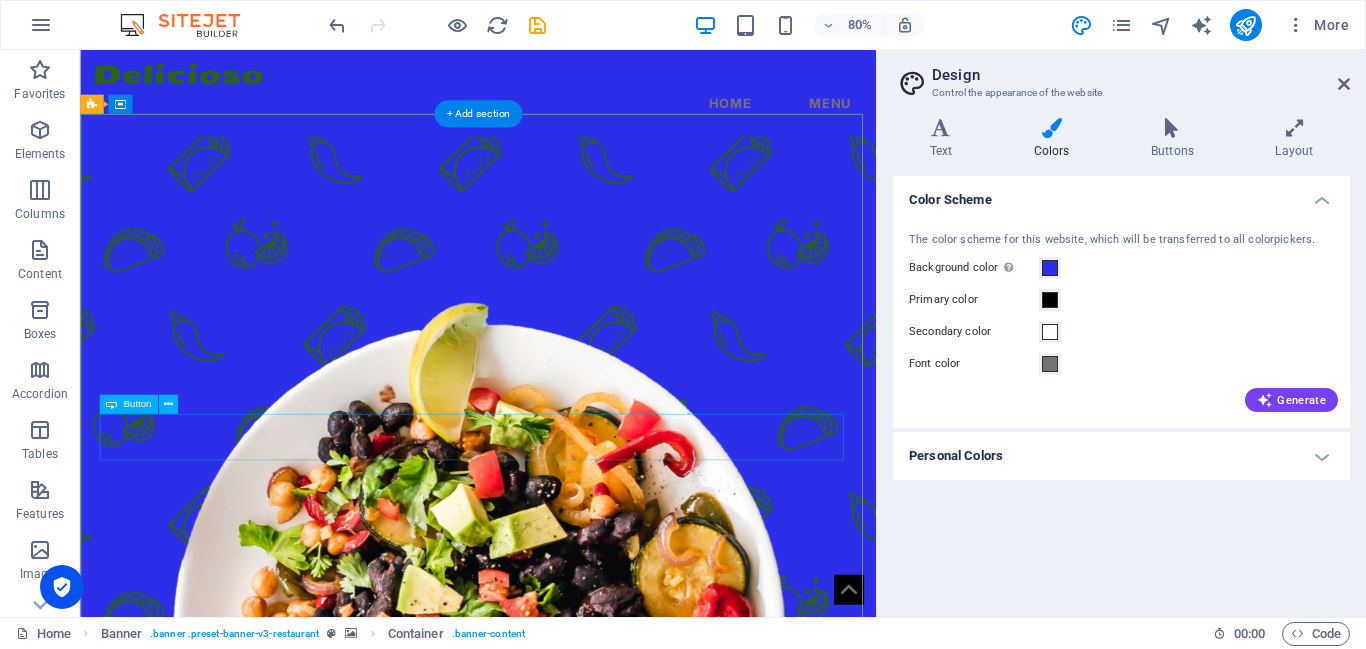 click on "book now" at bounding box center [577, 1196] 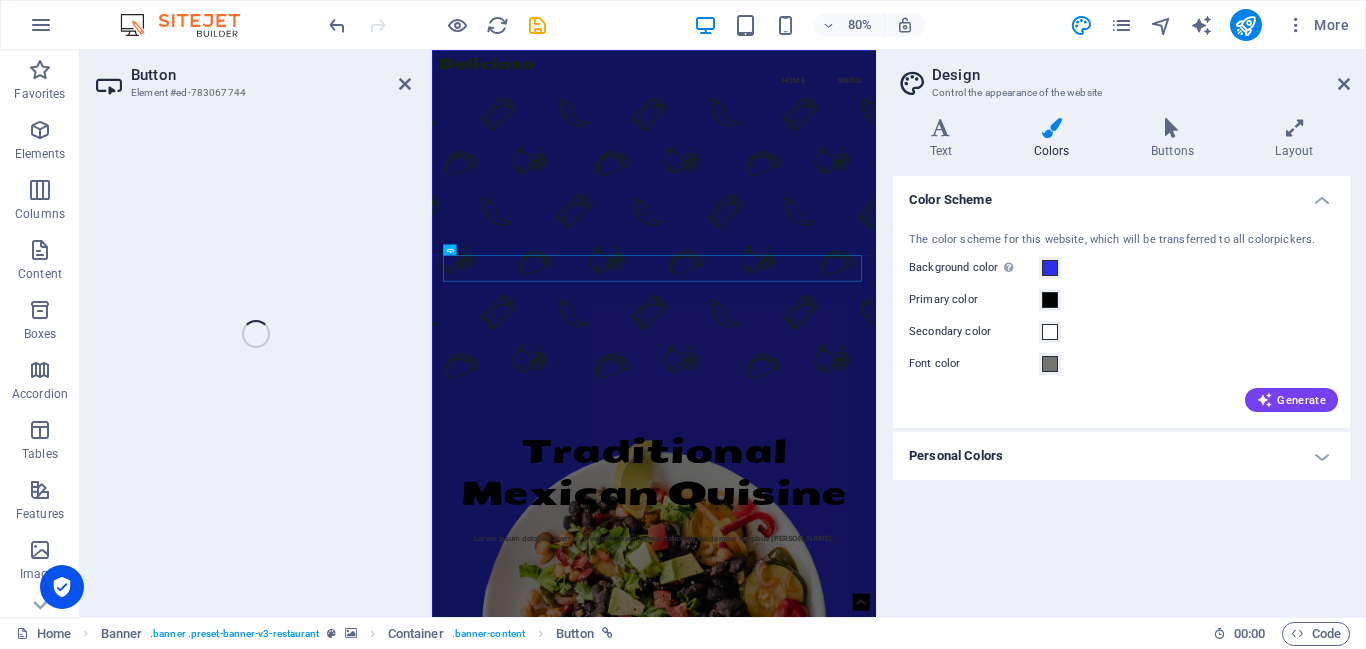 select on "px" 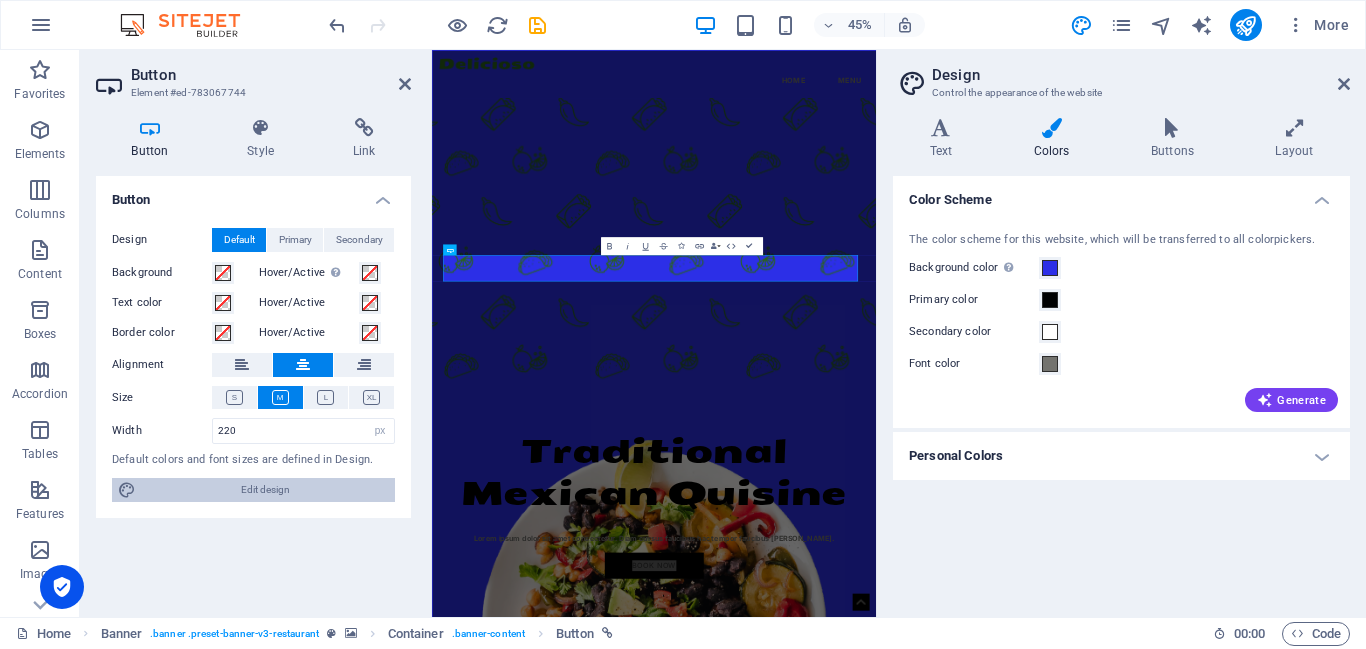 click on "Edit design" at bounding box center (265, 490) 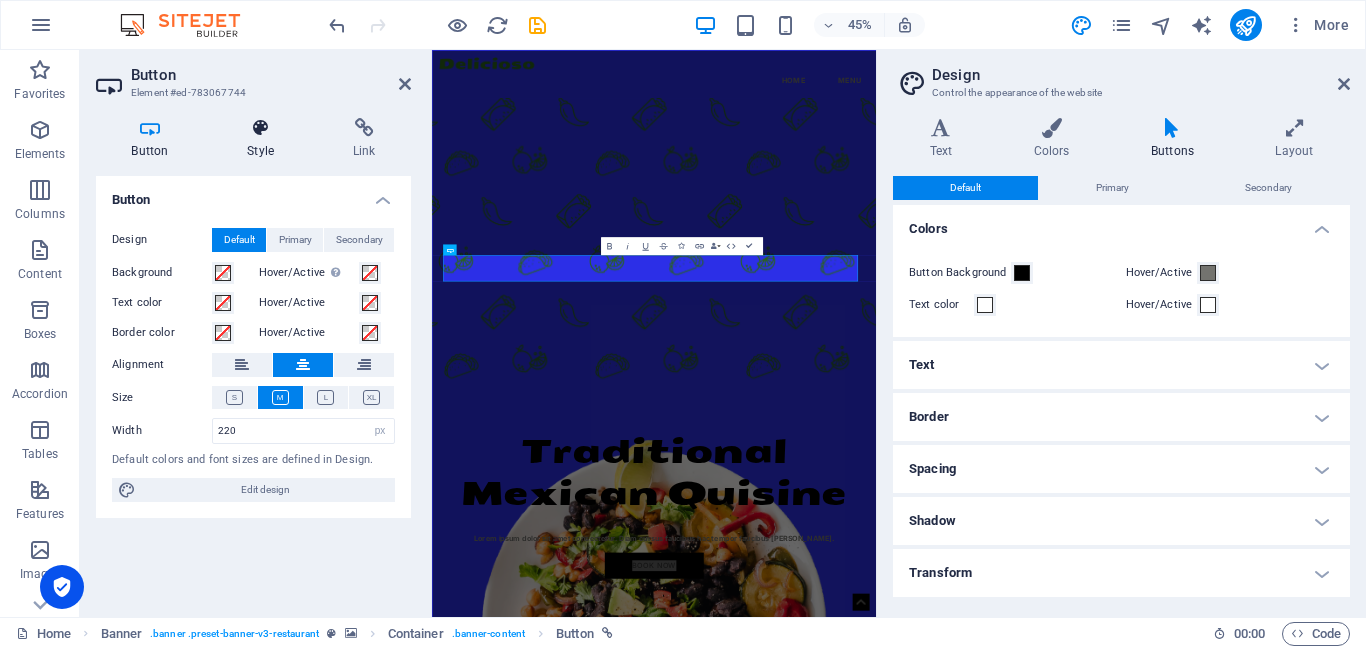click at bounding box center (261, 128) 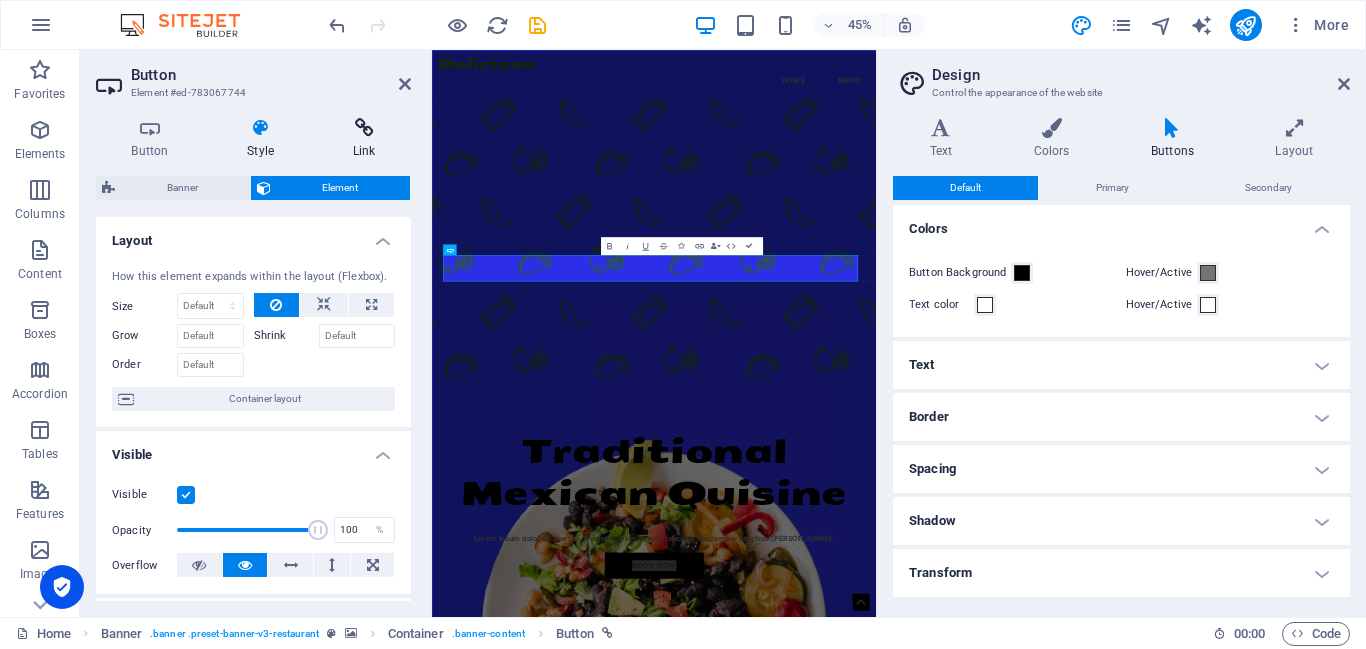 click at bounding box center [364, 128] 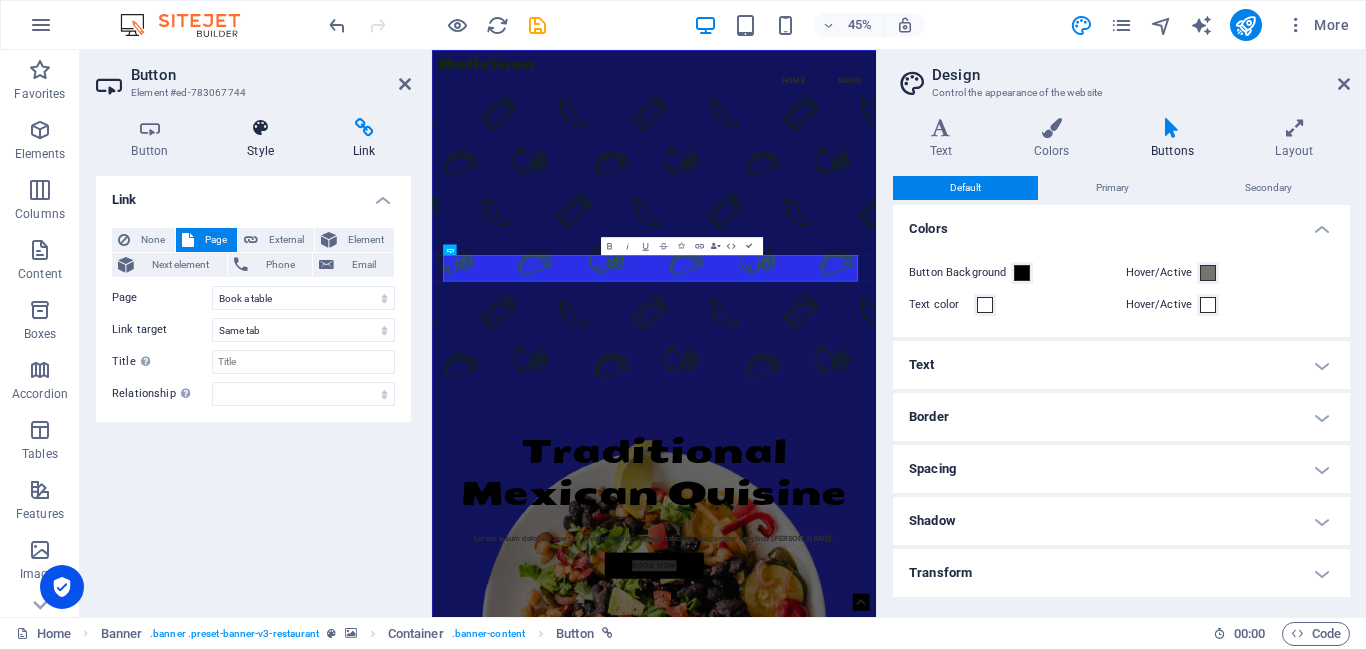 click on "Style" at bounding box center [265, 139] 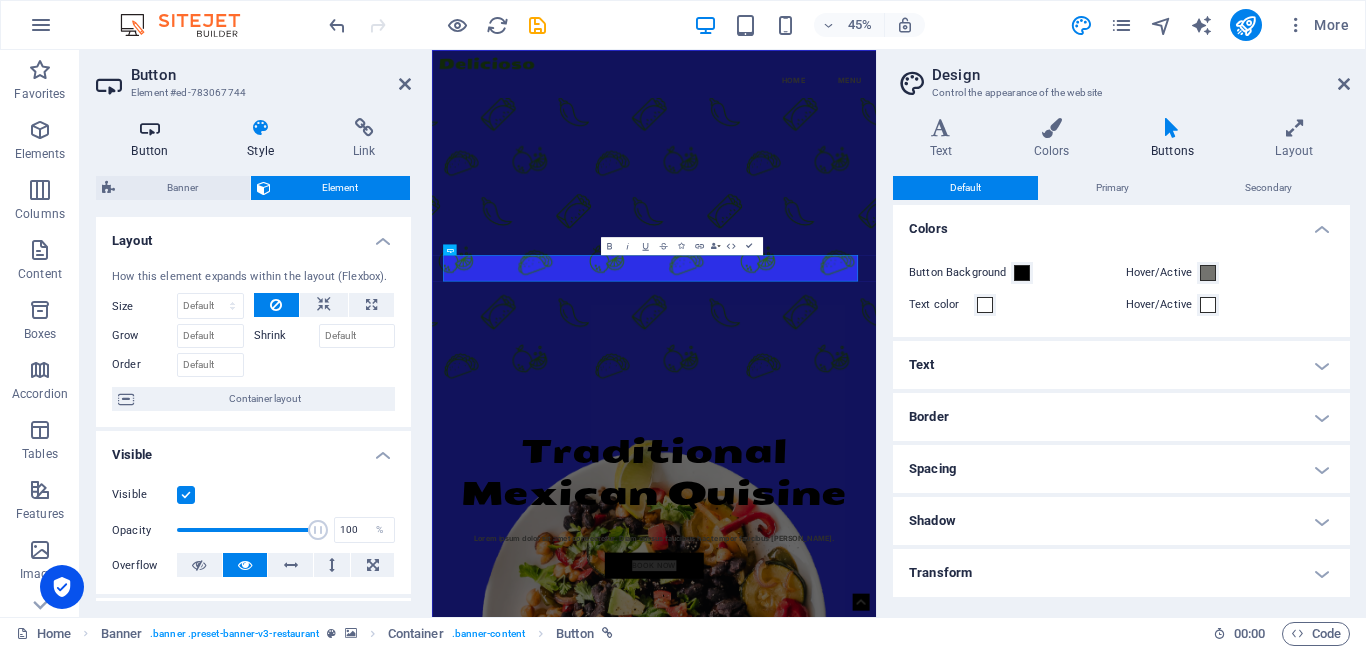click at bounding box center [150, 128] 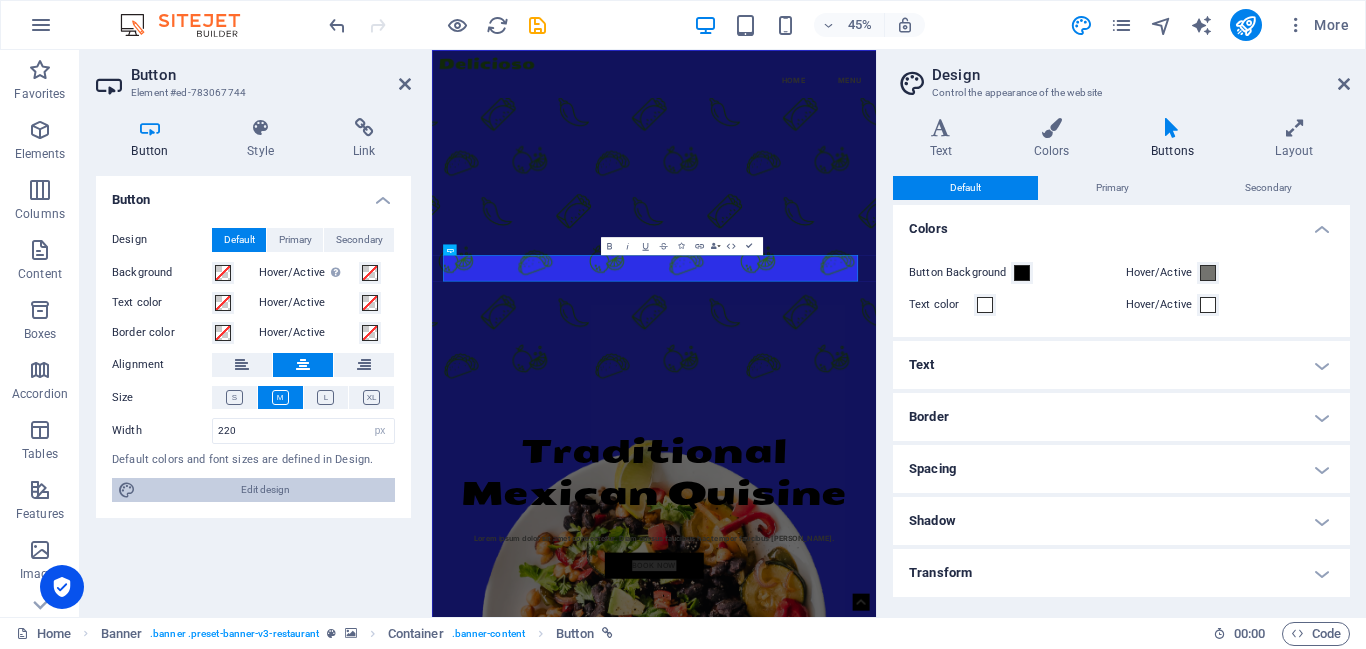 click on "Edit design" at bounding box center [265, 490] 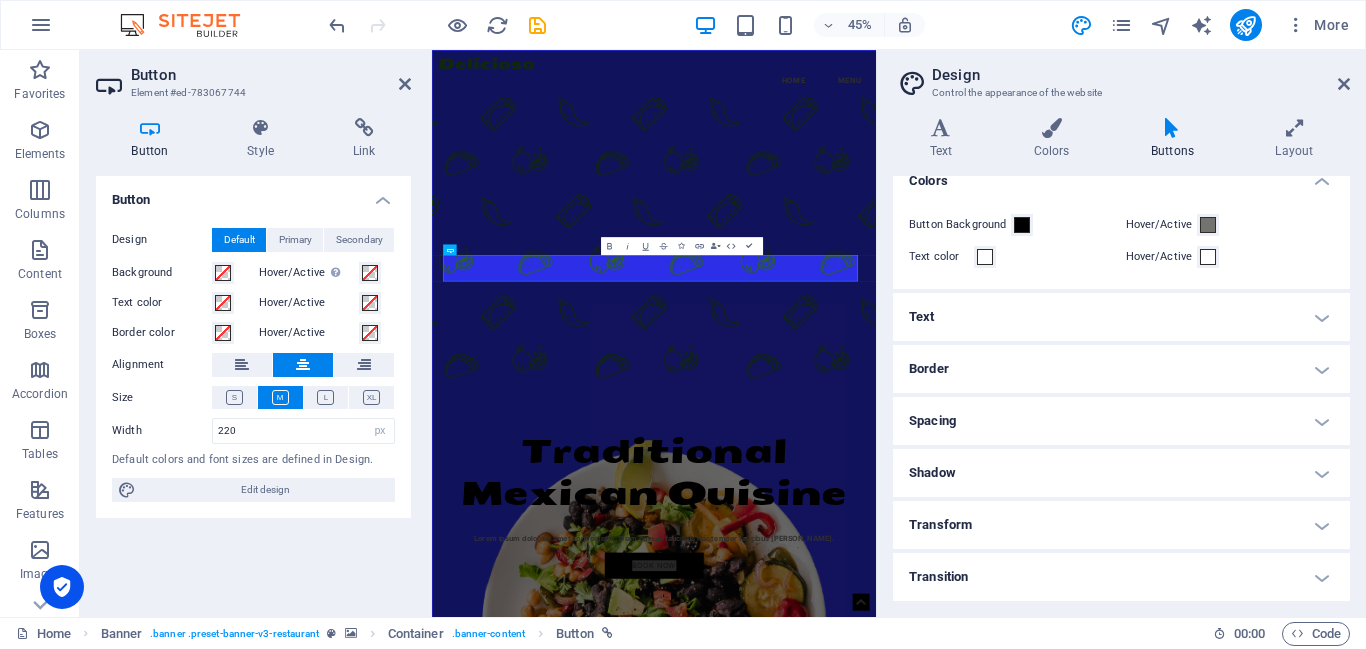 scroll, scrollTop: 460, scrollLeft: 0, axis: vertical 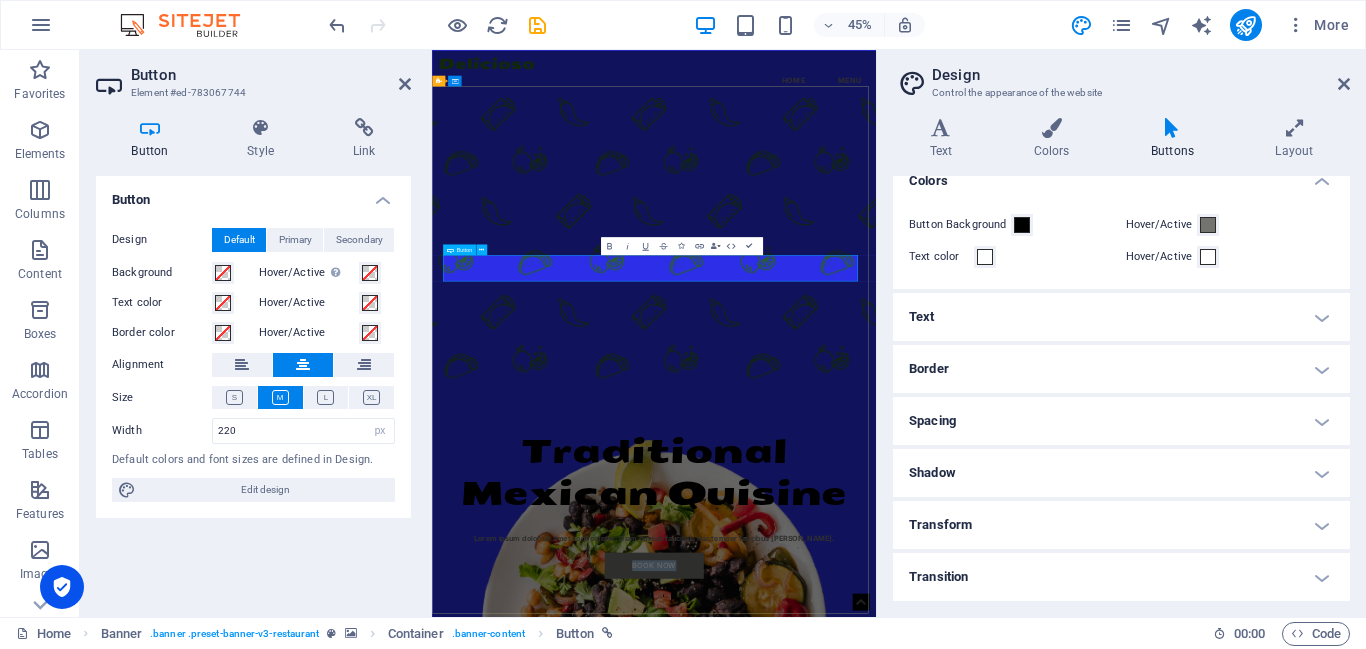 click on "book now" at bounding box center (926, 1196) 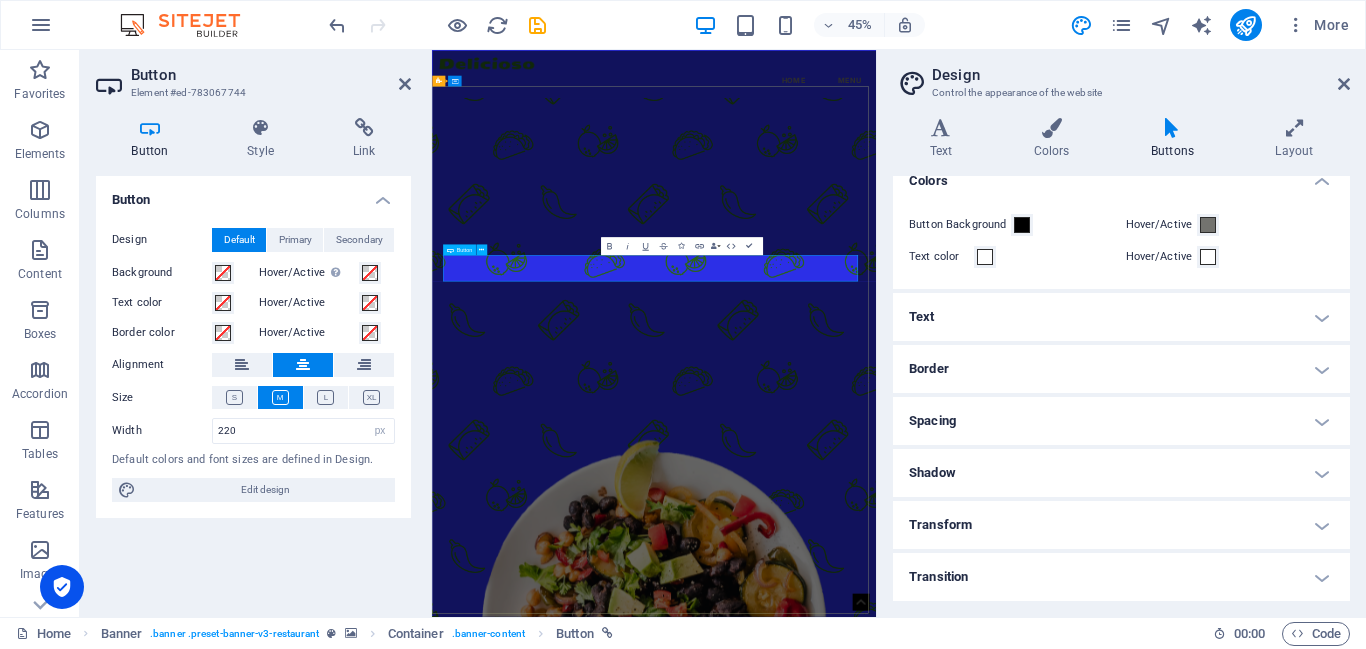 type 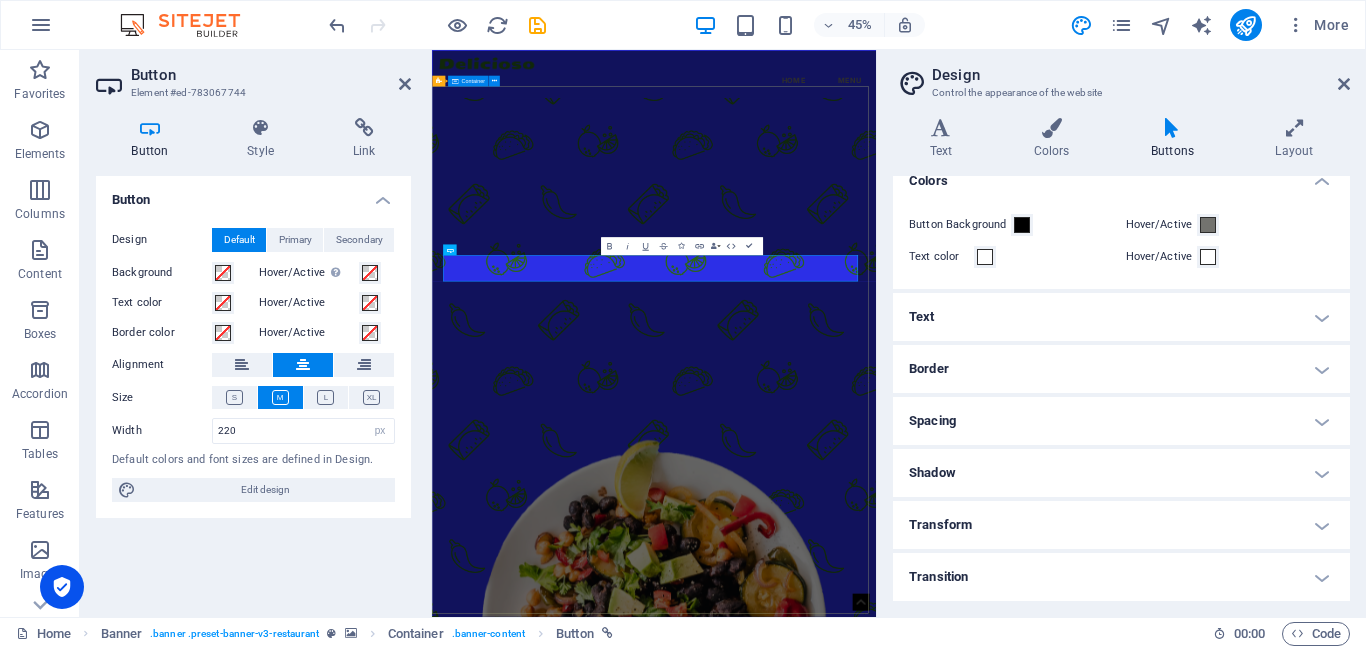 drag, startPoint x: 1154, startPoint y: 703, endPoint x: 1322, endPoint y: 362, distance: 380.13812 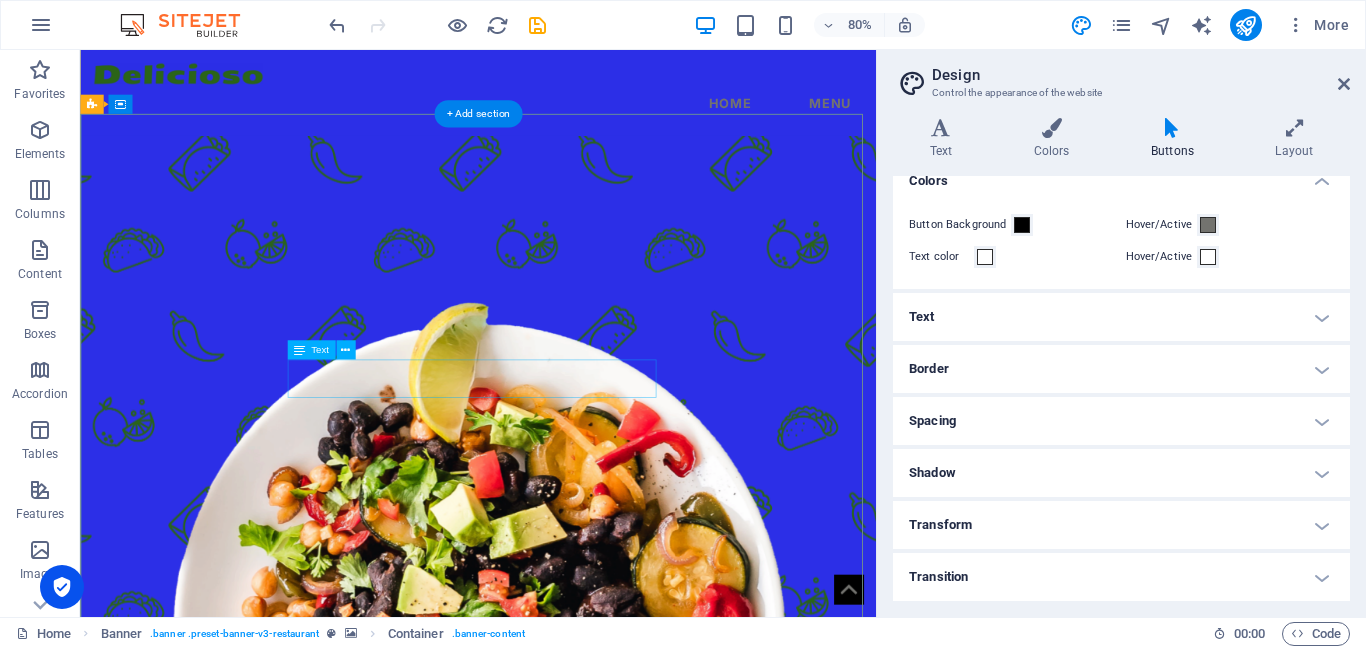 click on "Lorem ipsum dolor sit amet consectetur. Diam cursus faucibus hac tempor faucibus mattis." at bounding box center (577, 1135) 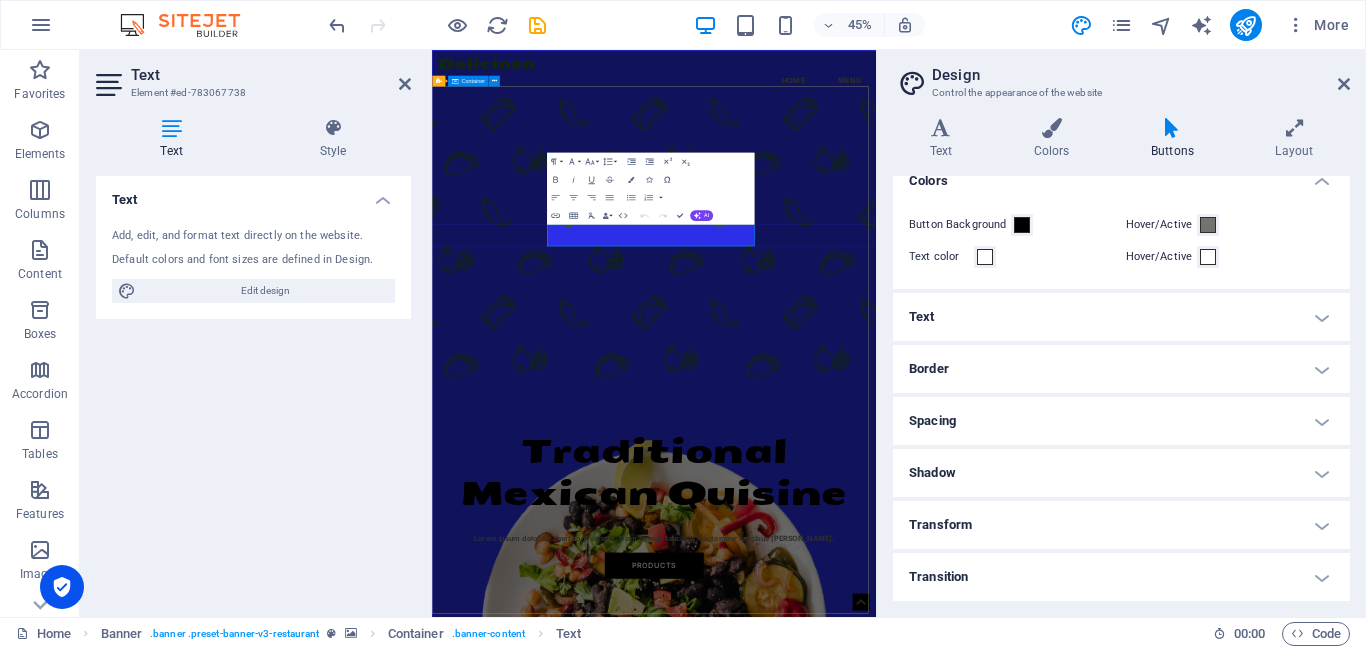 click on "Lorem ipsum dolor sit amet consectetur. Diam cursus faucibus hac tempor faucibus mattis." at bounding box center (925, 1135) 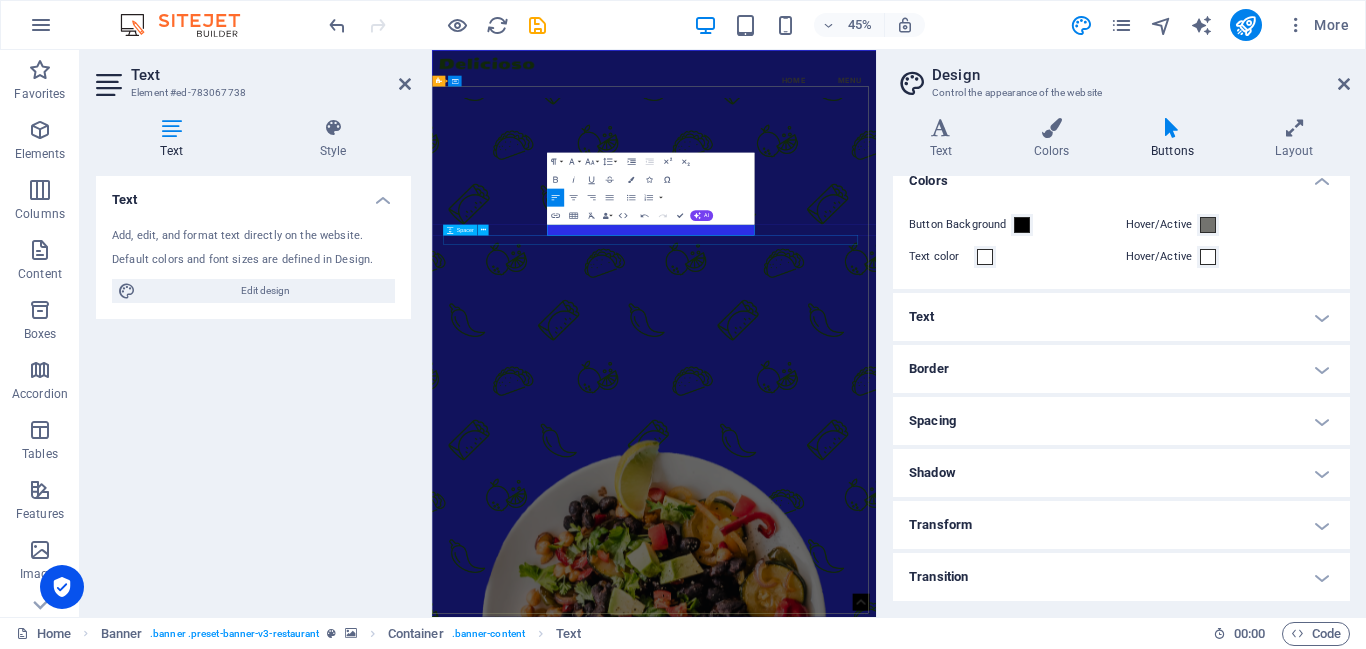 type 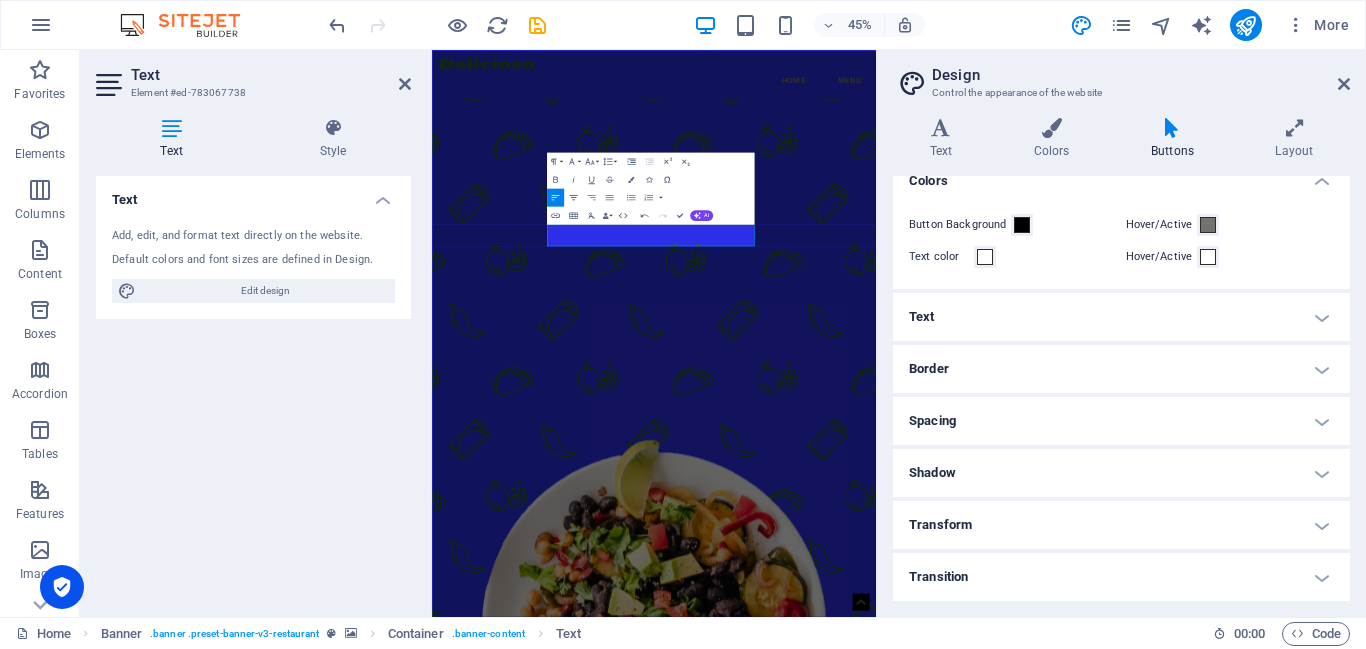 click 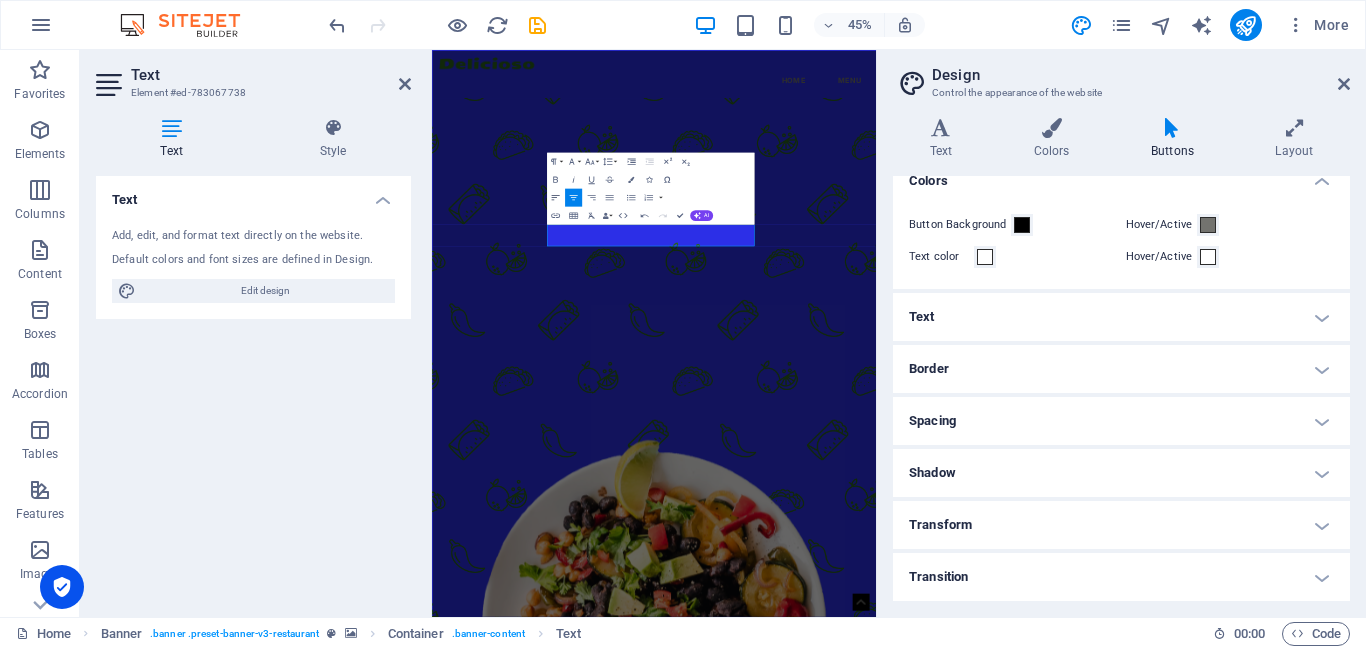 click 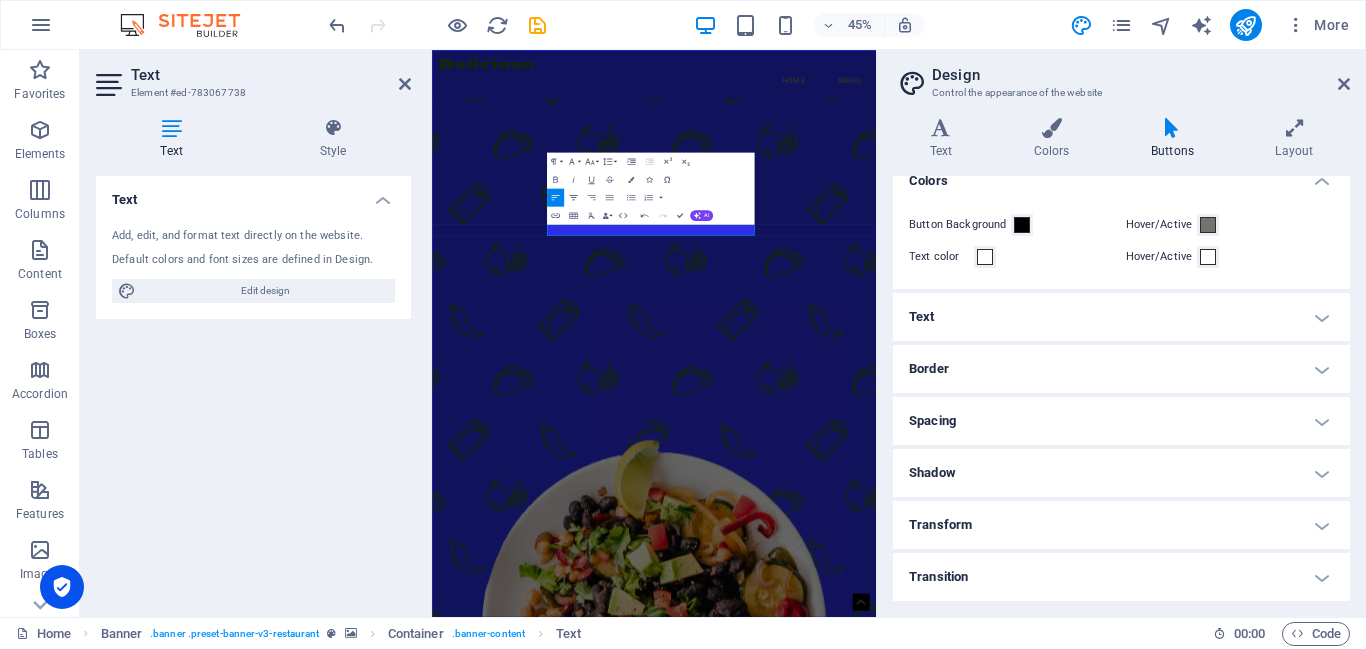 click 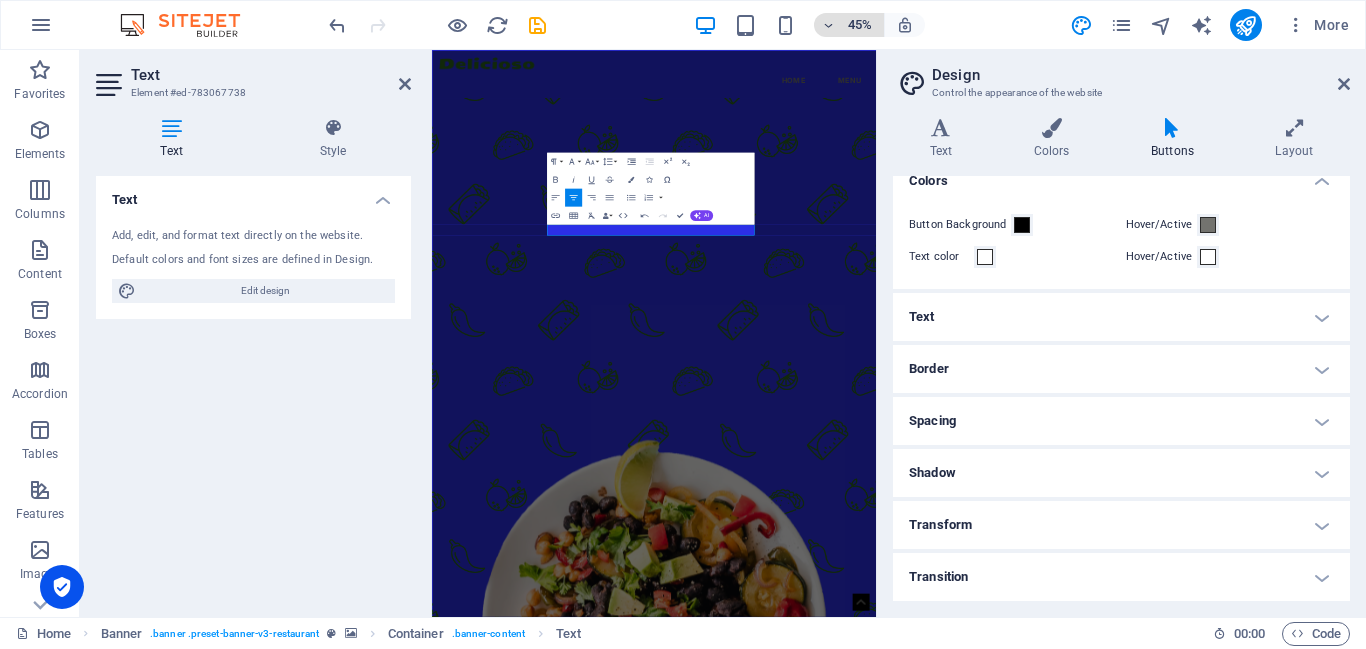click on "45%" at bounding box center (849, 25) 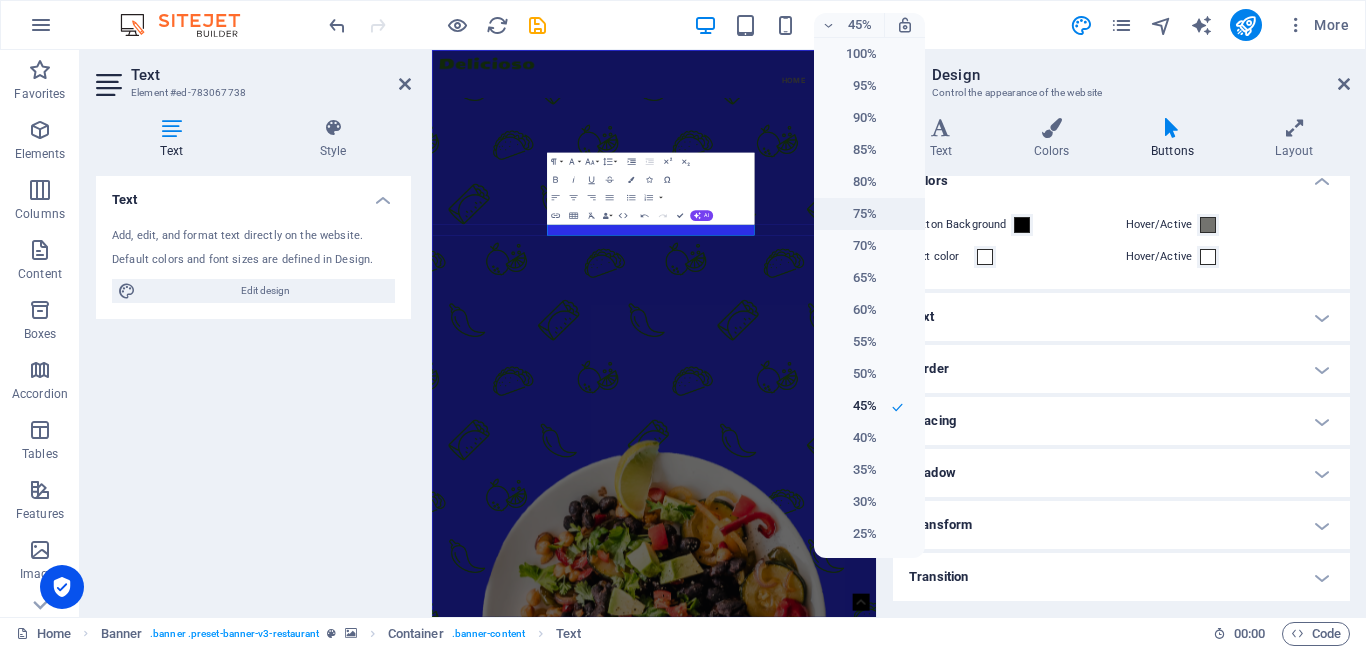 click on "75%" at bounding box center [851, 214] 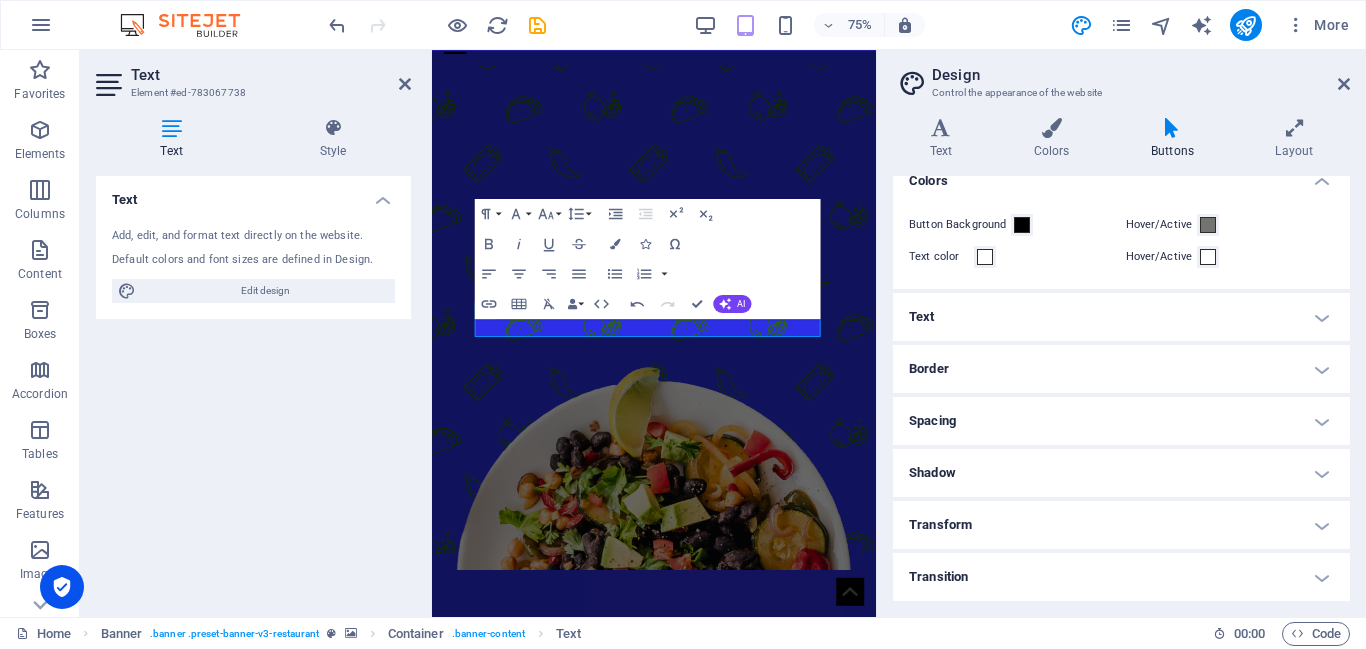 scroll, scrollTop: 39, scrollLeft: 0, axis: vertical 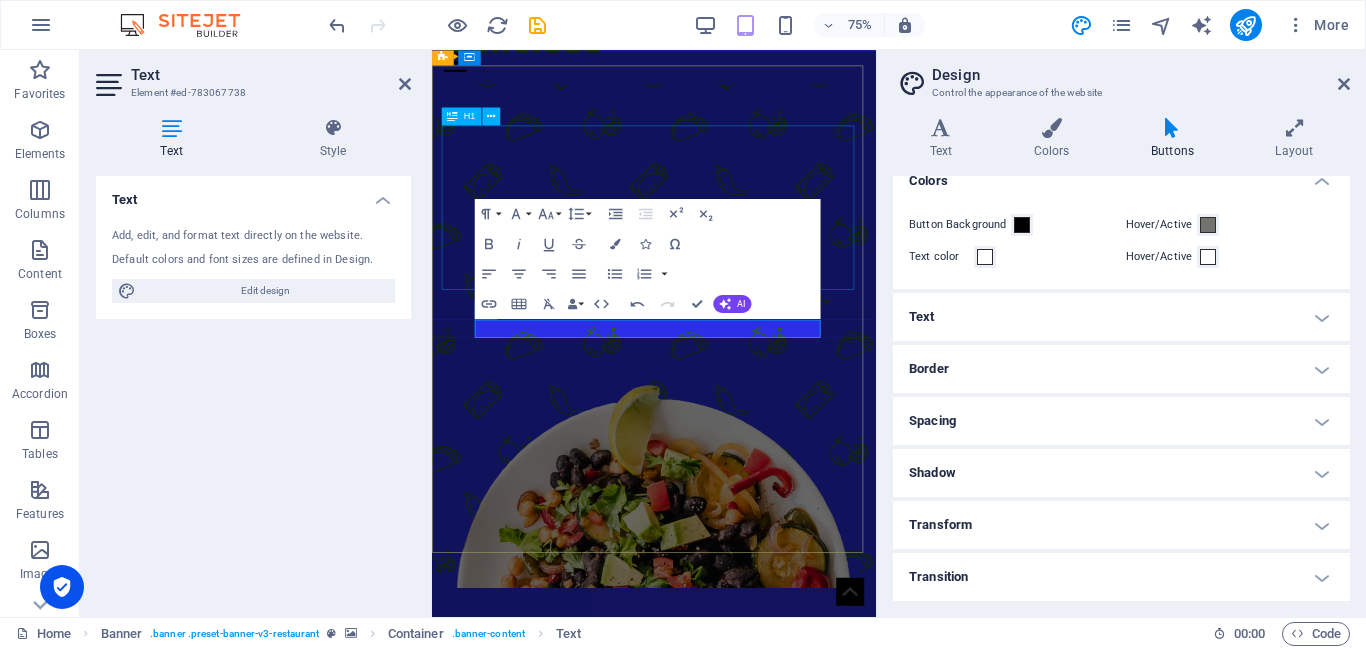 click on "Traditional Mexican Quisine" at bounding box center (728, 934) 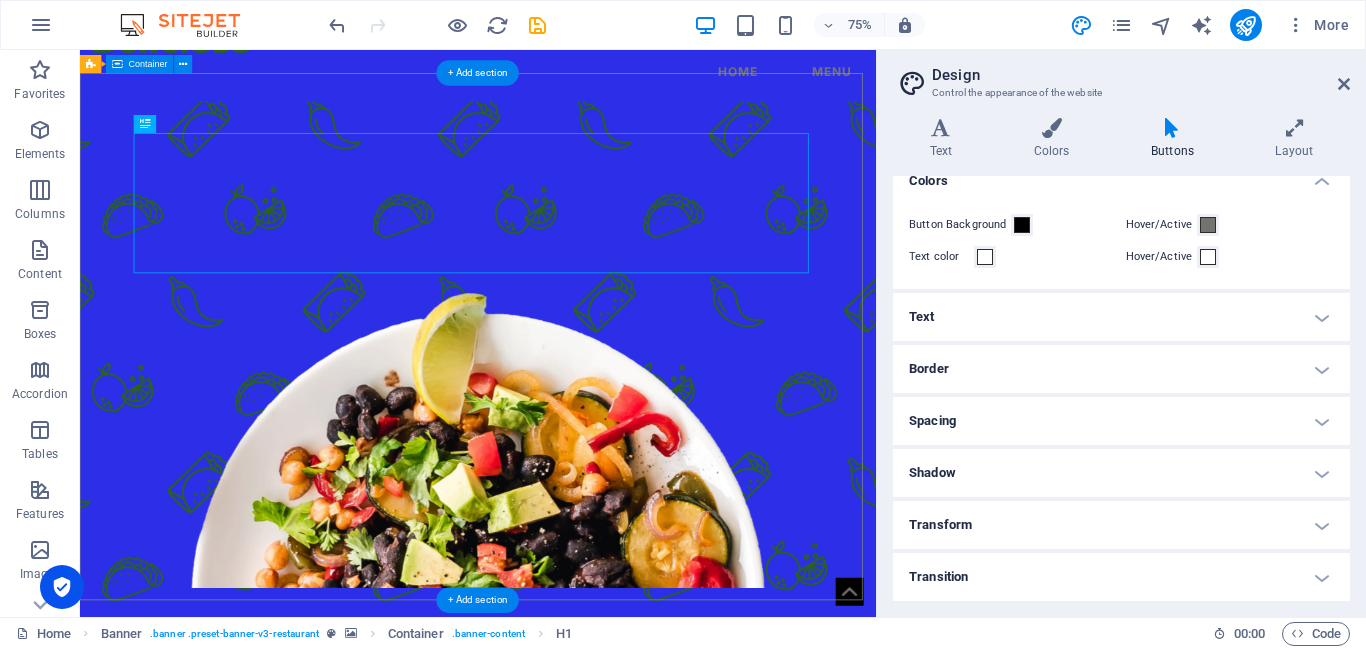 scroll, scrollTop: 50, scrollLeft: 0, axis: vertical 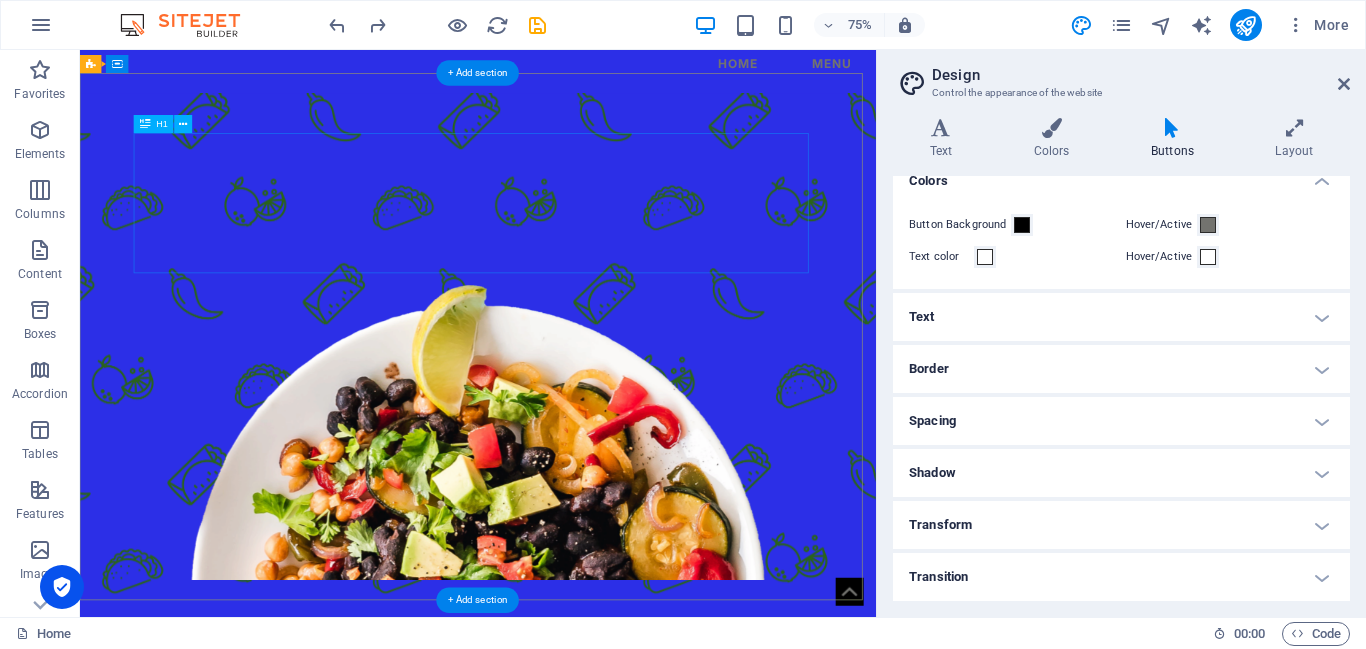 click on "Traditional Mexican Quisine" at bounding box center (610, 983) 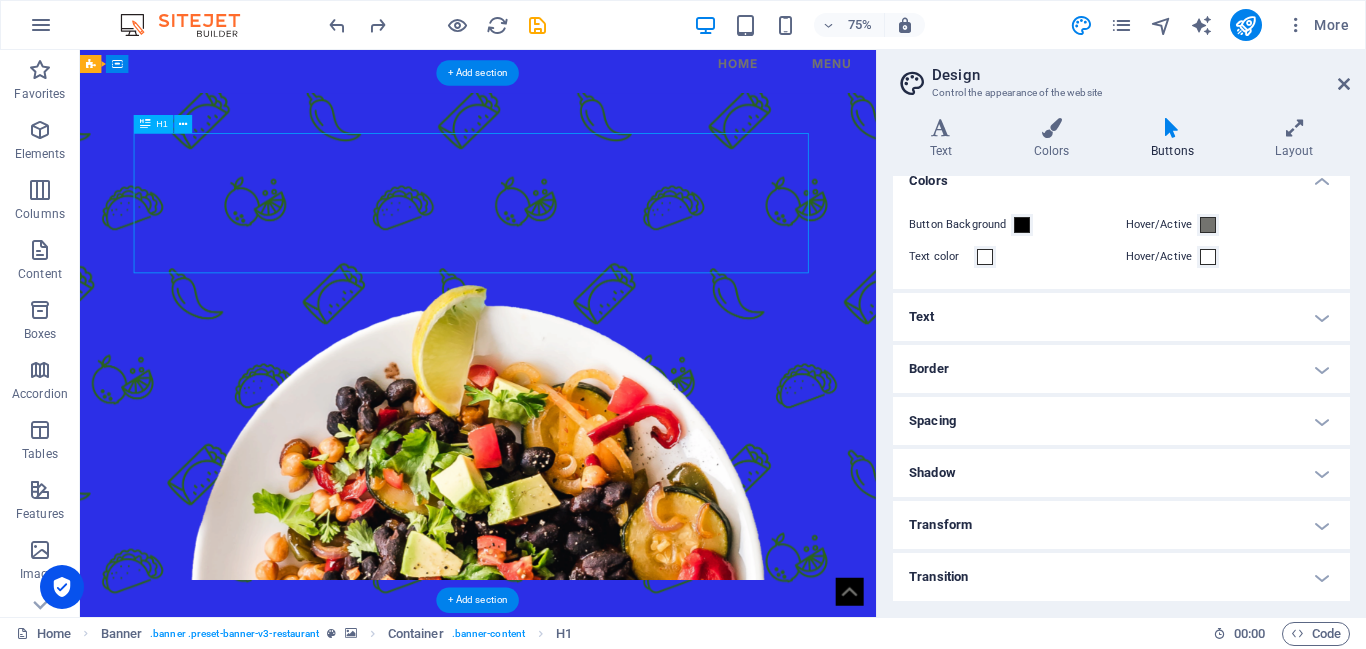 click on "Traditional Mexican Quisine" at bounding box center (610, 983) 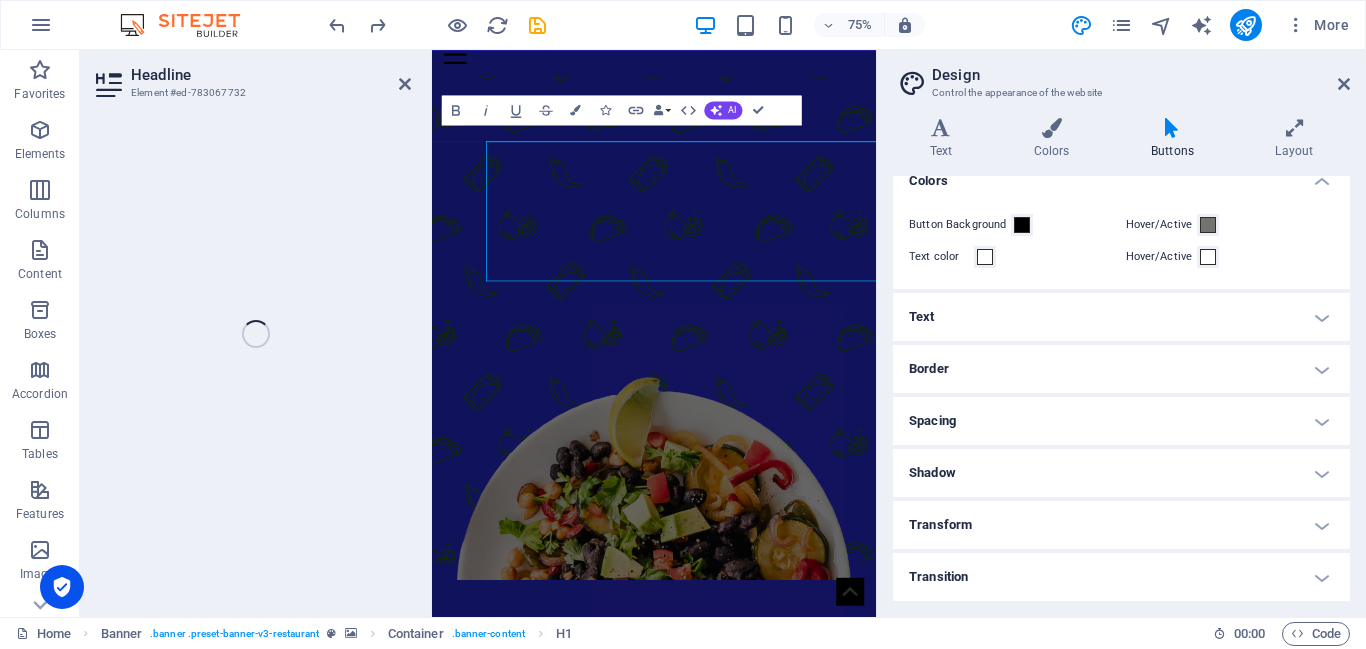 scroll, scrollTop: 39, scrollLeft: 0, axis: vertical 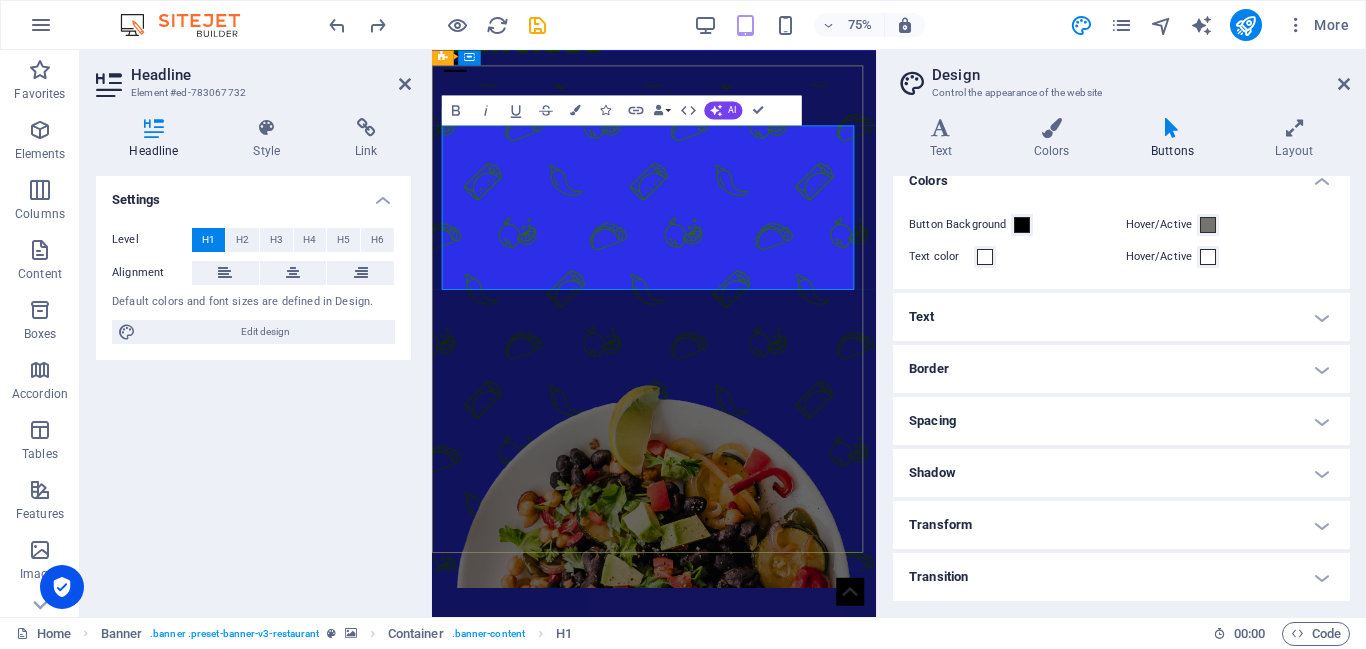 click on "Traditional Mexican Quisine" at bounding box center [728, 934] 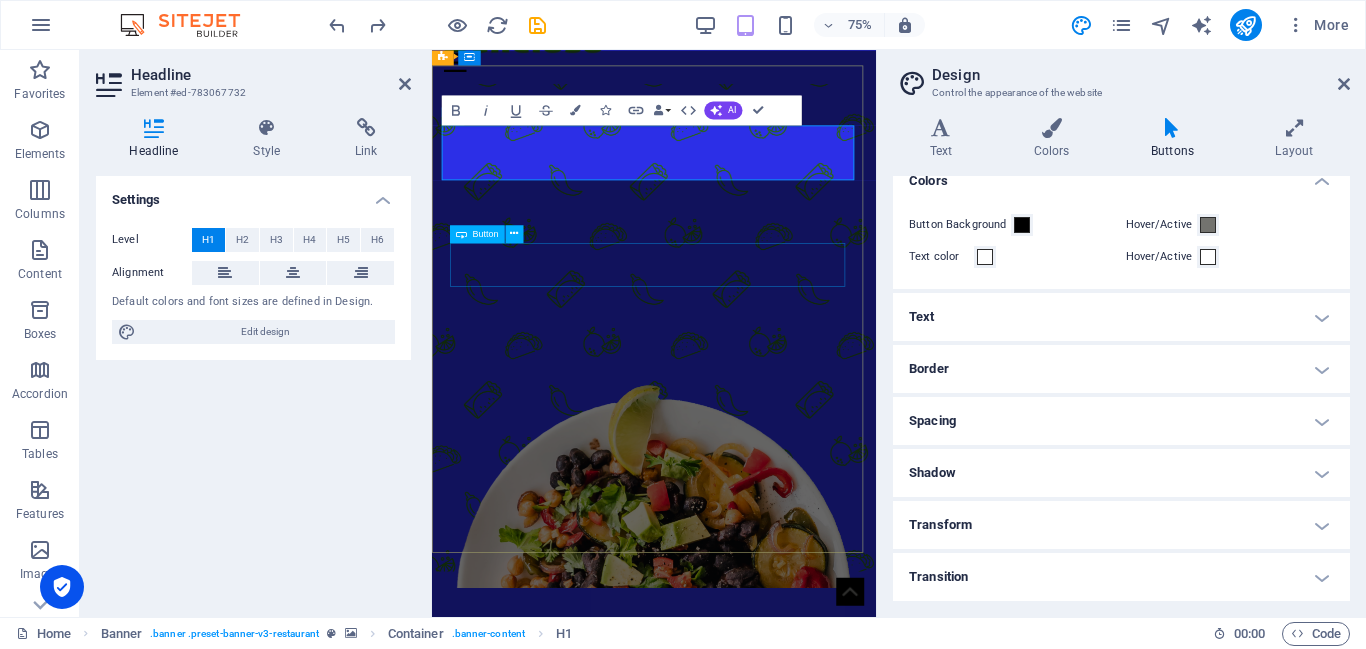 click on "PRODUCTS" at bounding box center [728, 1011] 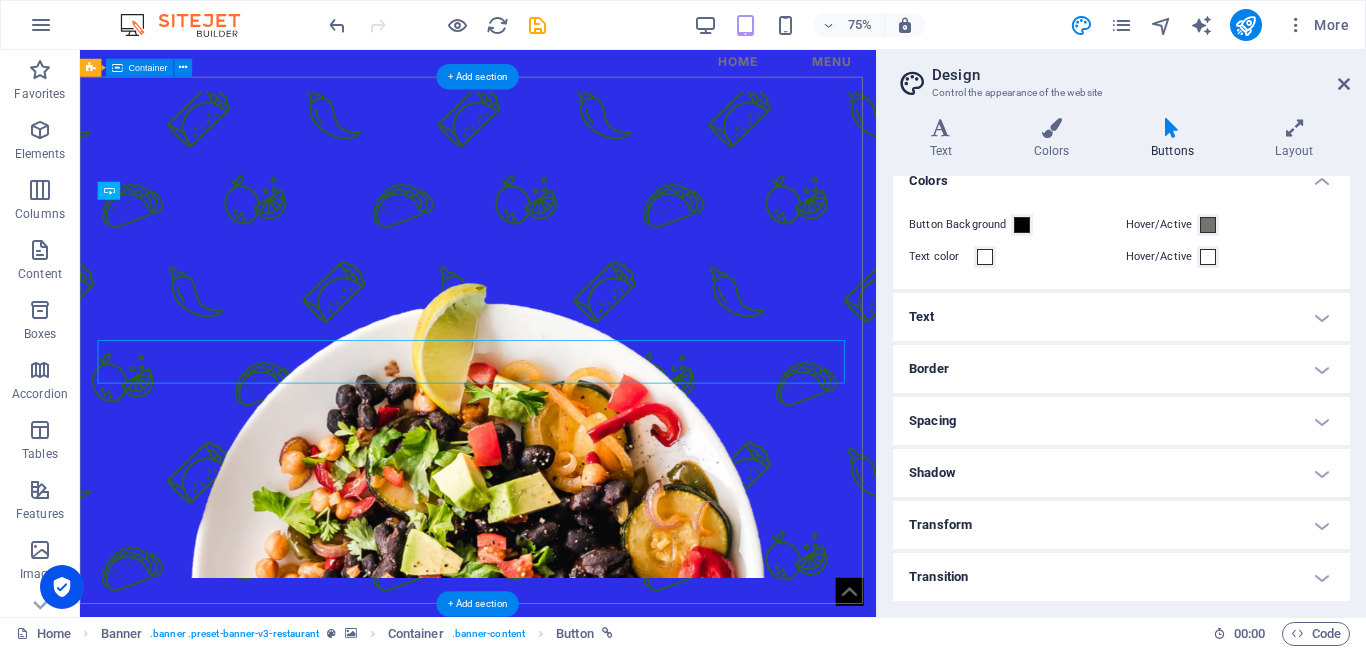 scroll, scrollTop: 50, scrollLeft: 0, axis: vertical 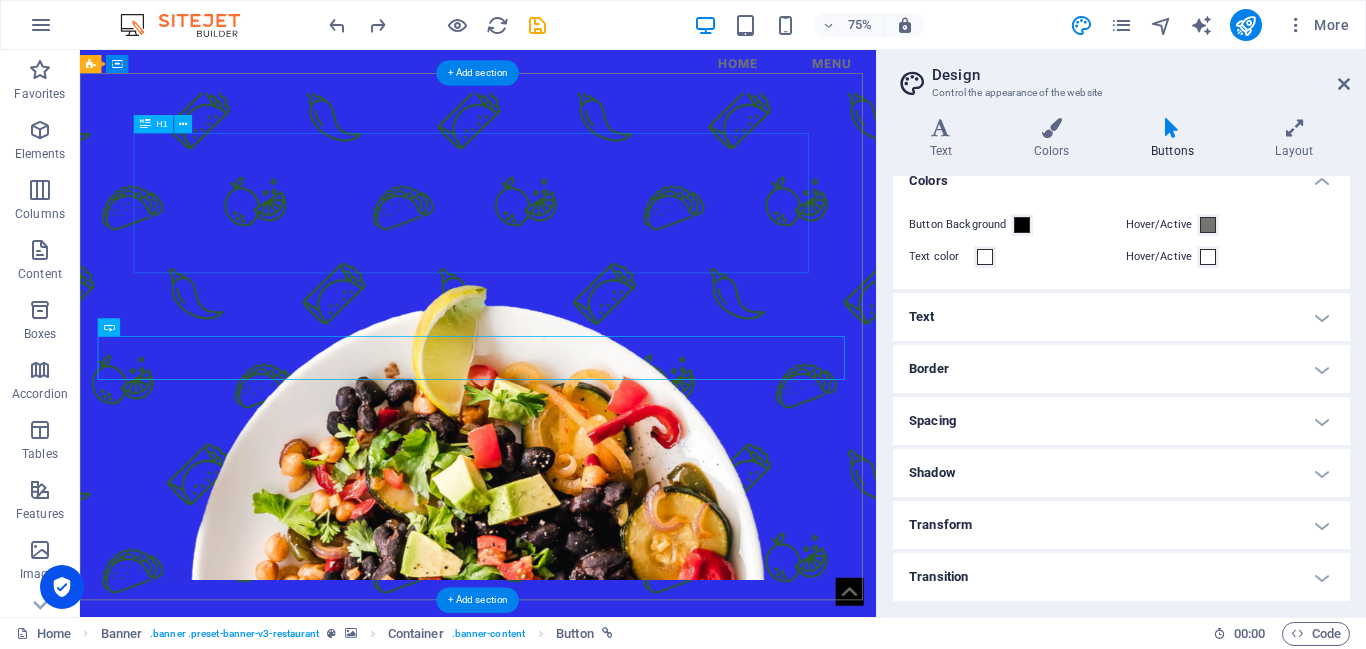 select on "px" 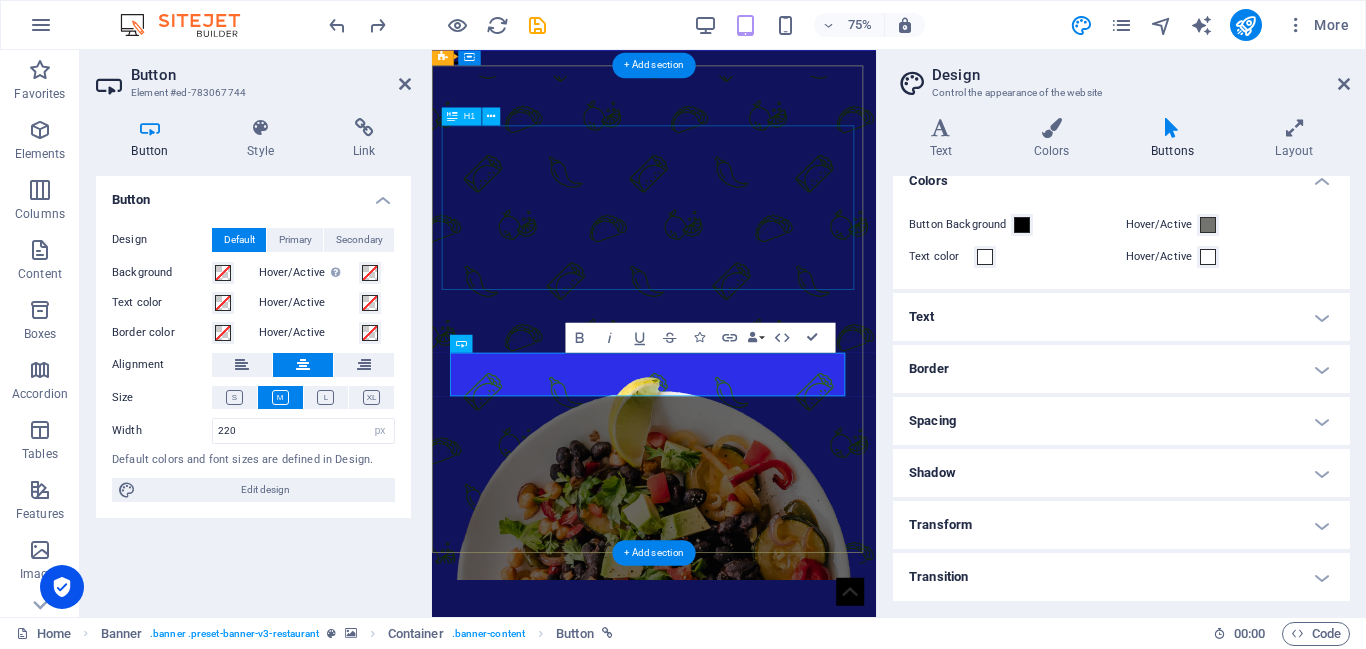 scroll, scrollTop: 39, scrollLeft: 0, axis: vertical 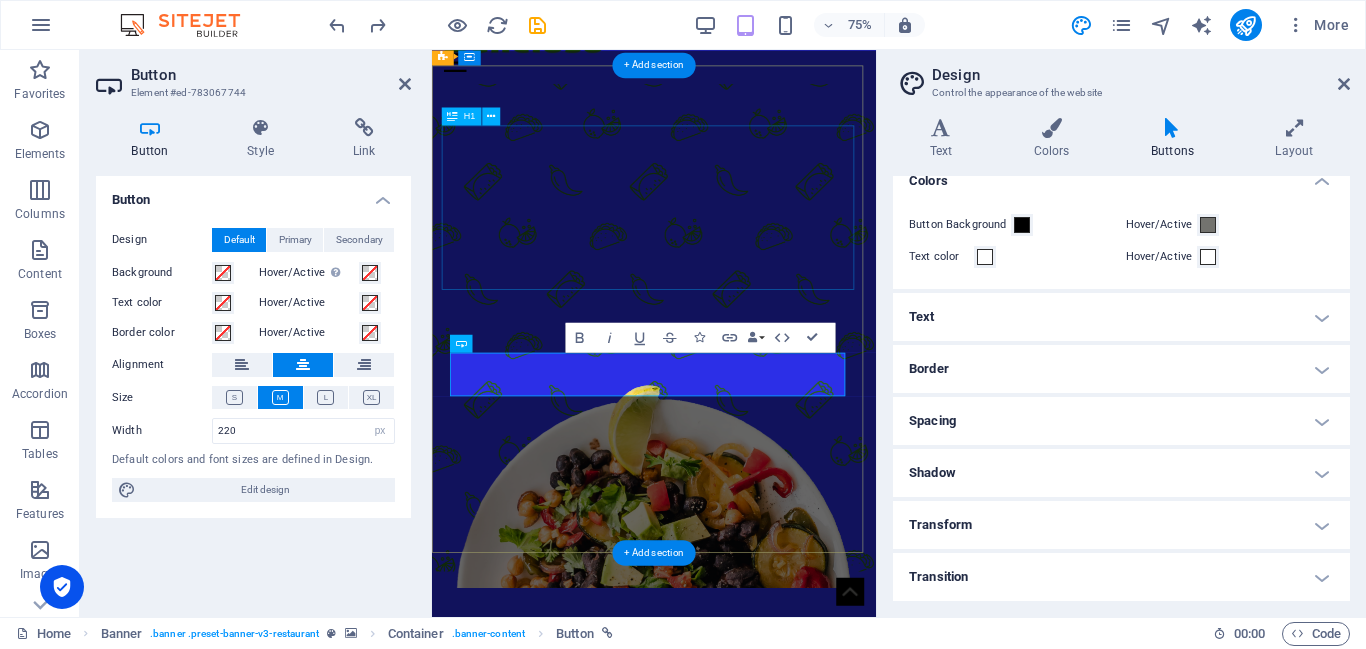 click on "Traditional Mexican Quisine" at bounding box center [728, 934] 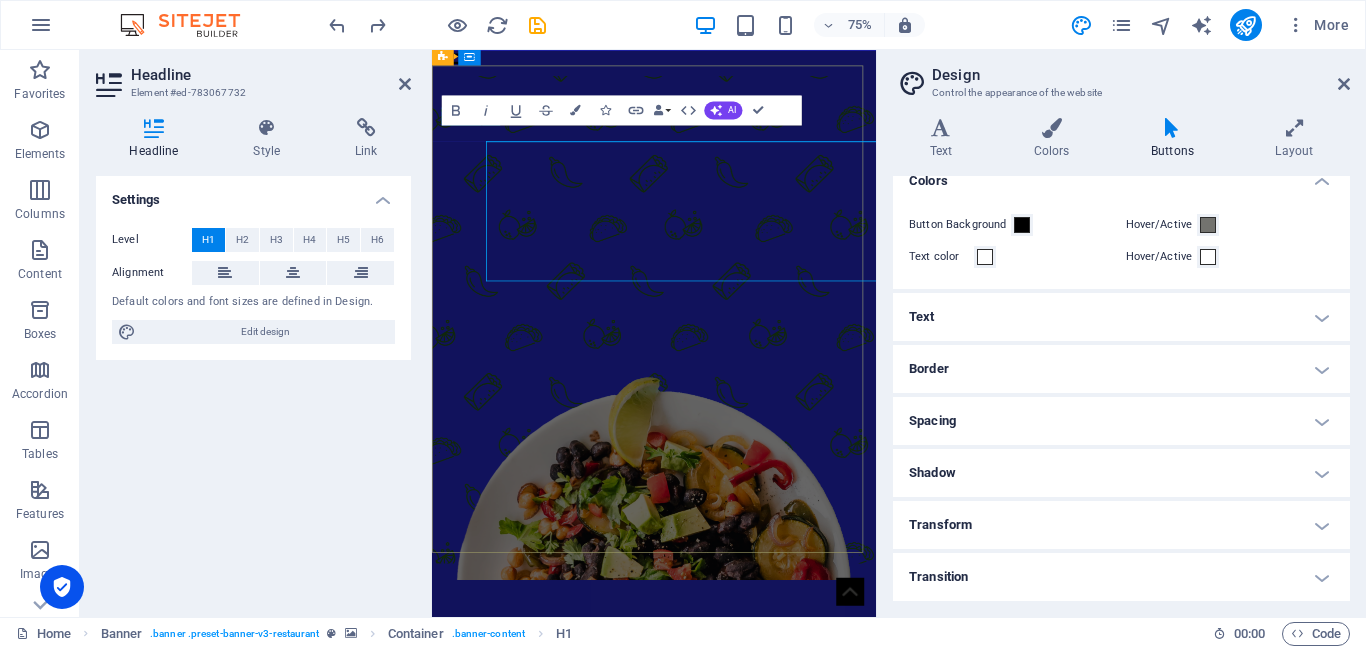 scroll, scrollTop: 39, scrollLeft: 0, axis: vertical 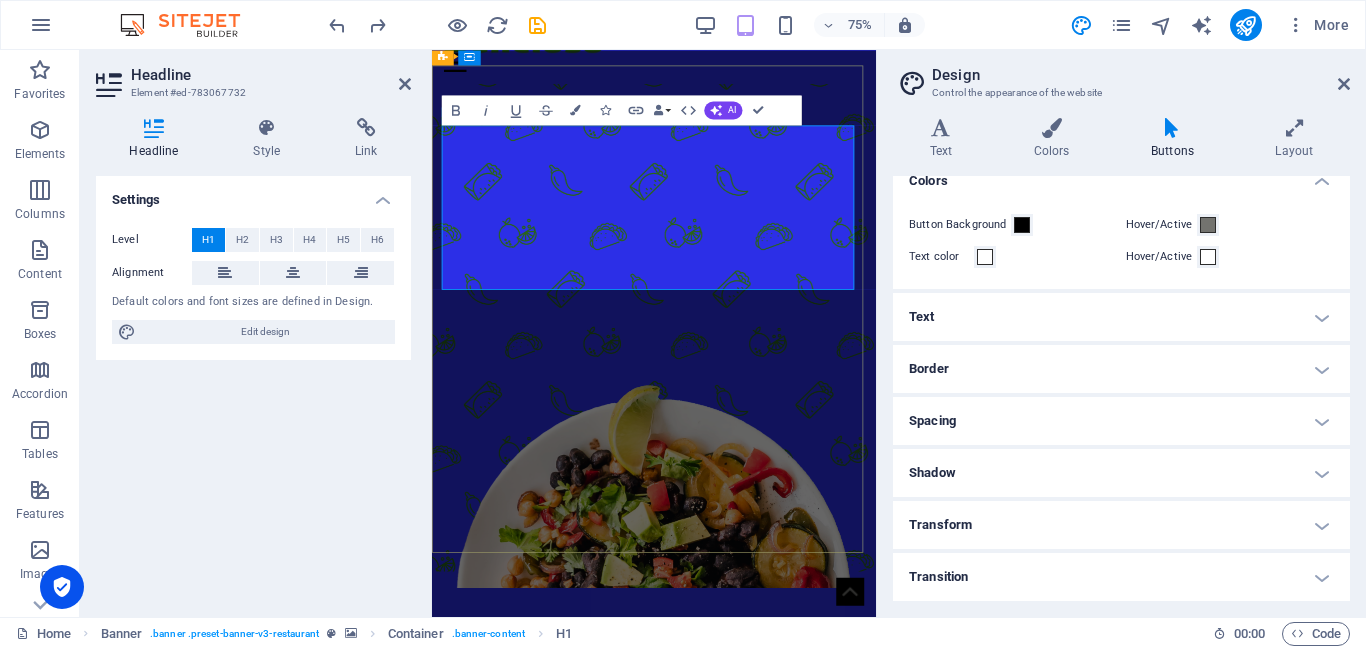 click on "Traditional Mexican Quisine" at bounding box center [728, 934] 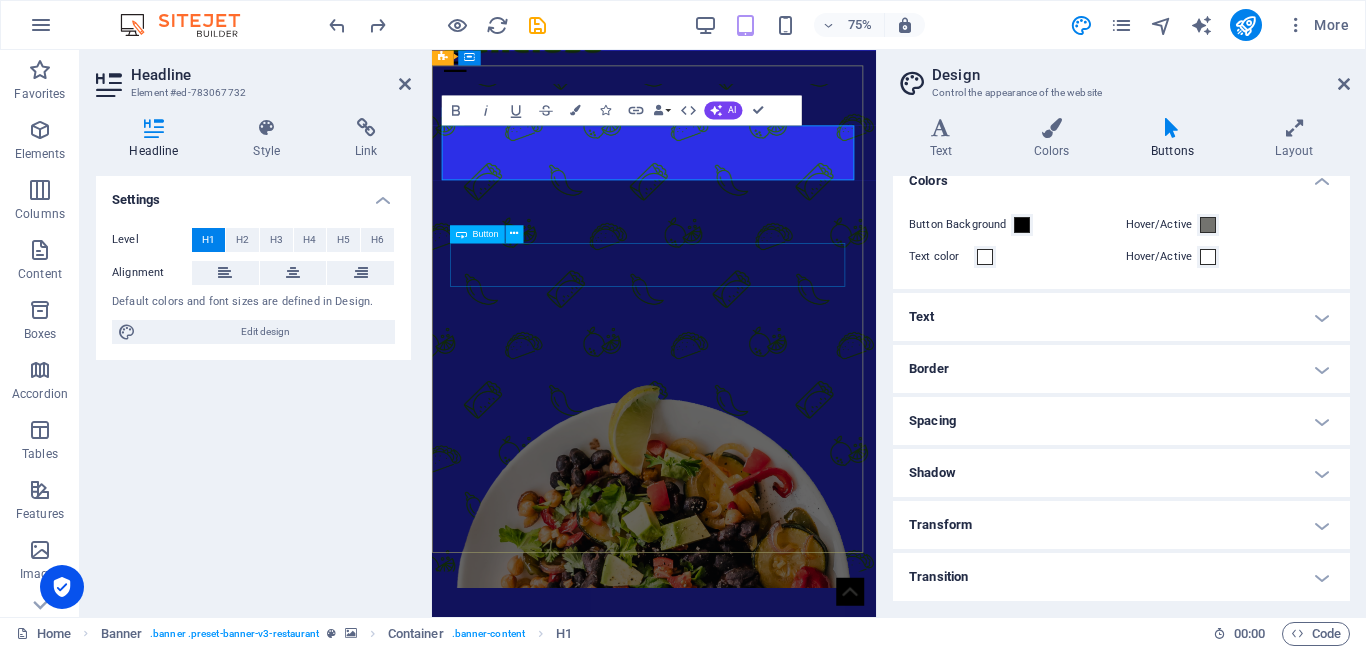 type 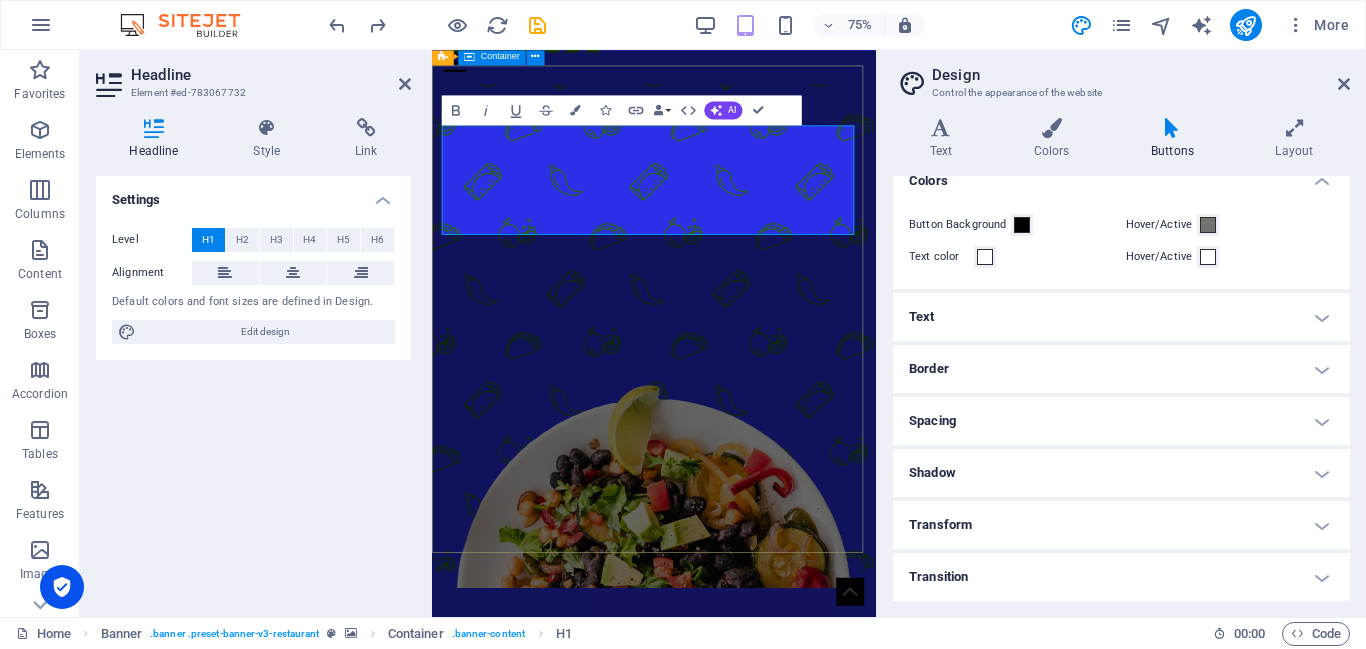click on "PAN'S  ‌BILTONG BEST HALAL BILTONG SPOT PRODUCTS" at bounding box center [728, 969] 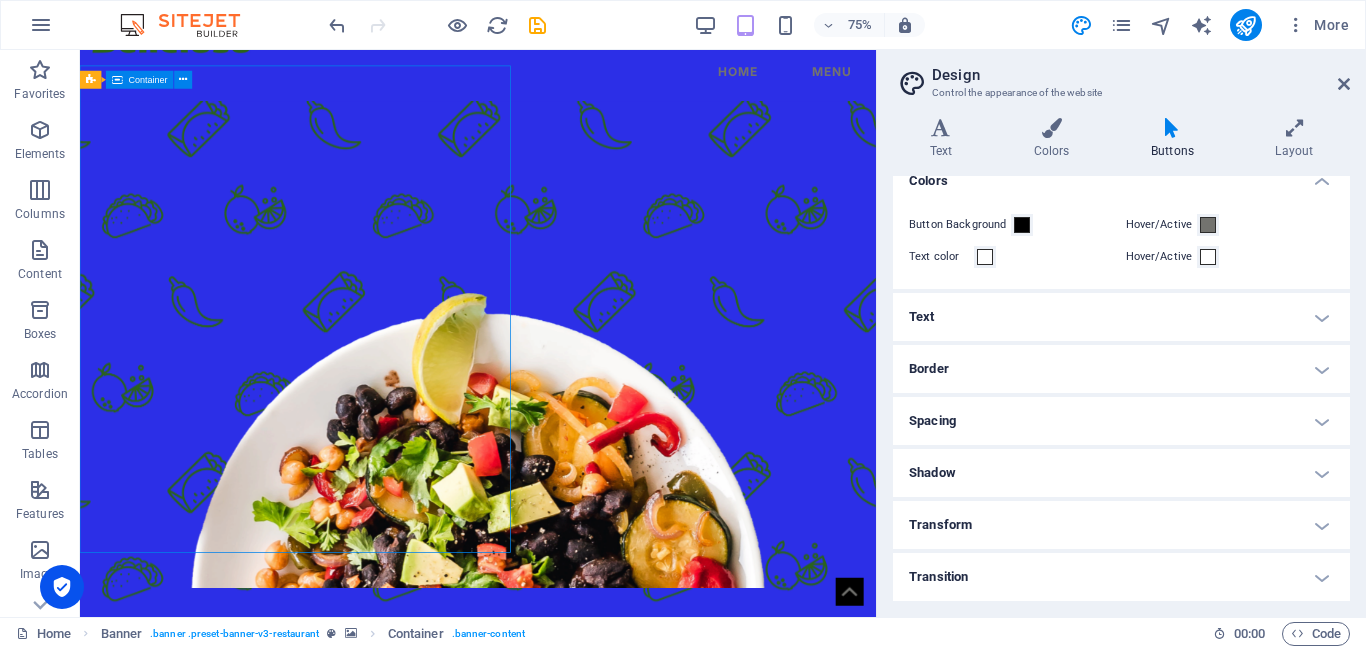 scroll, scrollTop: 34, scrollLeft: 0, axis: vertical 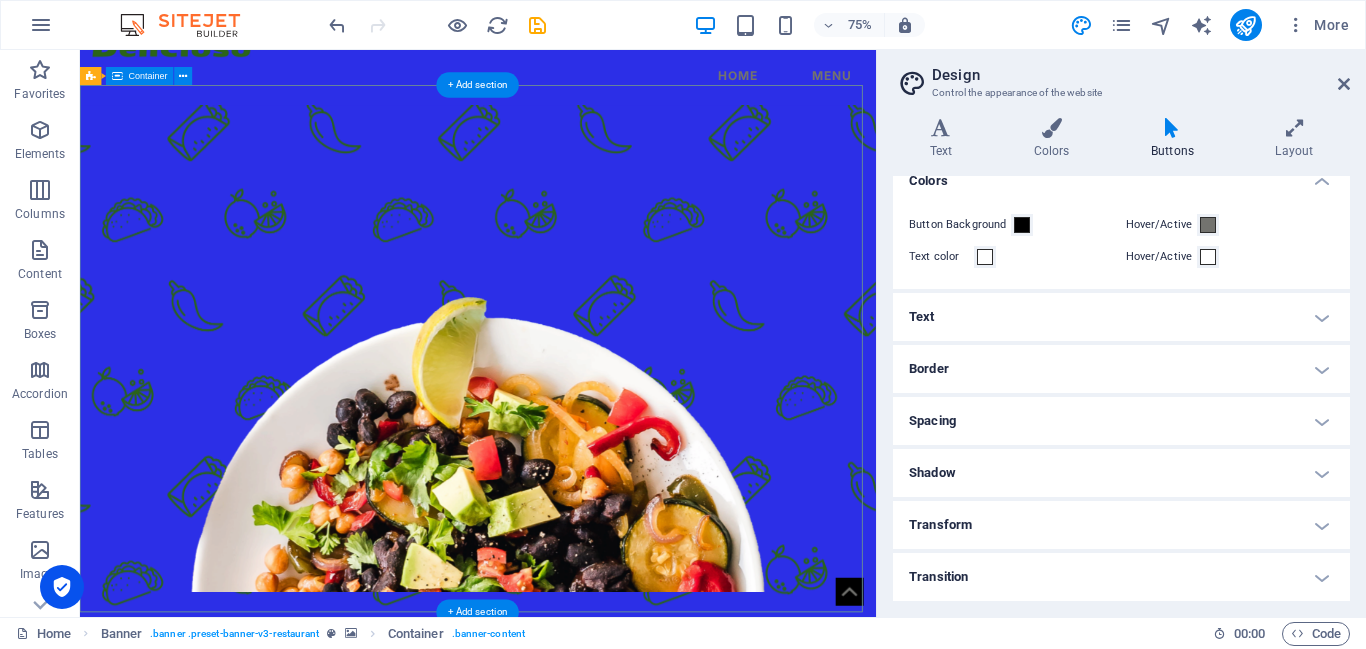 click on "PAN'S  BILTONG BEST HALAL BILTONG SPOT PRODUCTS" at bounding box center [610, 1070] 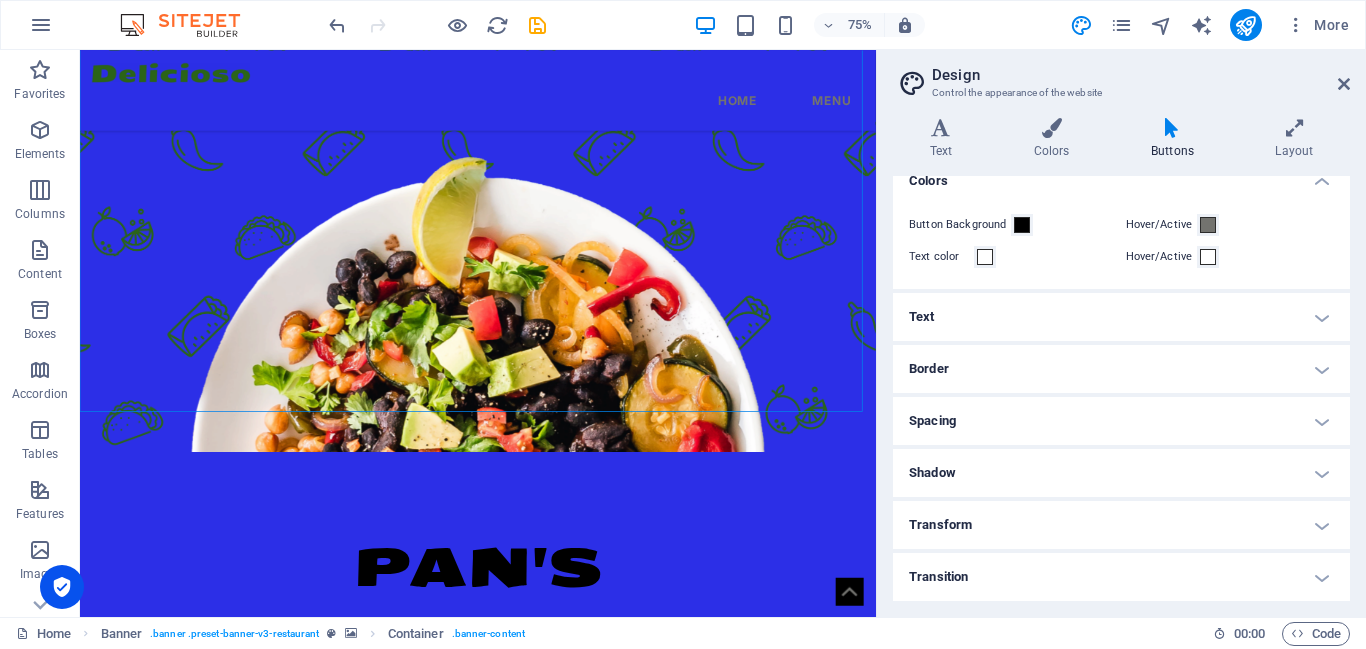 scroll, scrollTop: 209, scrollLeft: 0, axis: vertical 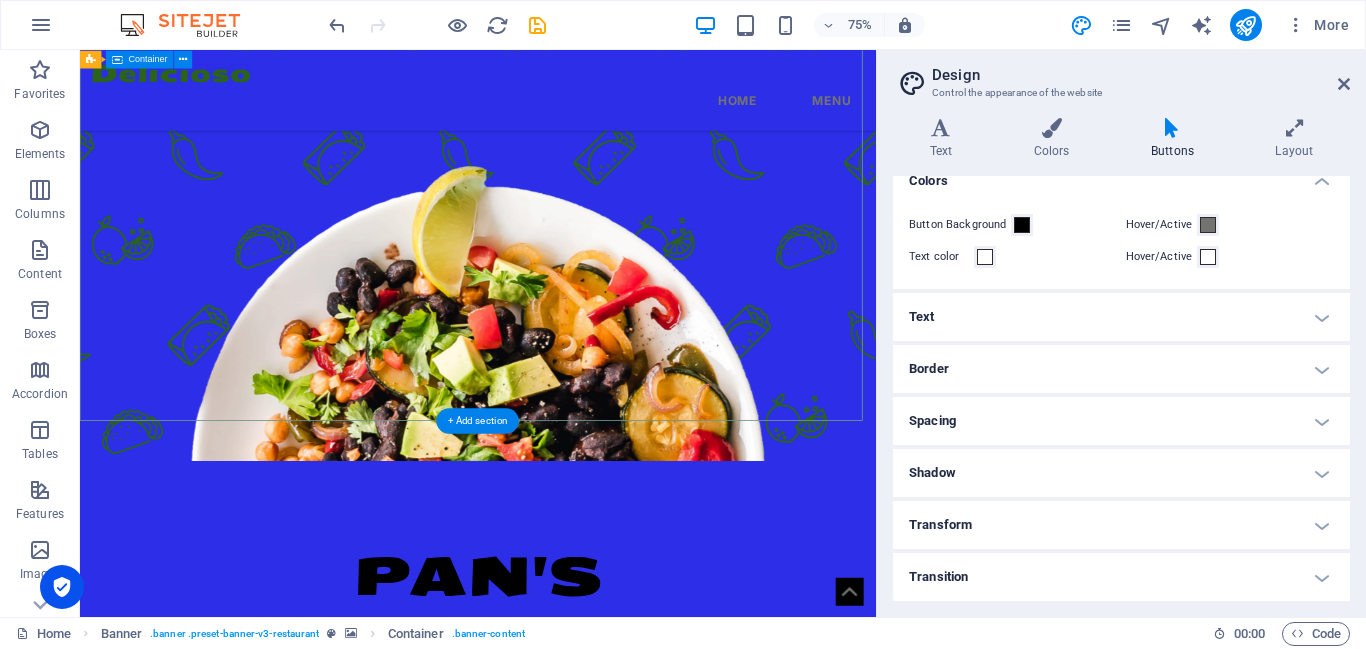click on "PAN'S  BILTONG BEST HALAL BILTONG SPOT PRODUCTS" at bounding box center [610, 868] 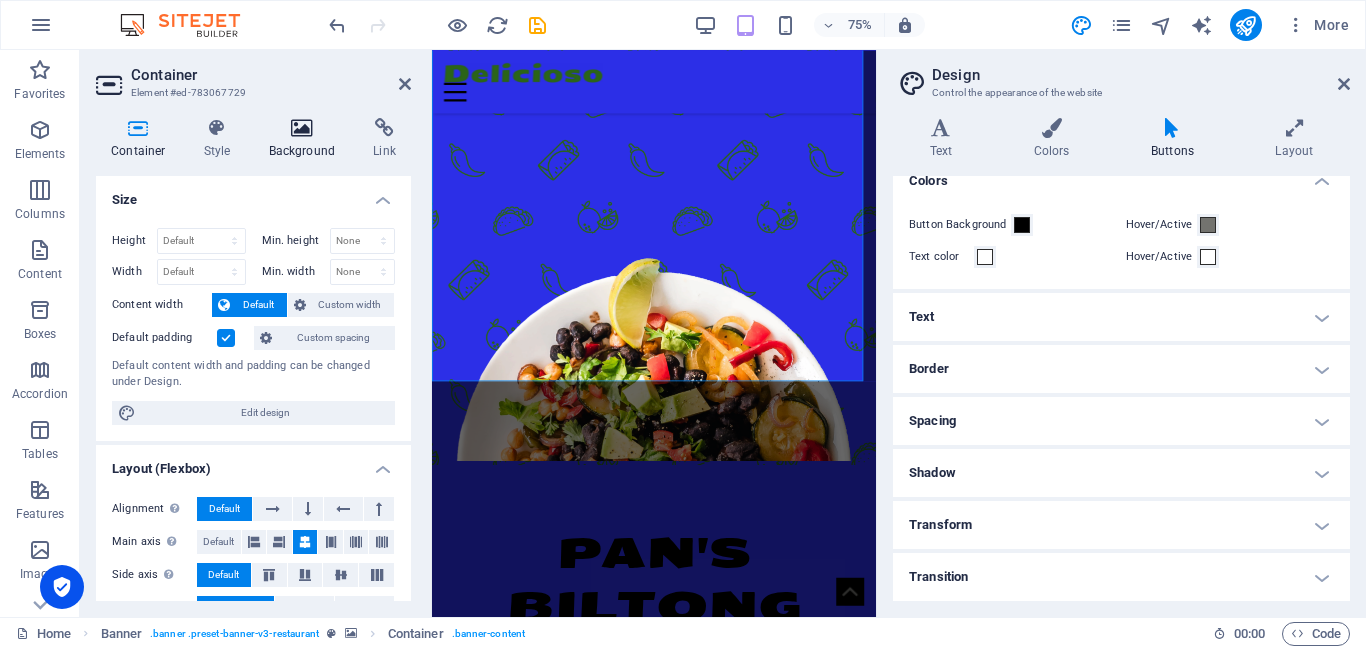 click on "Background" at bounding box center [306, 139] 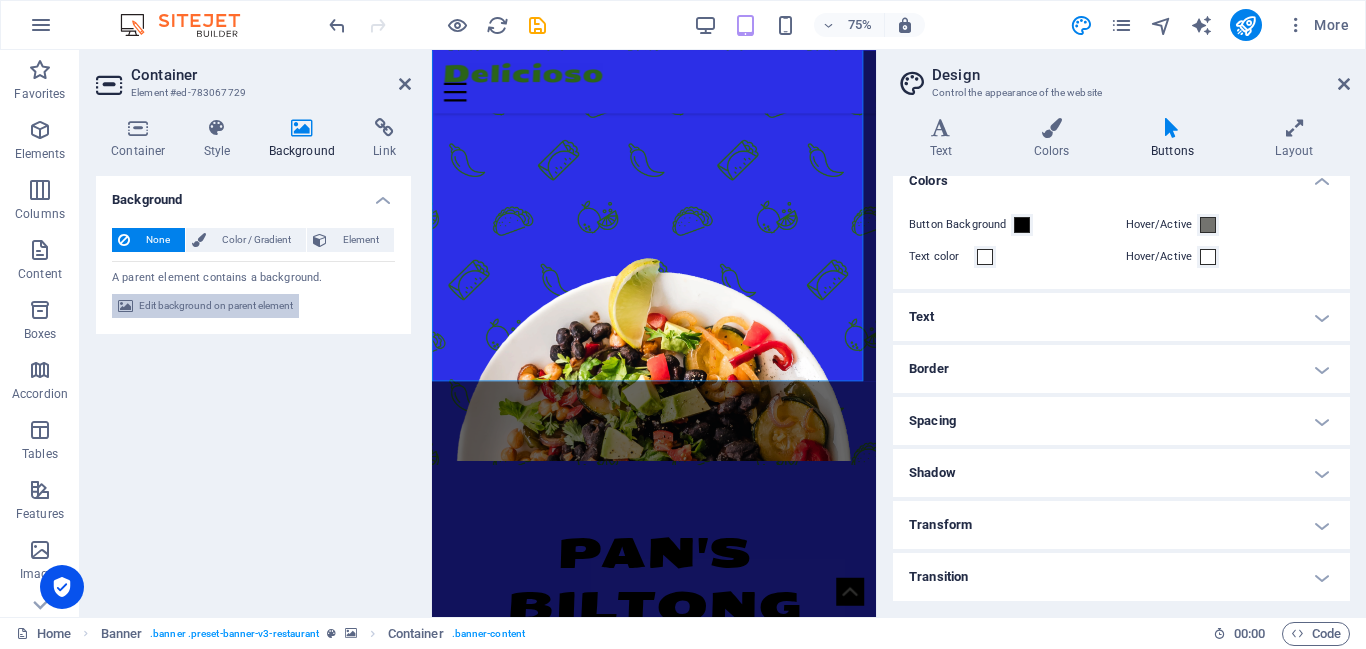 click on "Edit background on parent element" at bounding box center (216, 306) 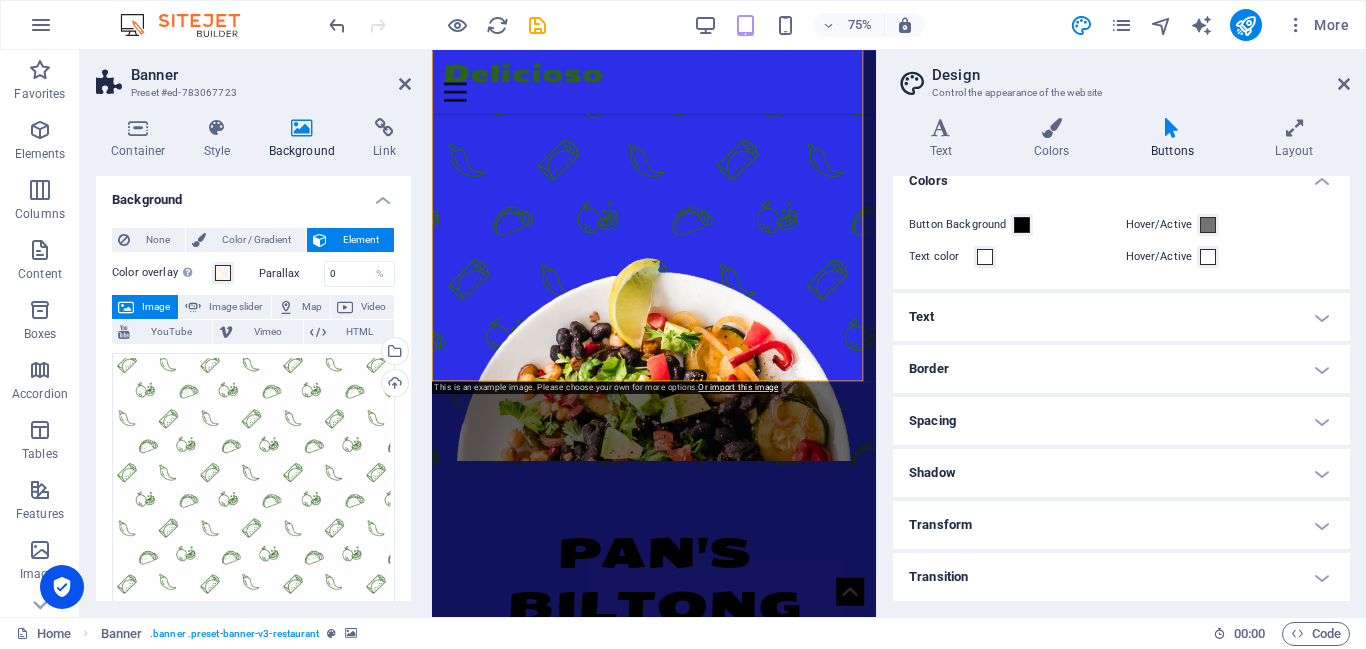 click on "Image" at bounding box center (156, 307) 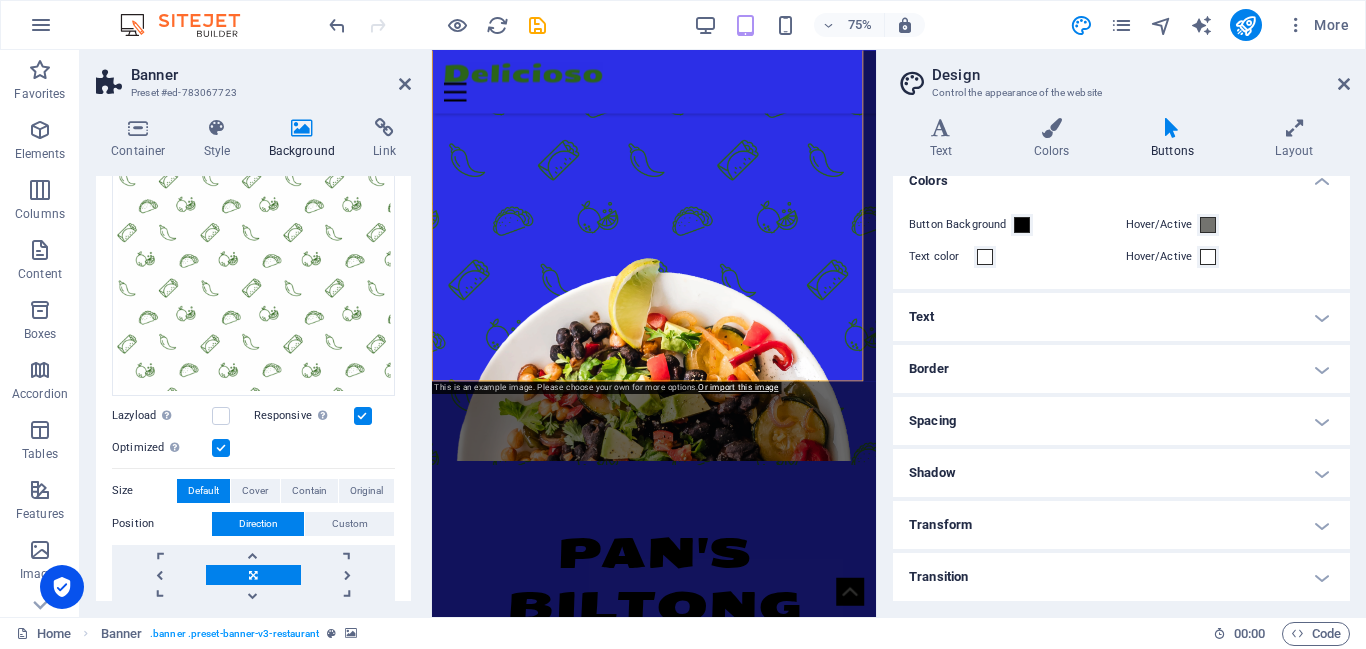 scroll, scrollTop: 242, scrollLeft: 0, axis: vertical 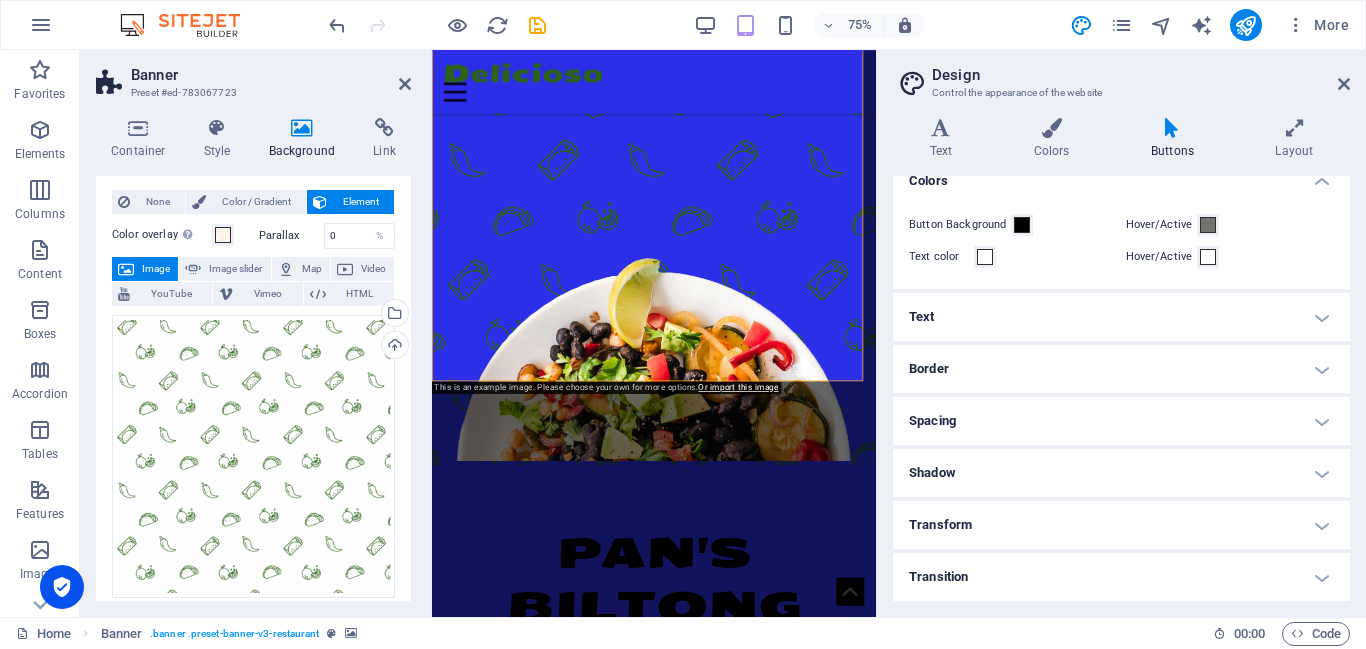 click on "Image" at bounding box center [156, 269] 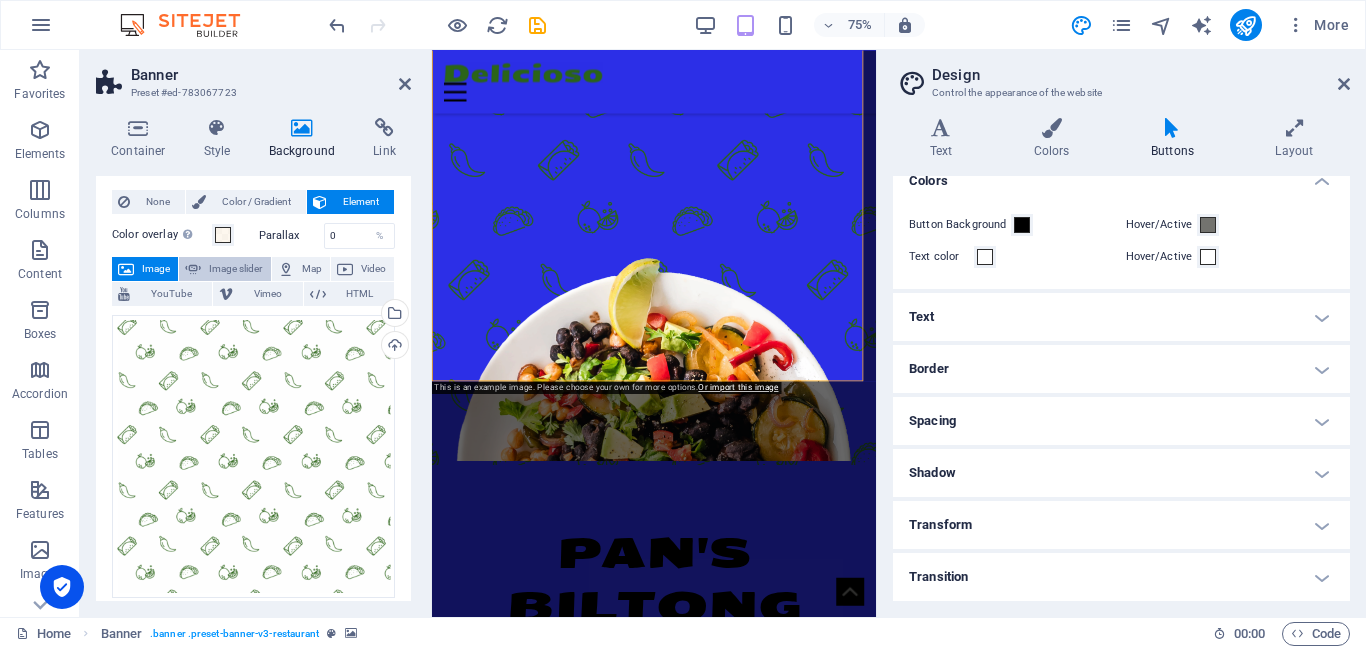 click on "Image slider" at bounding box center [224, 269] 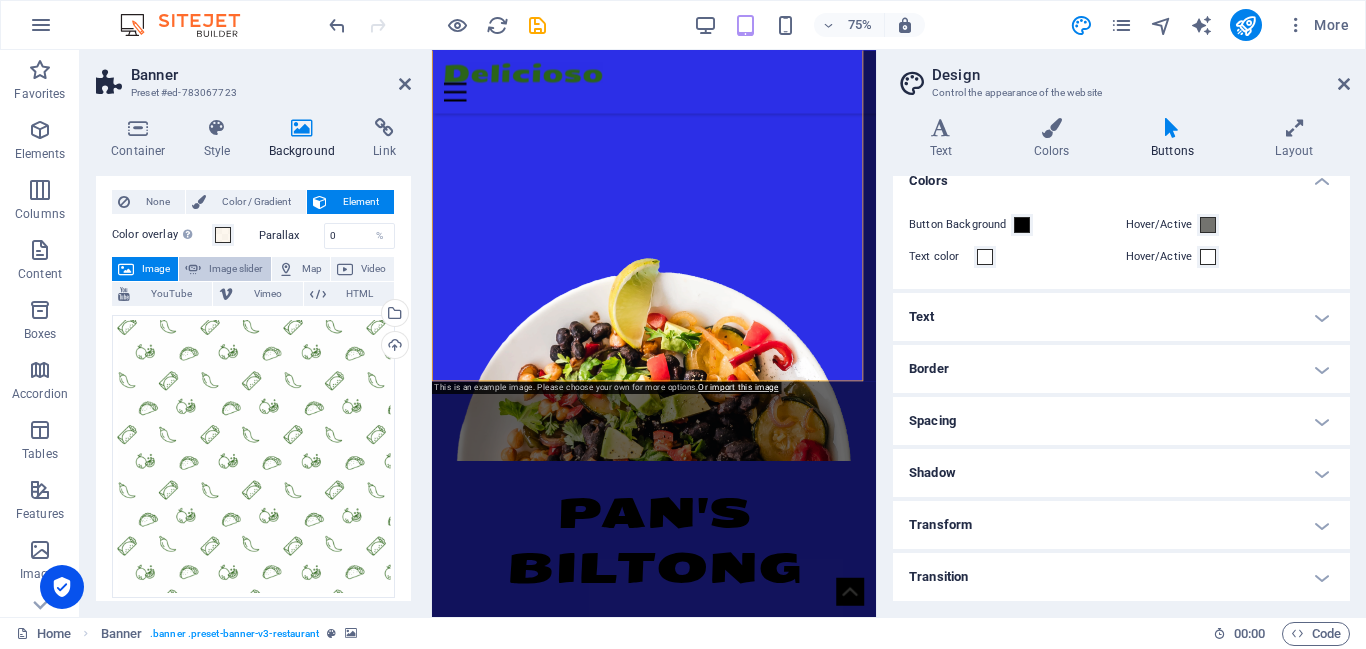 select on "ms" 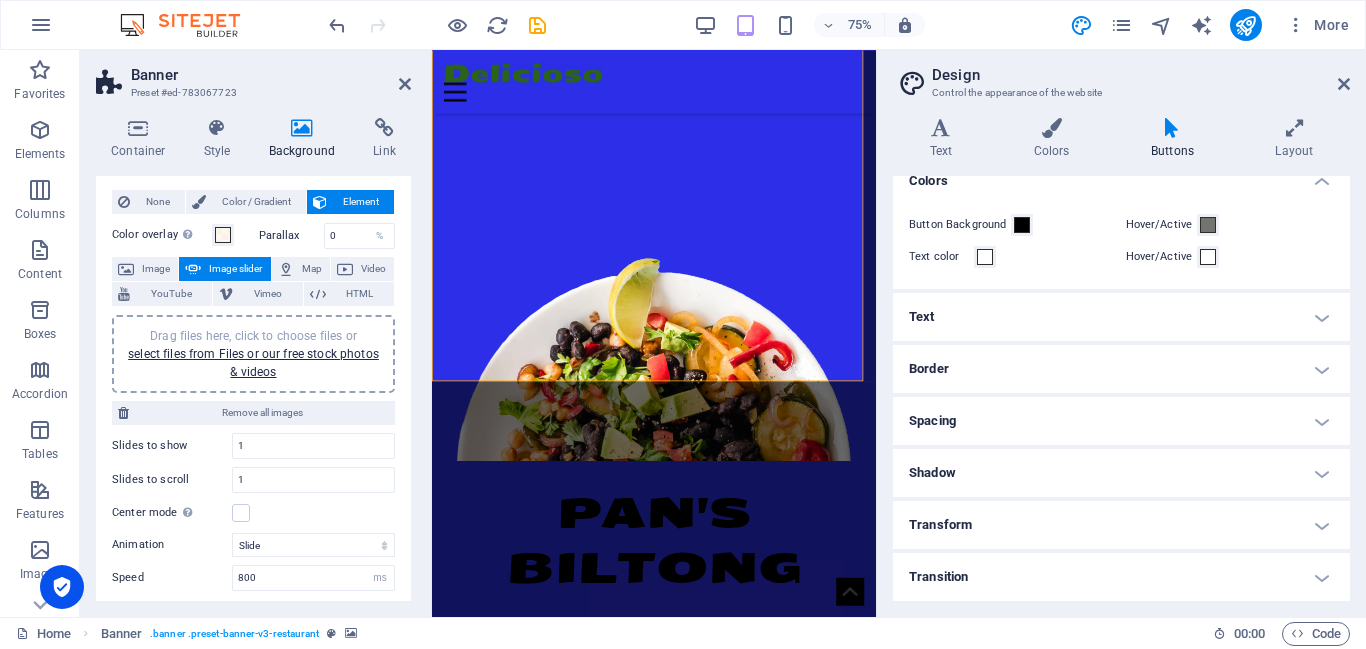 drag, startPoint x: 151, startPoint y: 273, endPoint x: 216, endPoint y: 306, distance: 72.89719 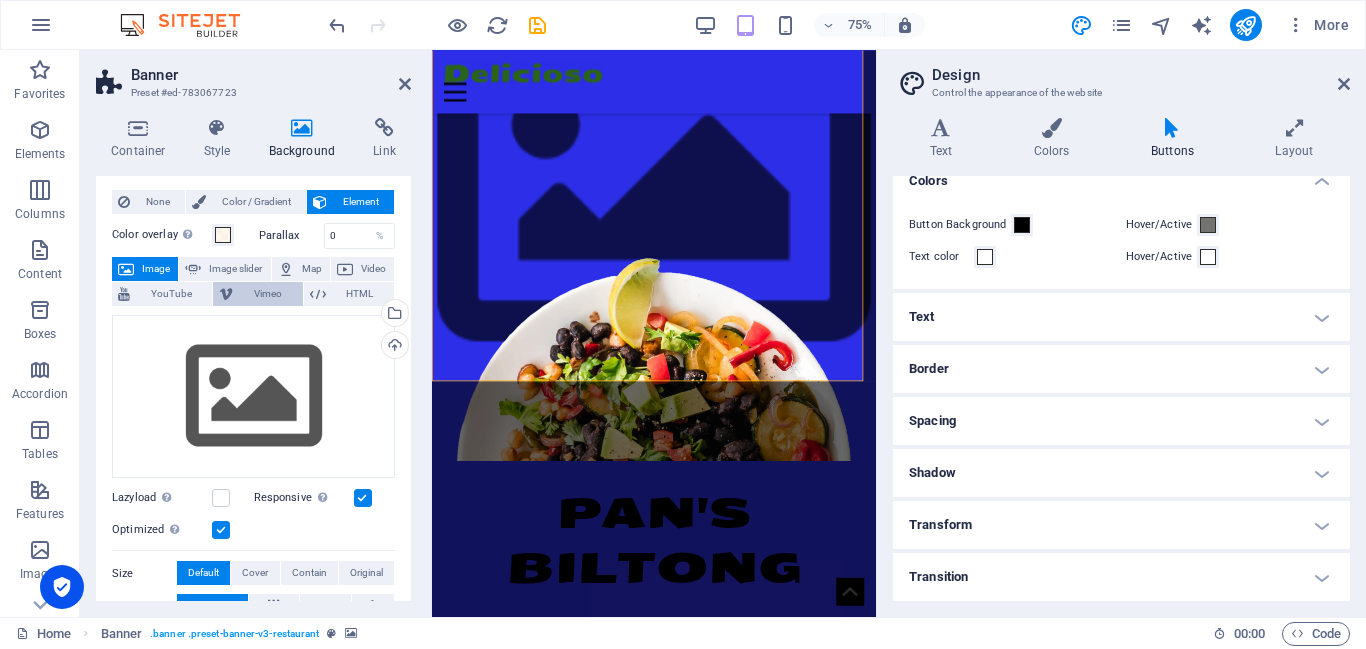 scroll, scrollTop: 0, scrollLeft: 0, axis: both 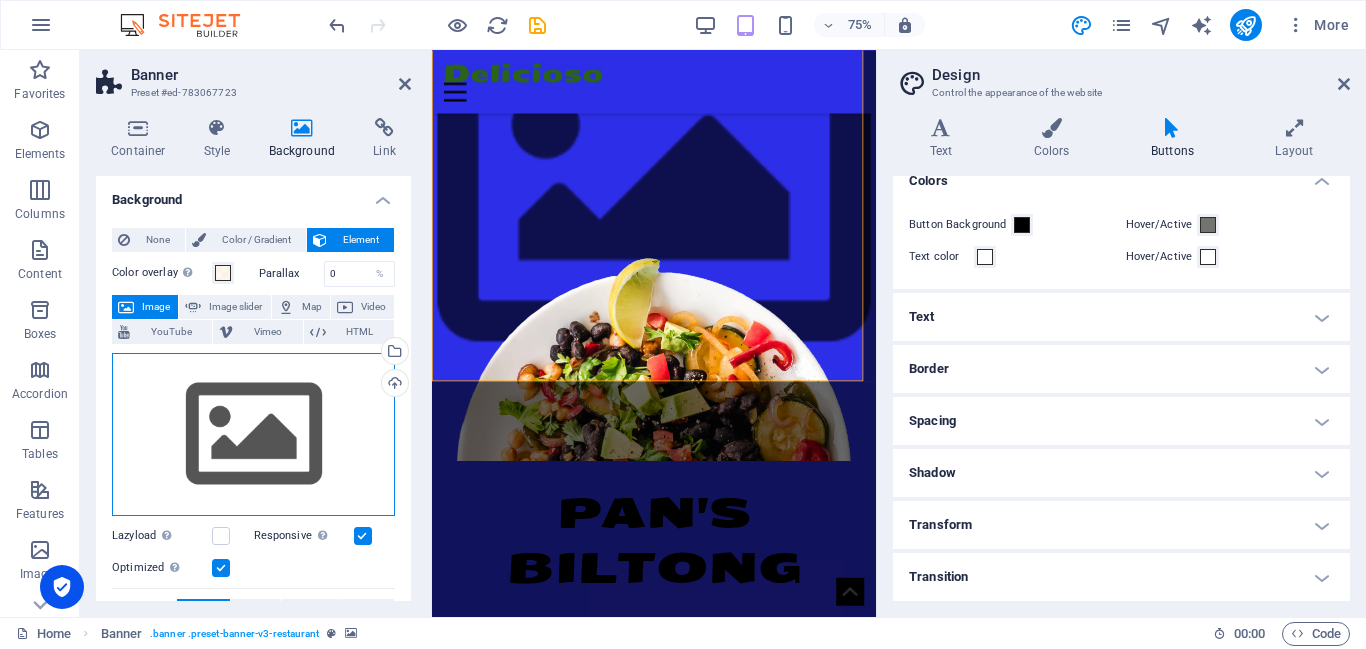 click on "Drag files here, click to choose files or select files from Files or our free stock photos & videos" at bounding box center [253, 435] 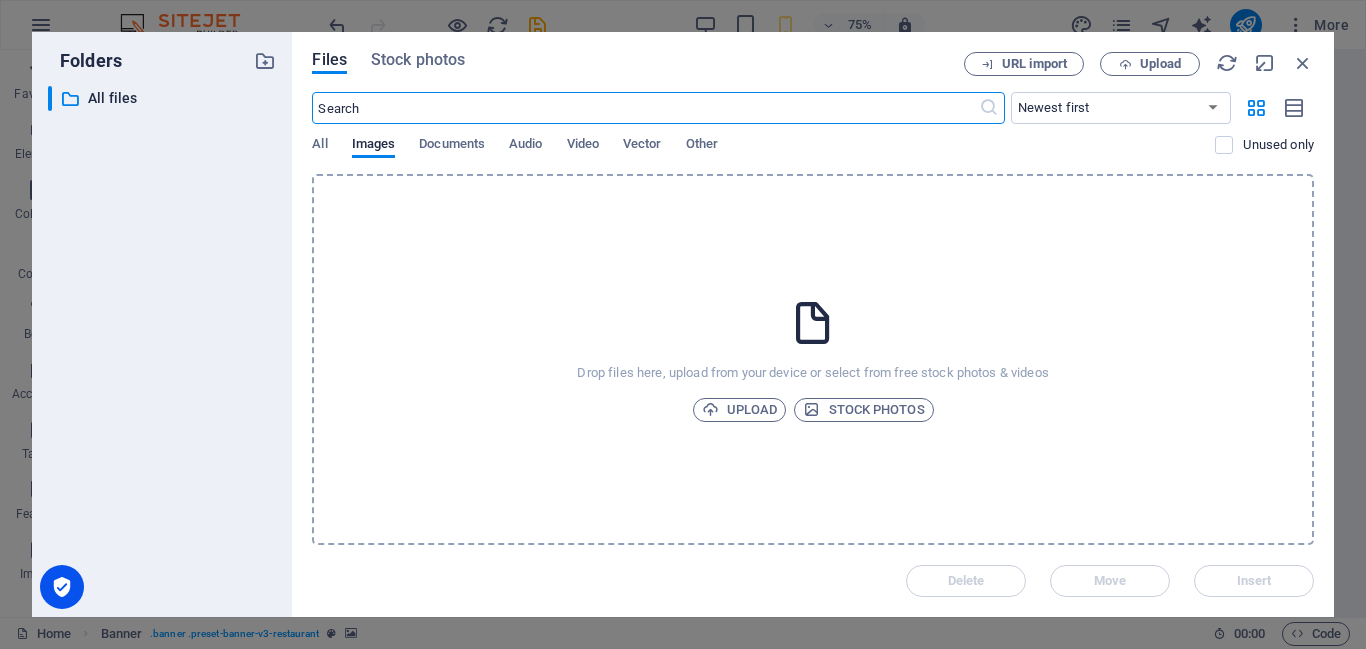 click at bounding box center (645, 108) 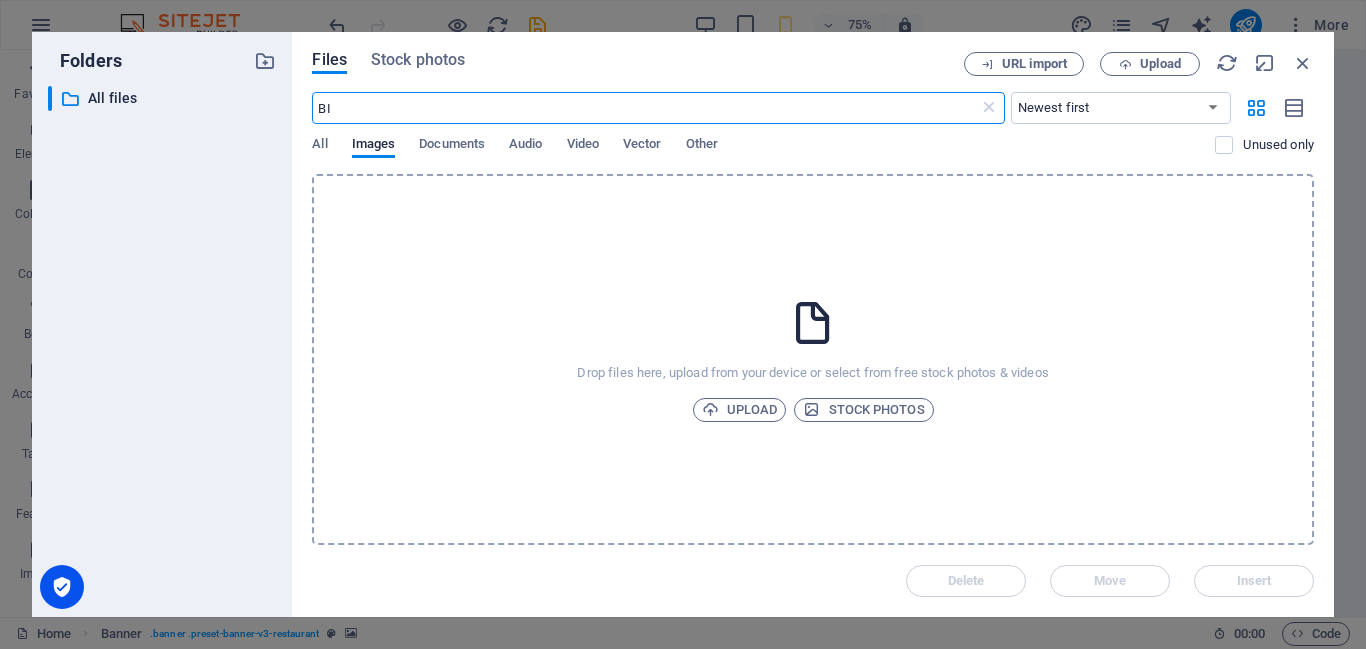 type on "B" 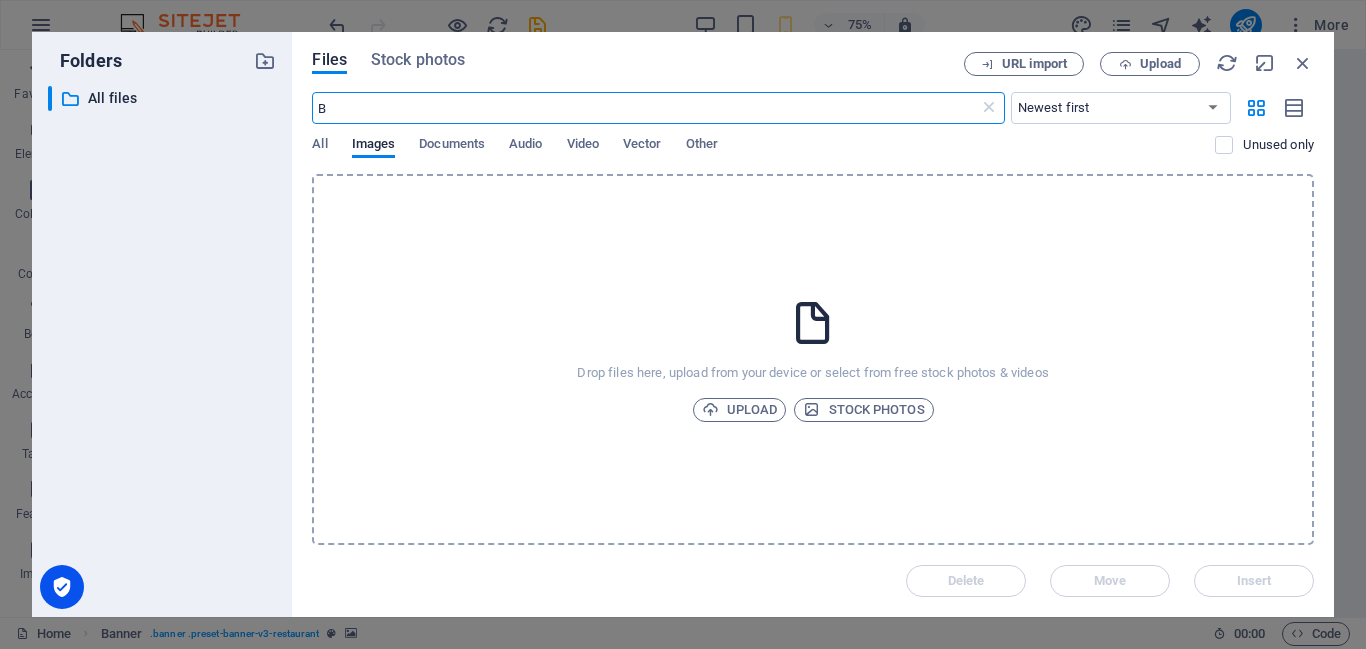 type 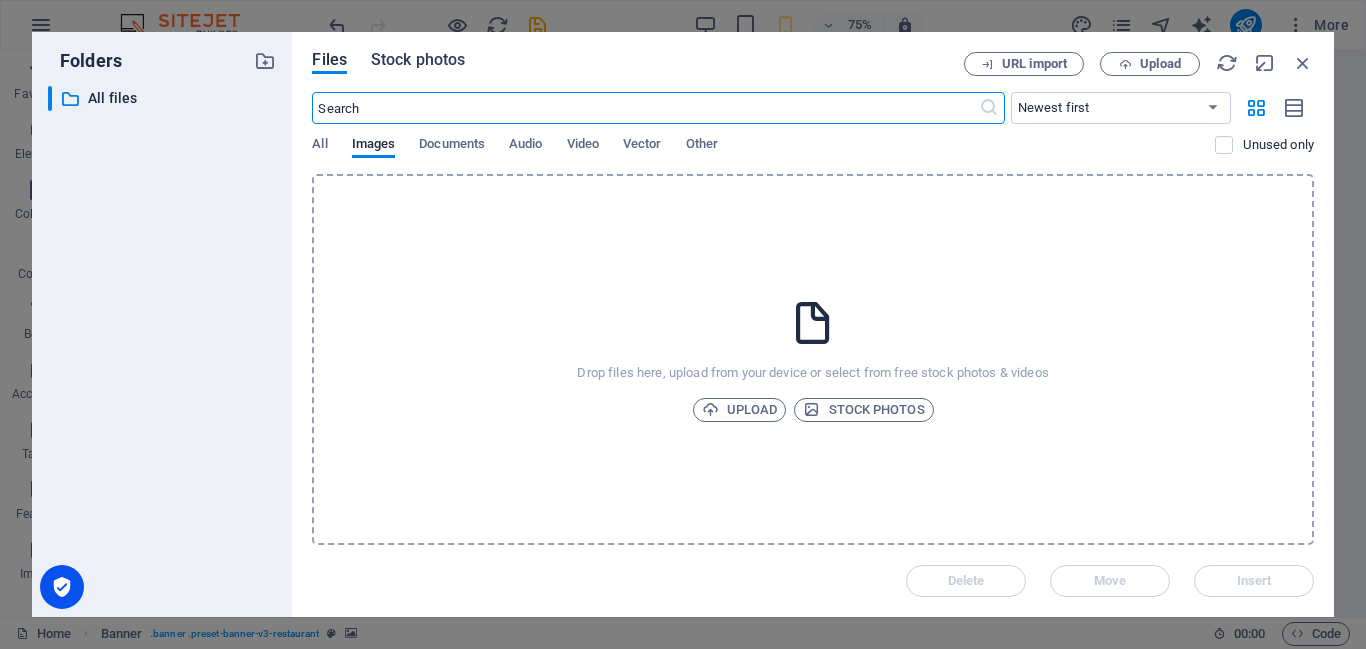 click on "Stock photos" at bounding box center [418, 60] 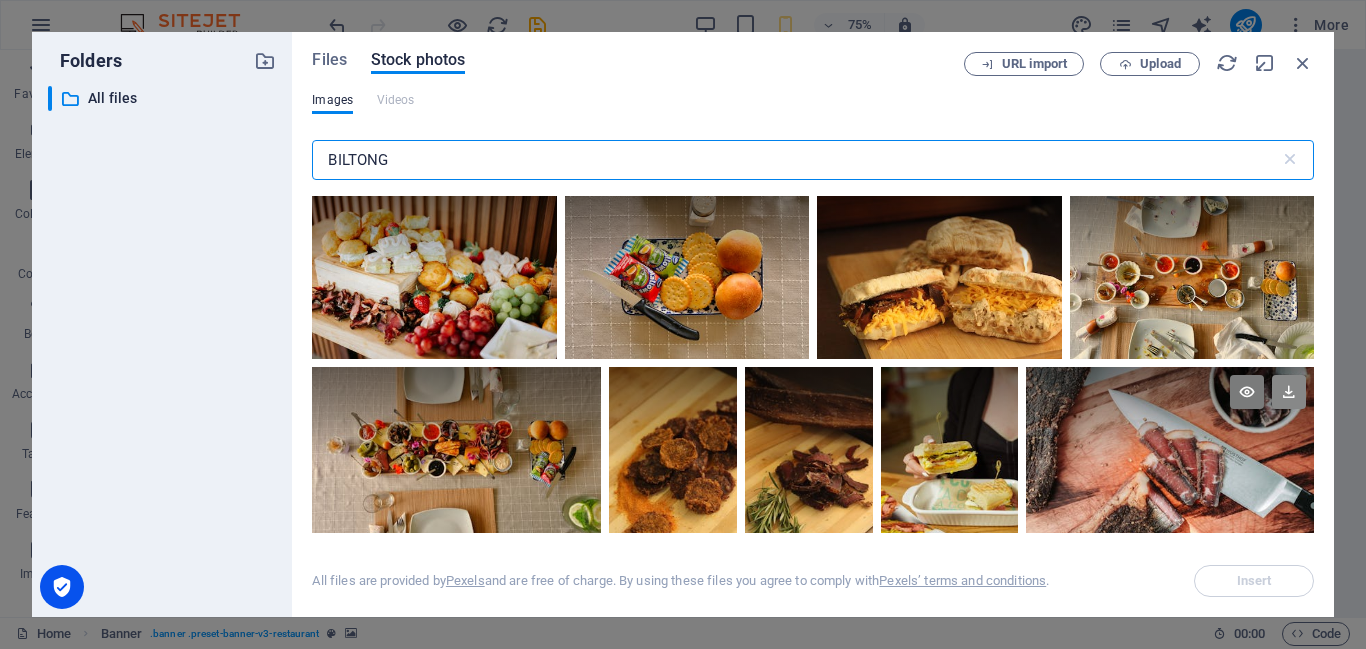 type on "BILTONG" 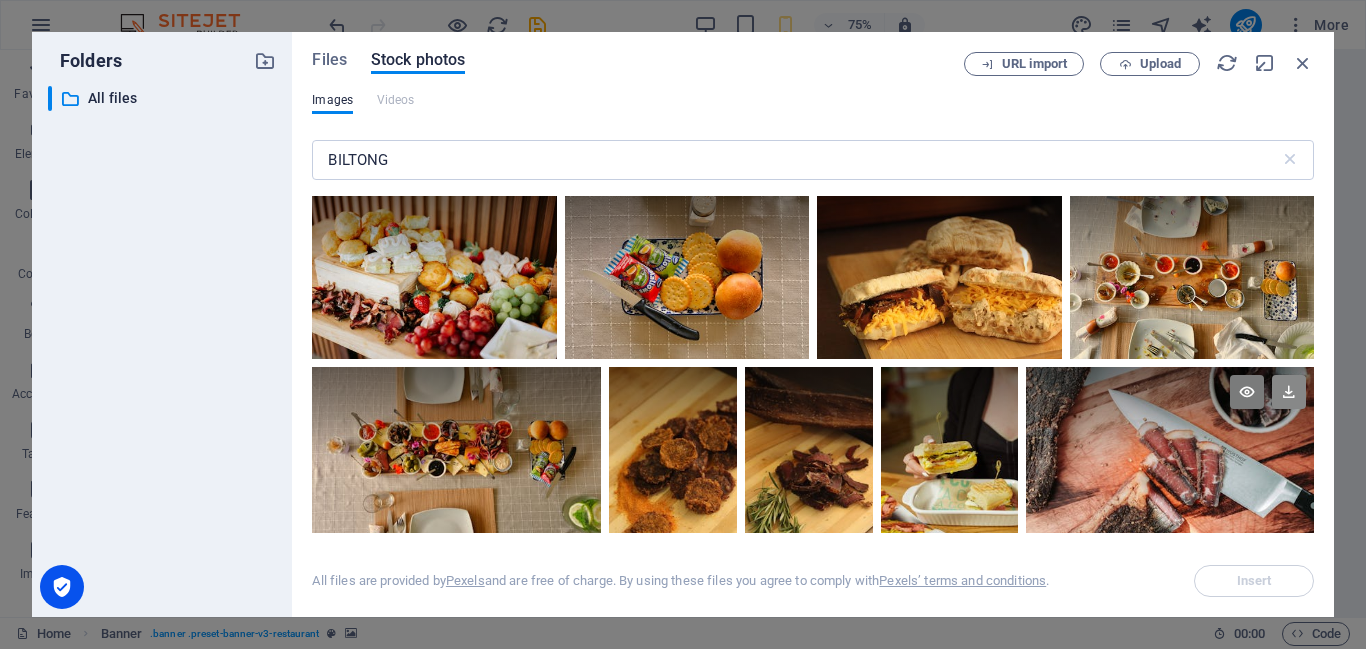 click at bounding box center [1289, 392] 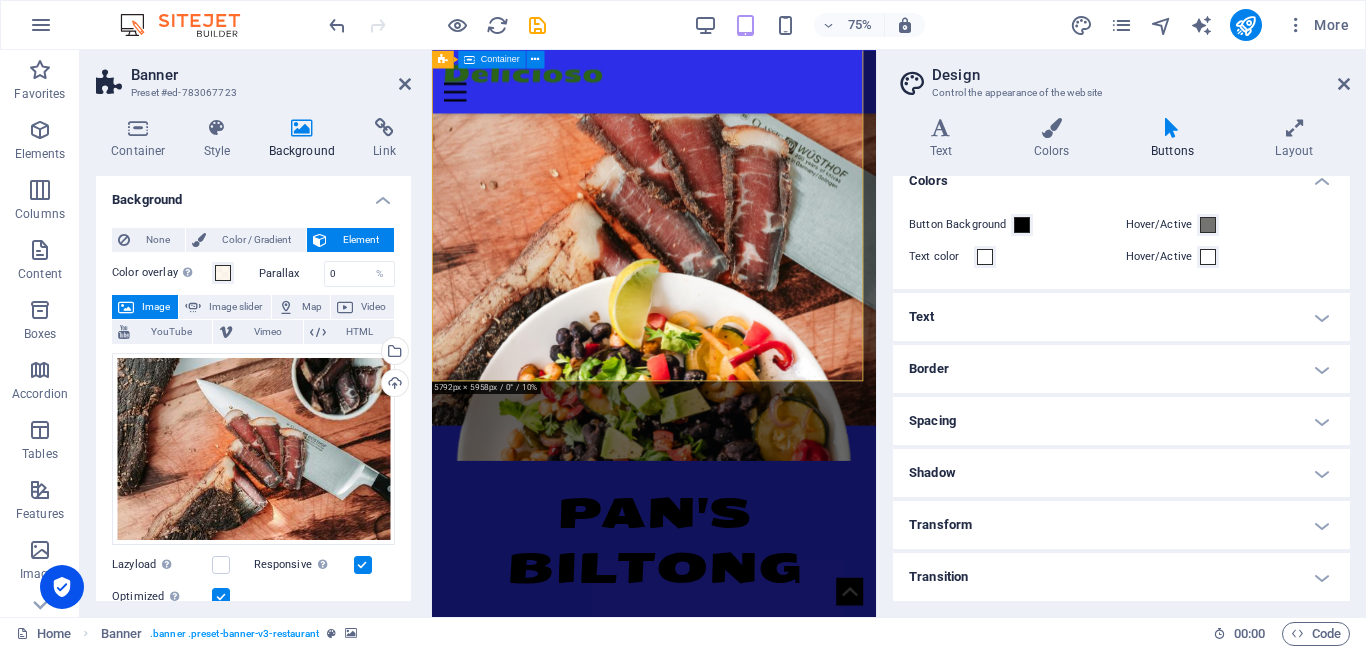 click on "PAN'S  BILTONG BEST HALAL BILTONG SPOT PRODUCTS" at bounding box center (728, 774) 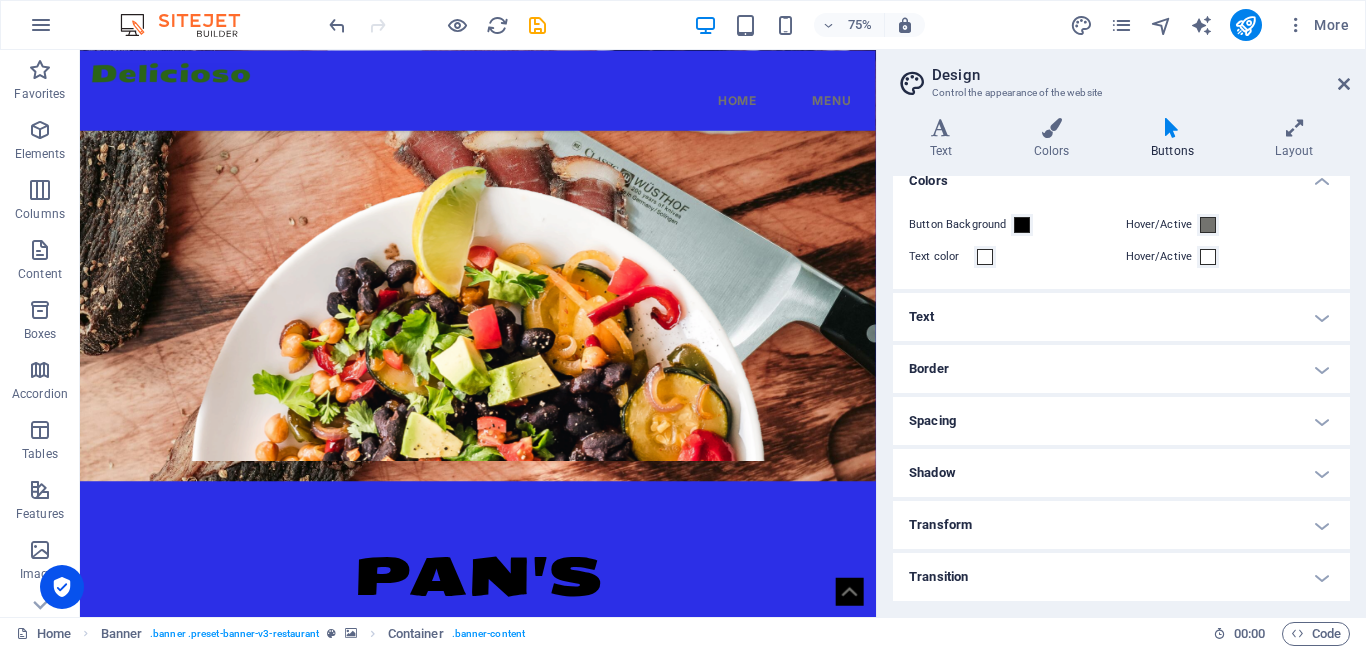 scroll, scrollTop: 870, scrollLeft: 0, axis: vertical 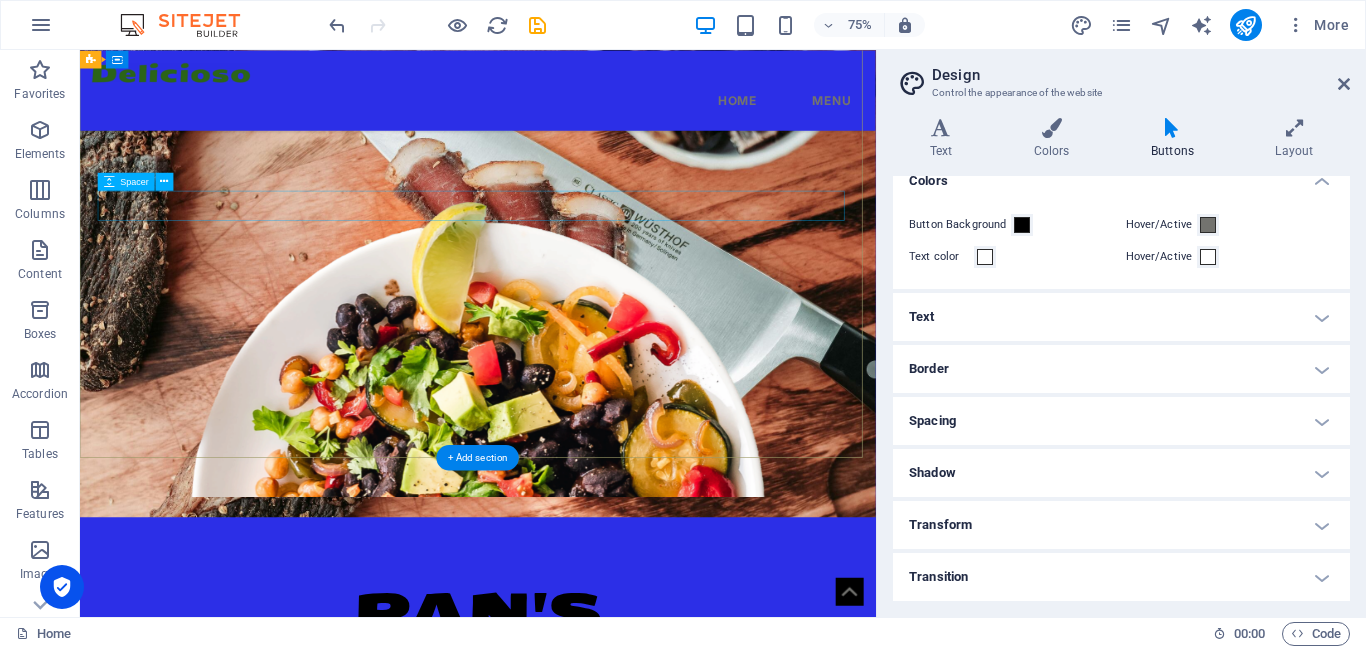 click at bounding box center (610, 960) 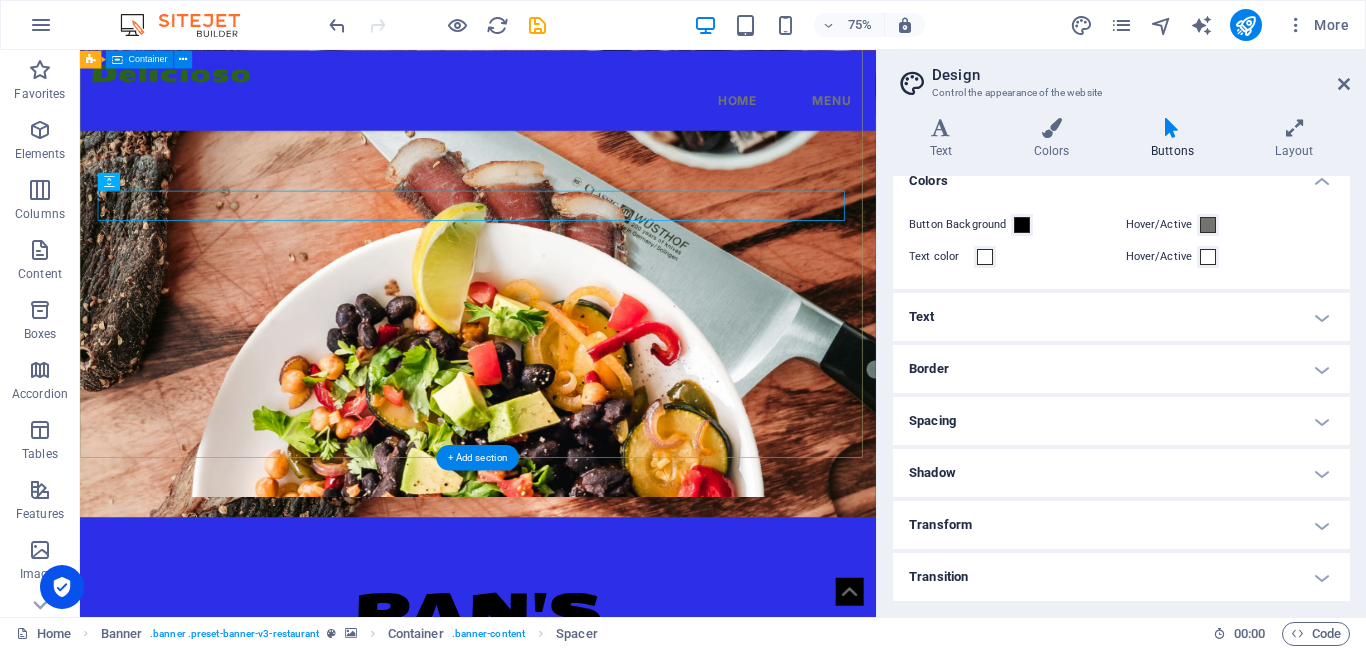 click on "PAN'S  BILTONG BEST HALAL BILTONG SPOT PRODUCTS" at bounding box center [610, 917] 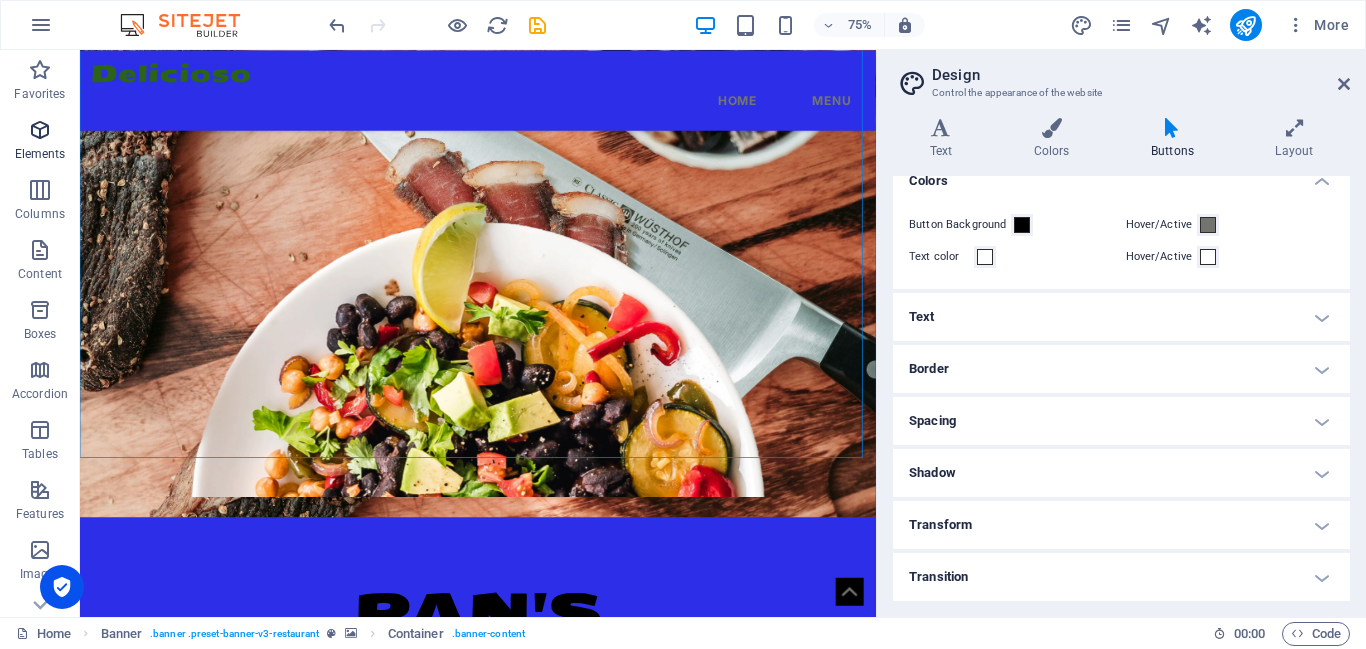 click on "Elements" at bounding box center (40, 142) 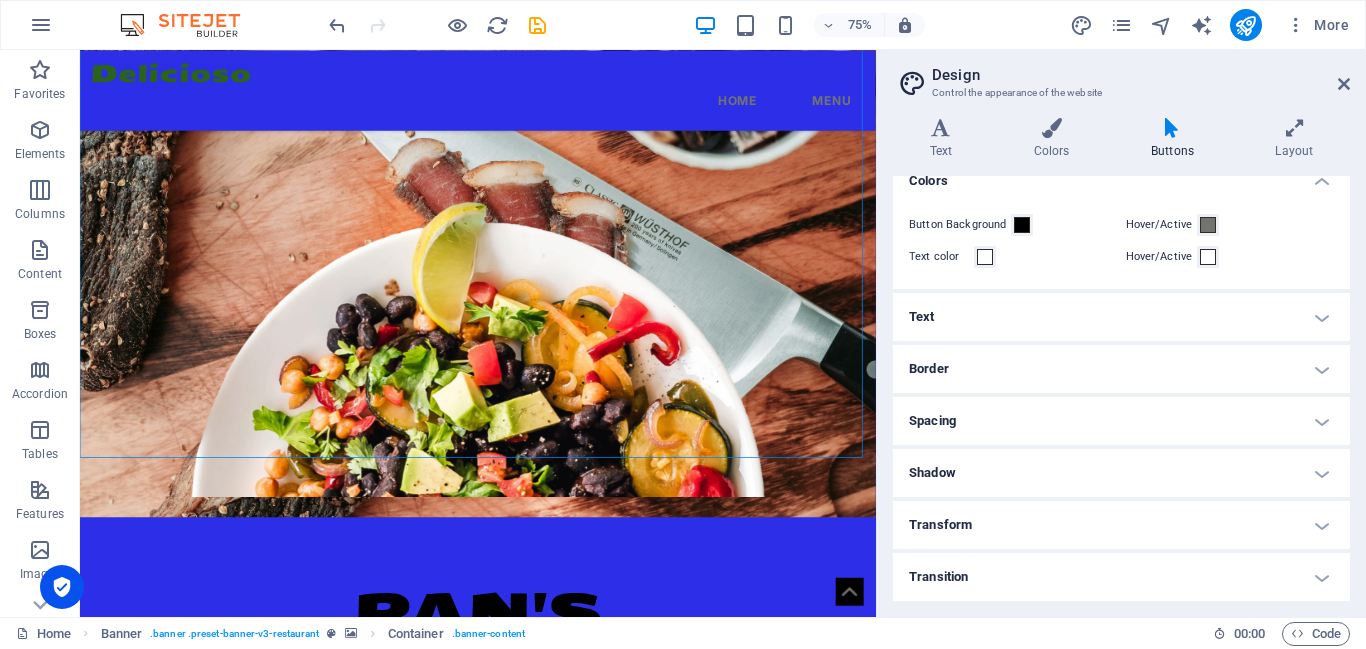 click at bounding box center [40, 130] 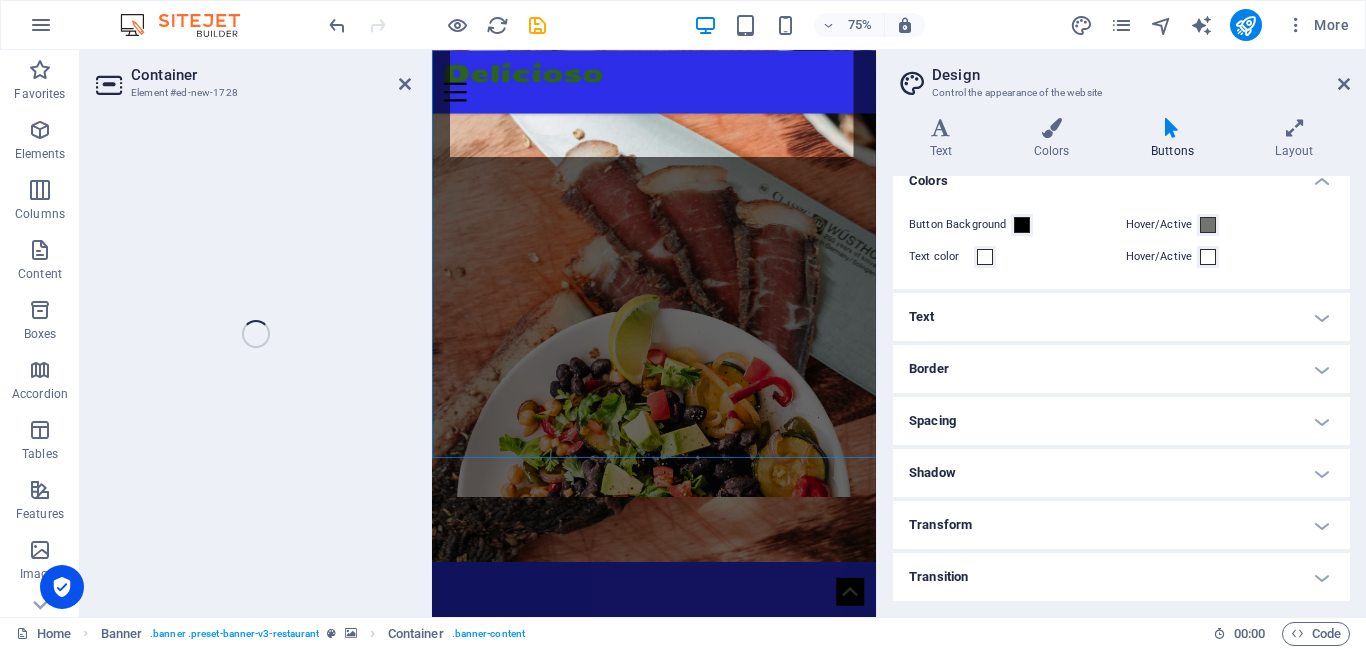 click at bounding box center [728, 1121] 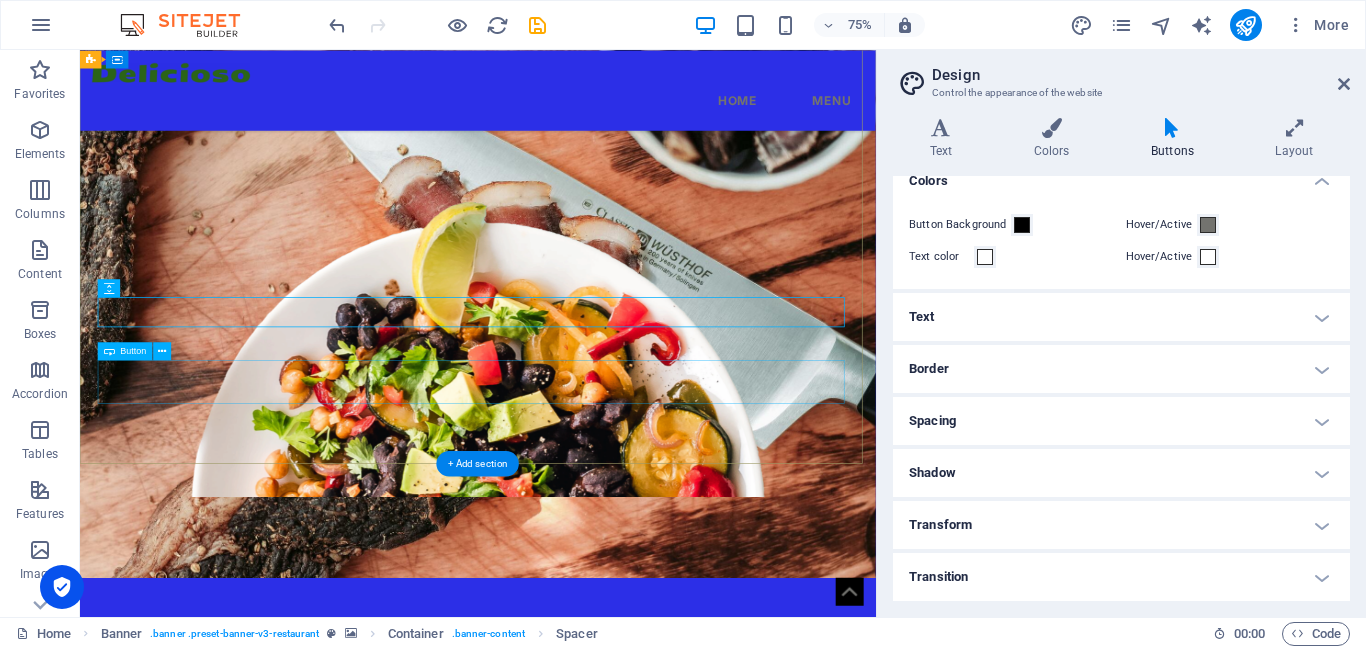 drag, startPoint x: 830, startPoint y: 444, endPoint x: 967, endPoint y: 447, distance: 137.03284 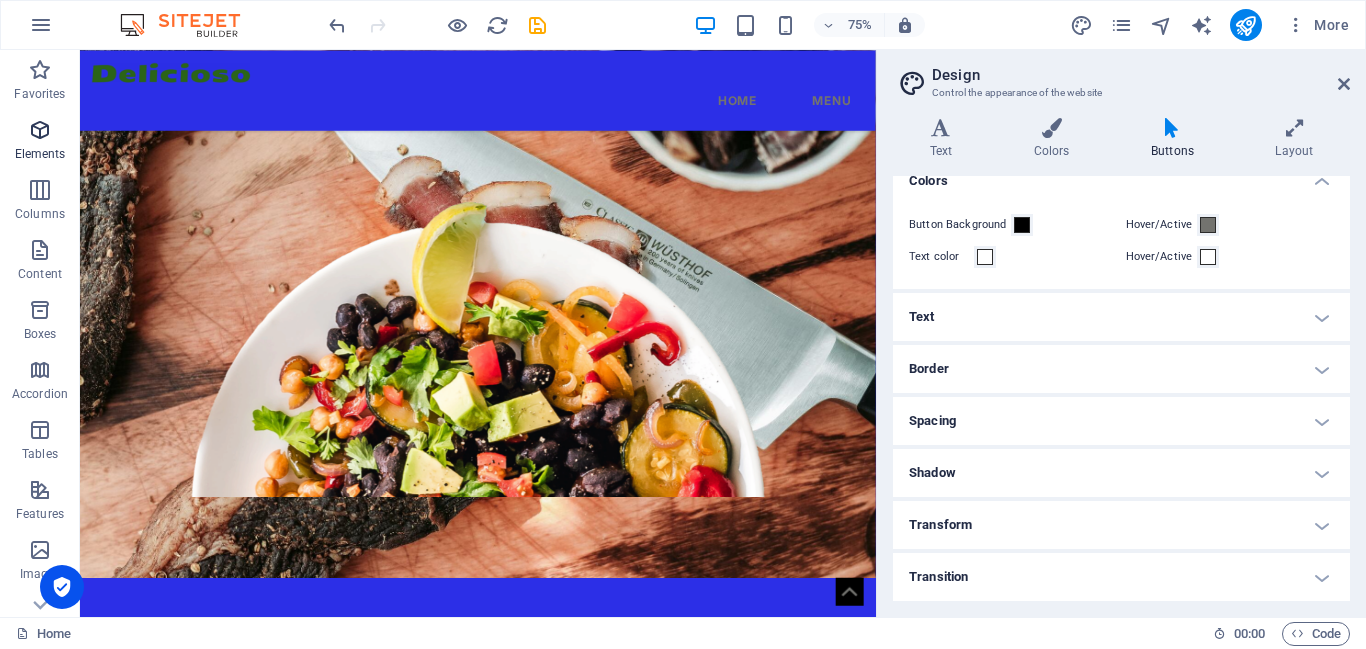 click at bounding box center (40, 130) 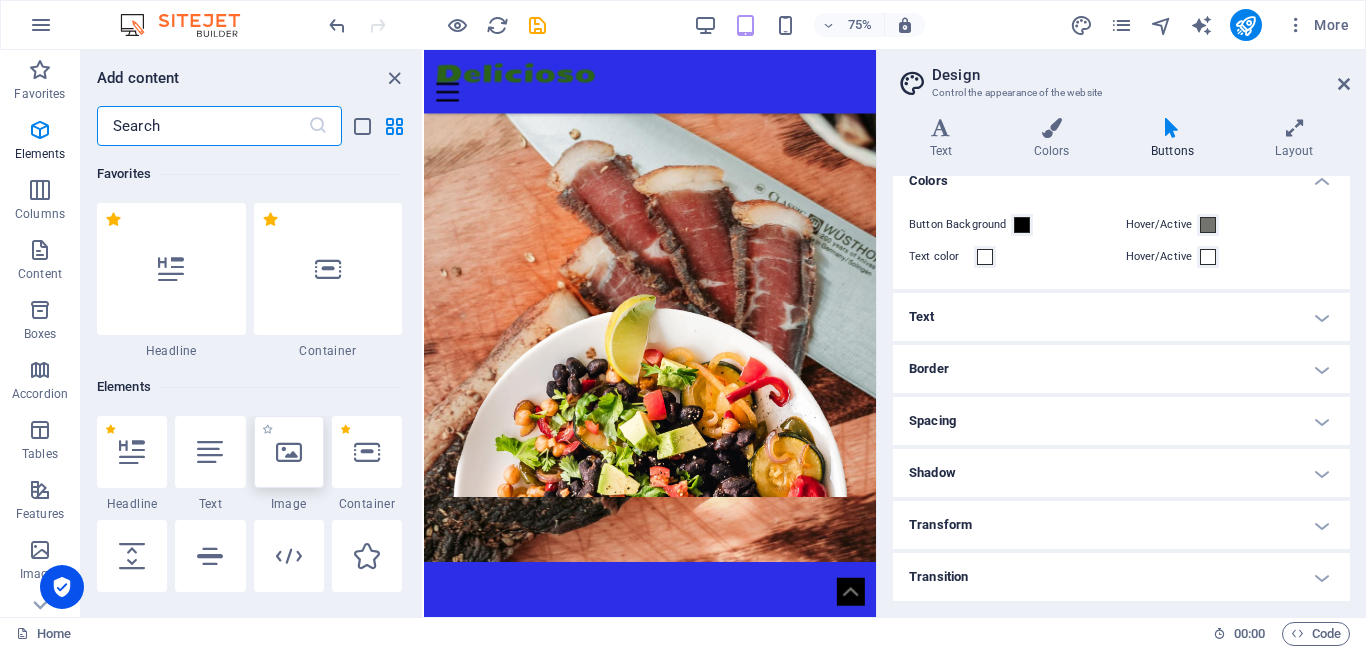 scroll, scrollTop: 213, scrollLeft: 0, axis: vertical 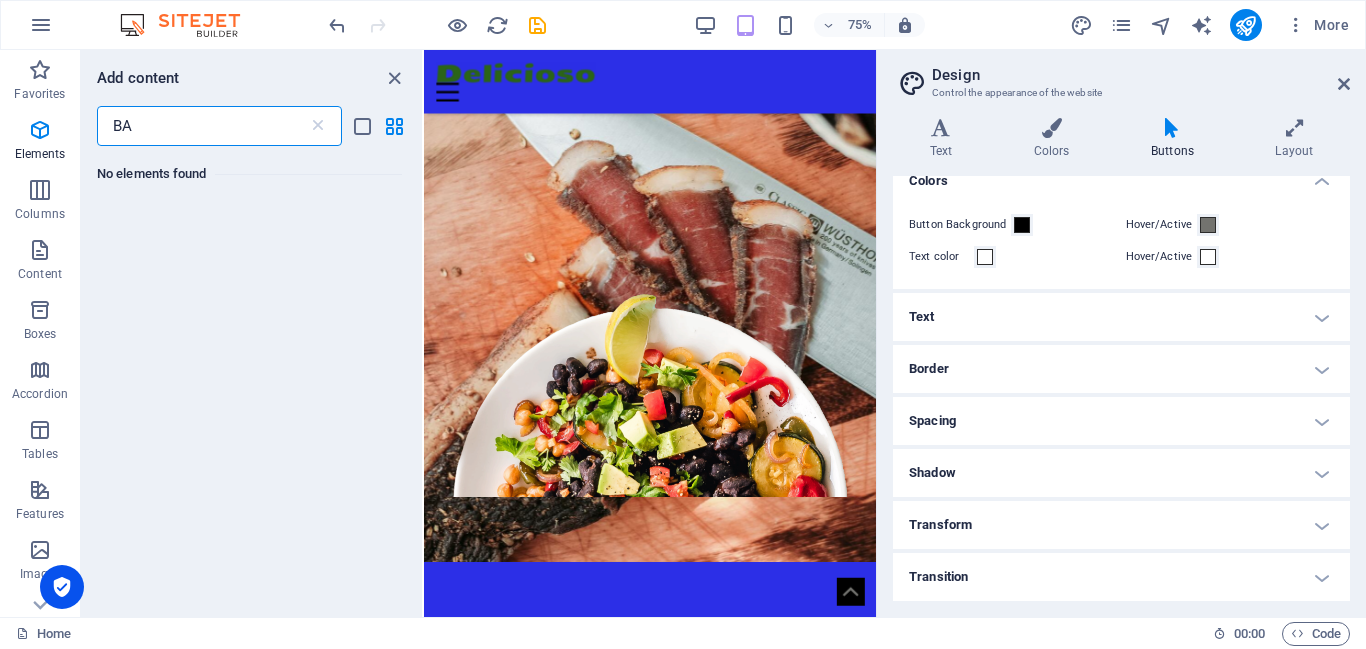 type on "B" 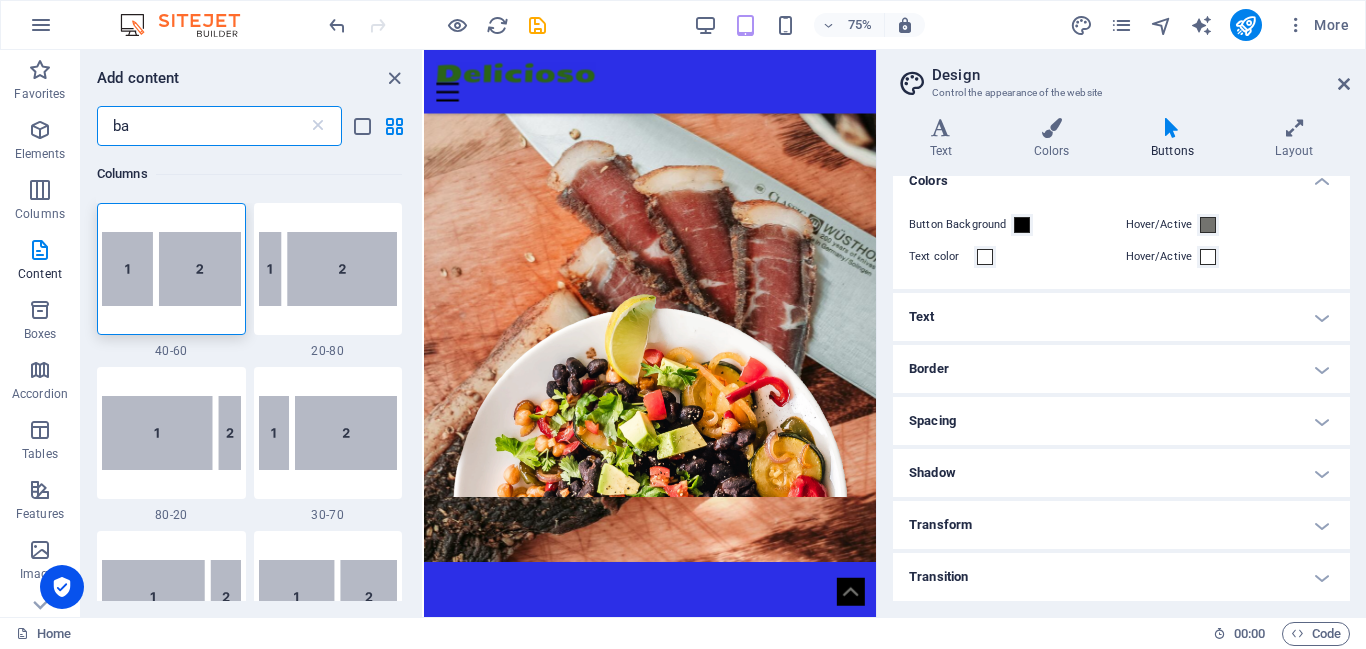 type on "b" 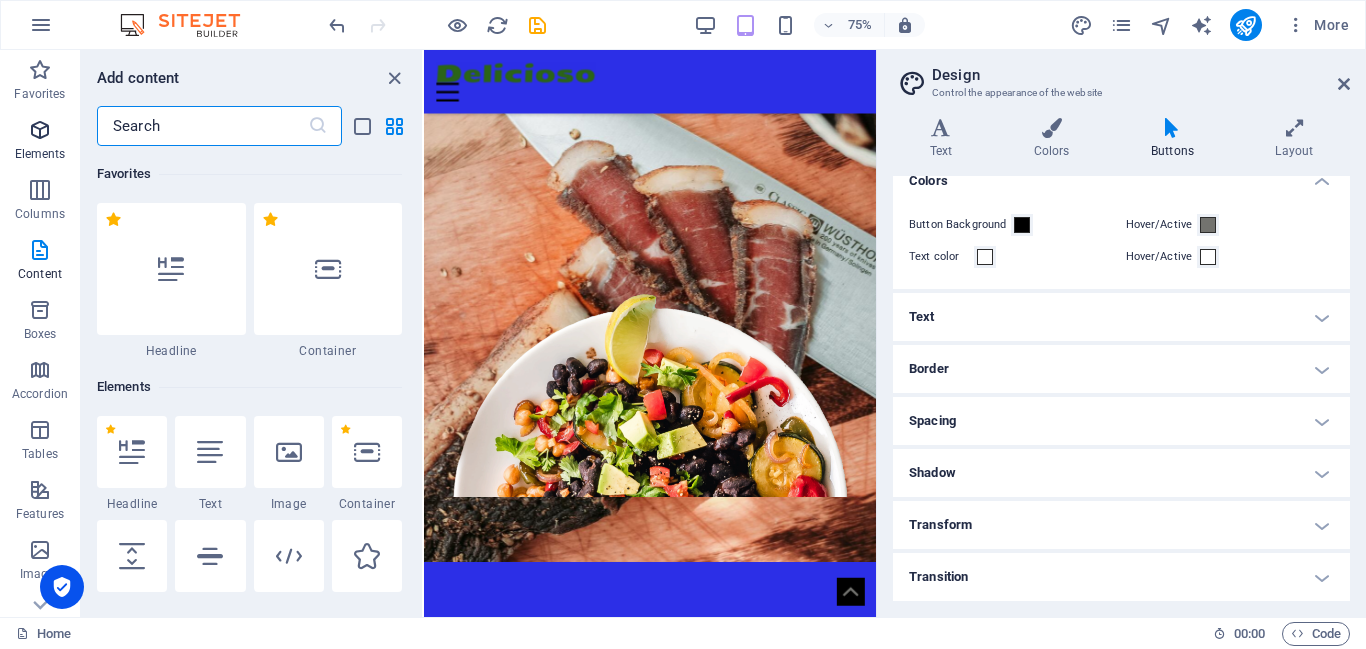 click at bounding box center [40, 130] 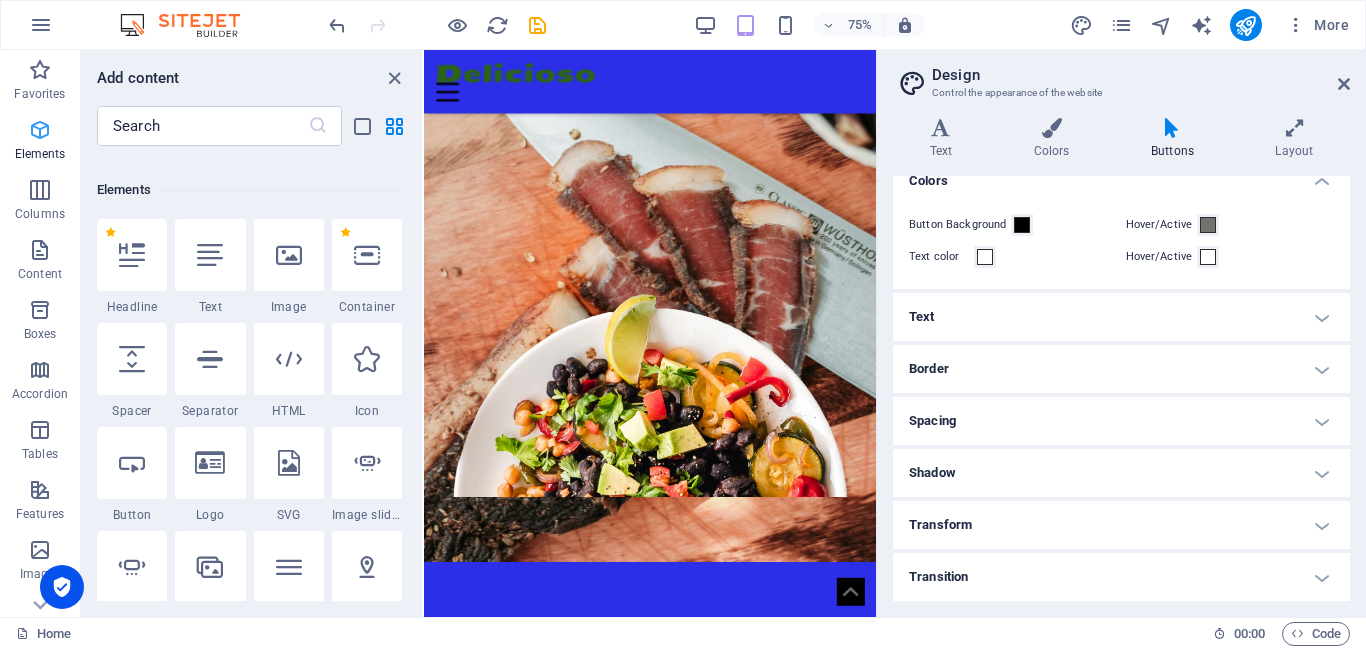scroll, scrollTop: 213, scrollLeft: 0, axis: vertical 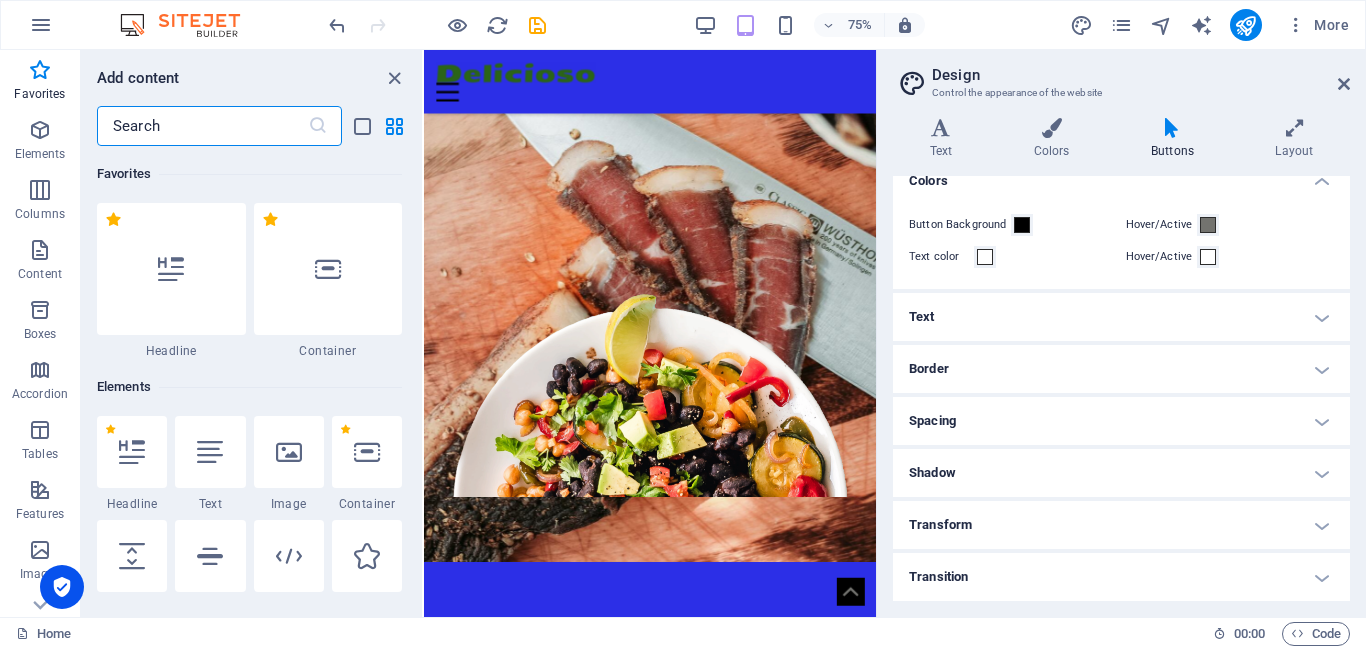 click at bounding box center [202, 126] 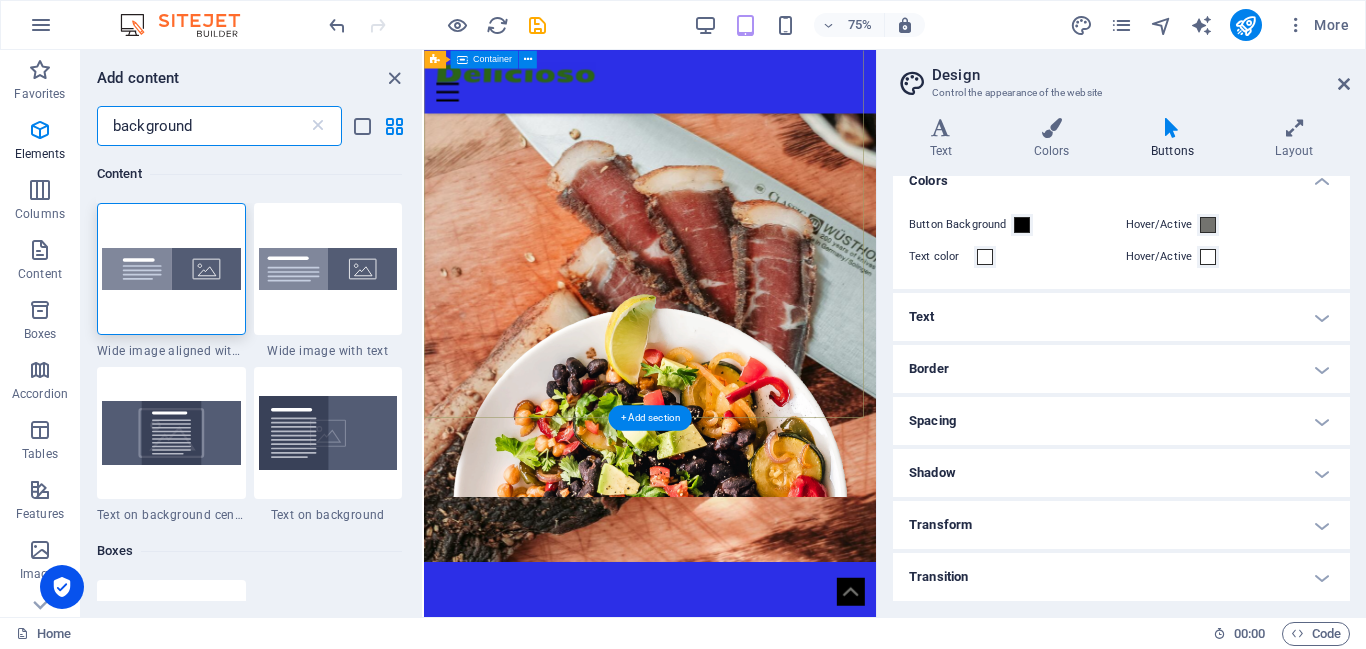 type on "background" 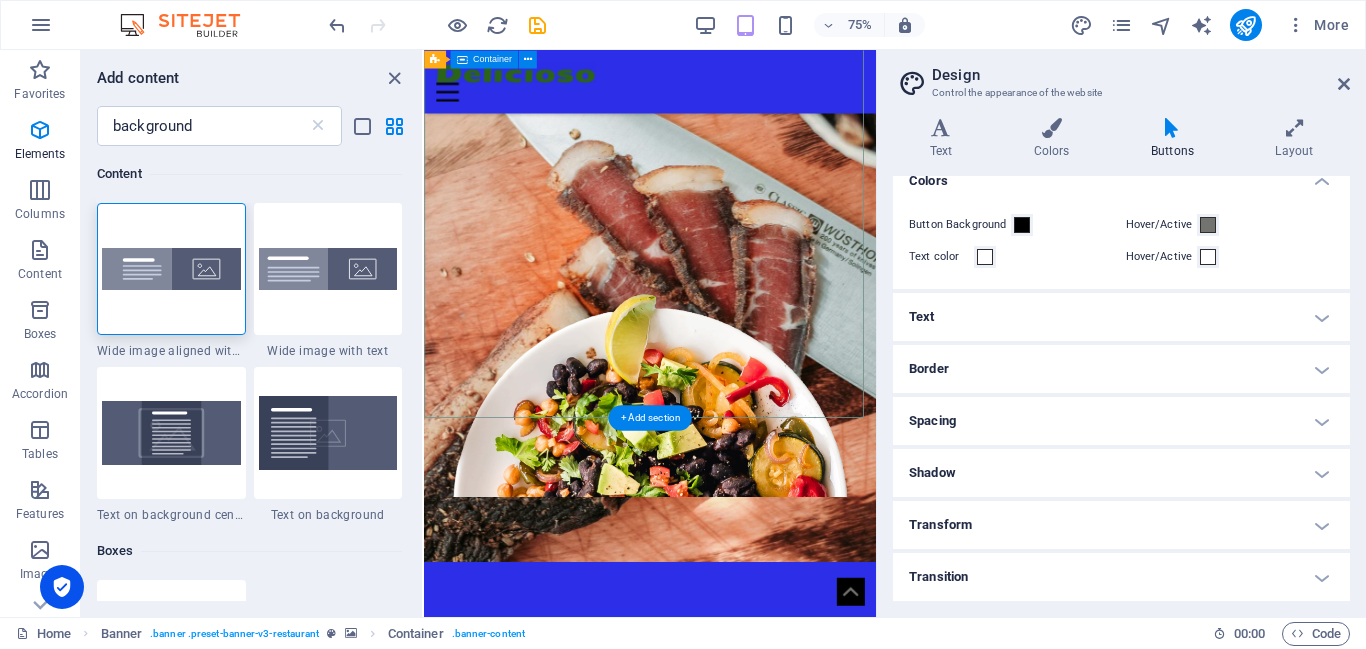 click on "Drop content here or  Add elements  Paste clipboard PAN'S  BILTONG BEST HALAL BILTONG SPOT PRODUCTS" at bounding box center (725, 1028) 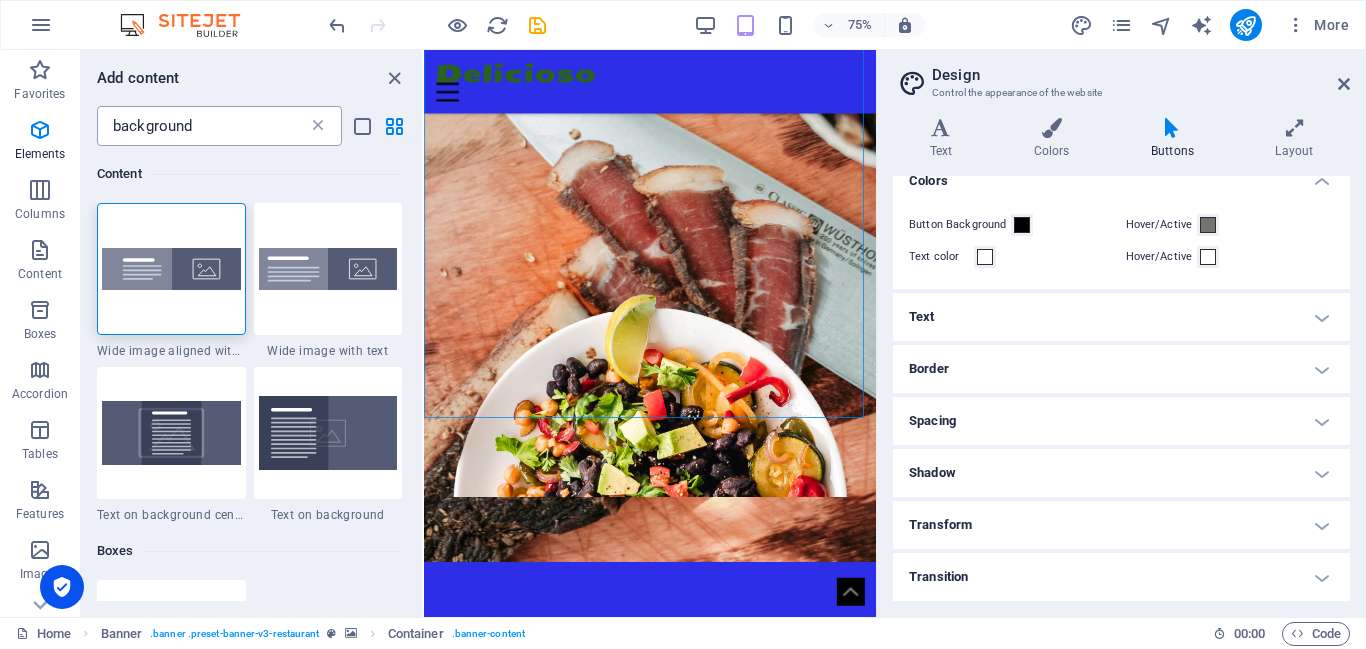 click at bounding box center (318, 126) 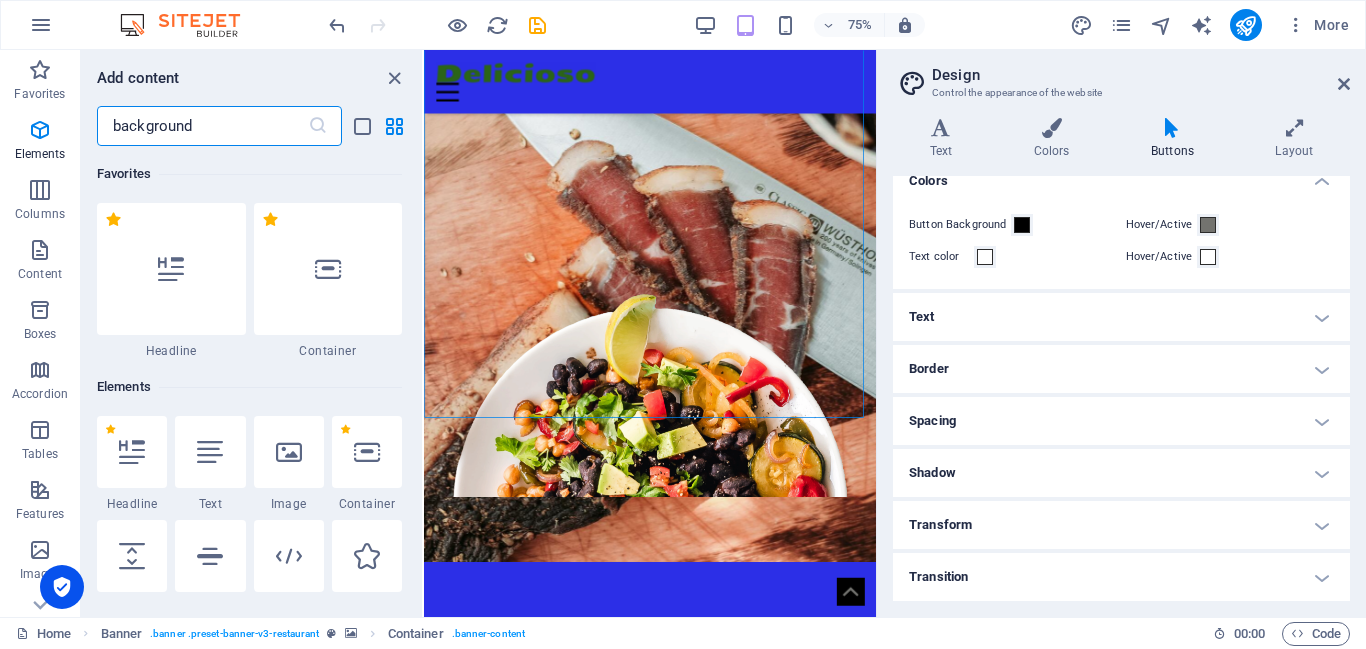 type 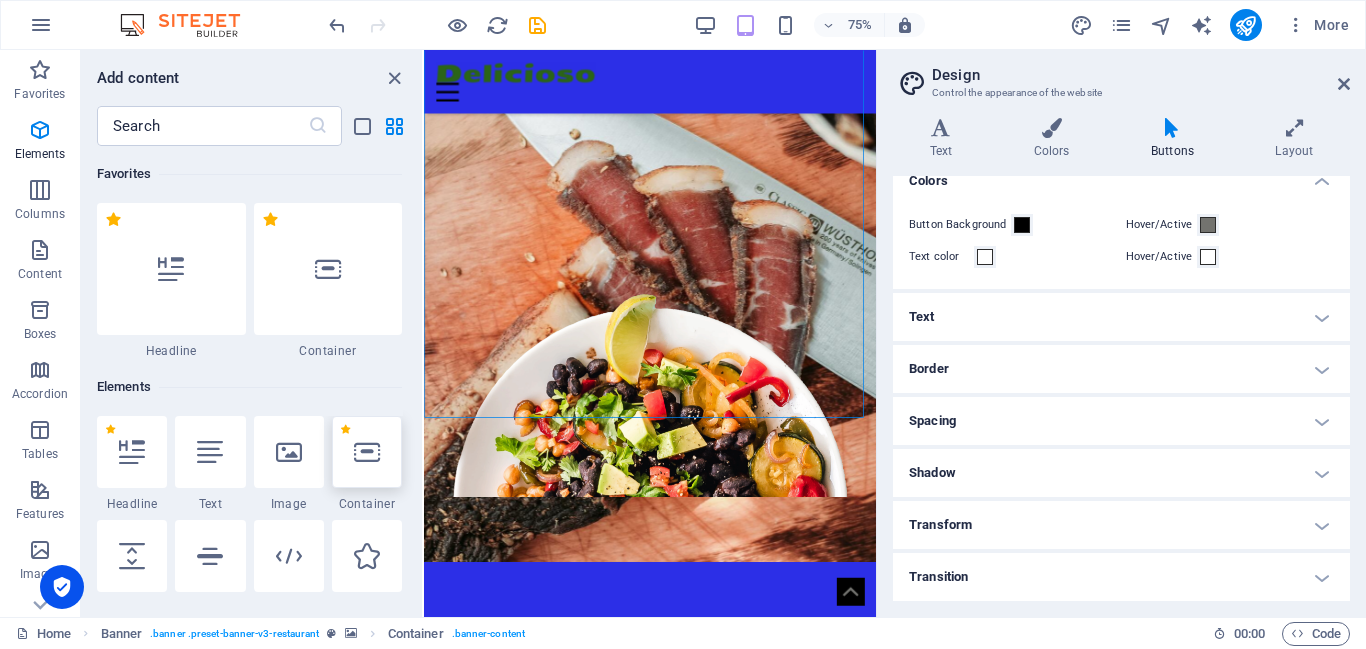 click at bounding box center [367, 452] 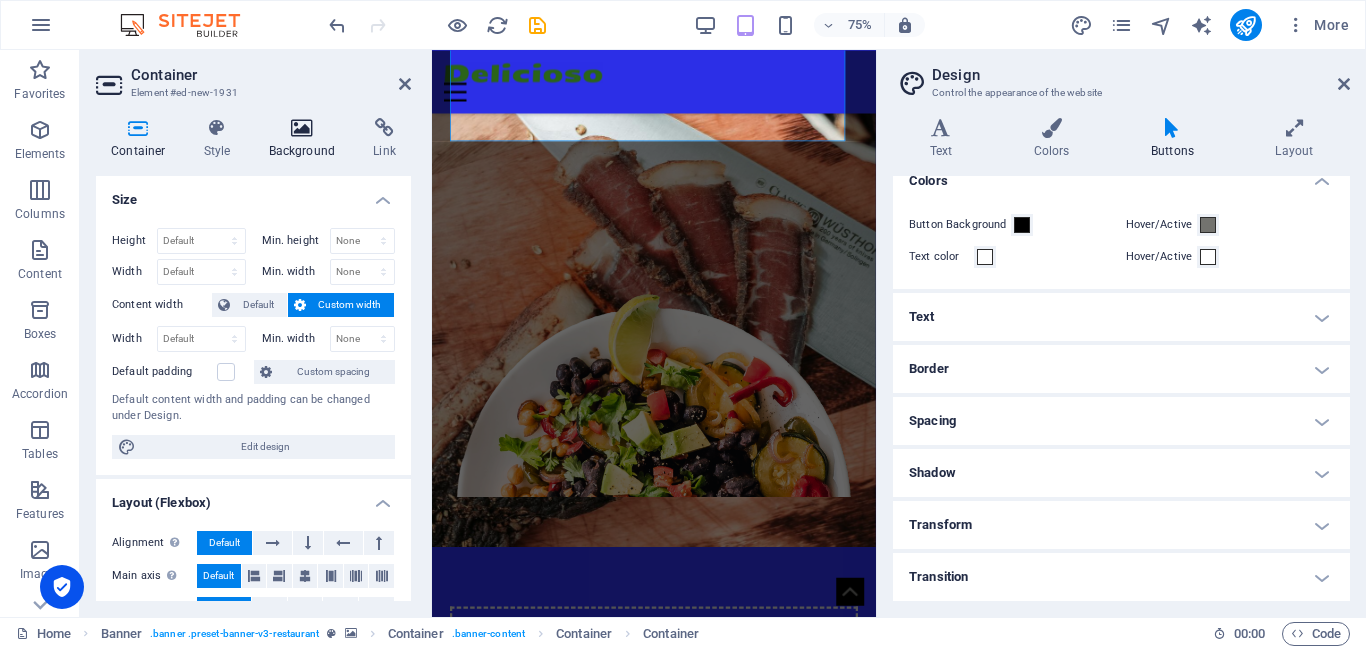 click at bounding box center (302, 128) 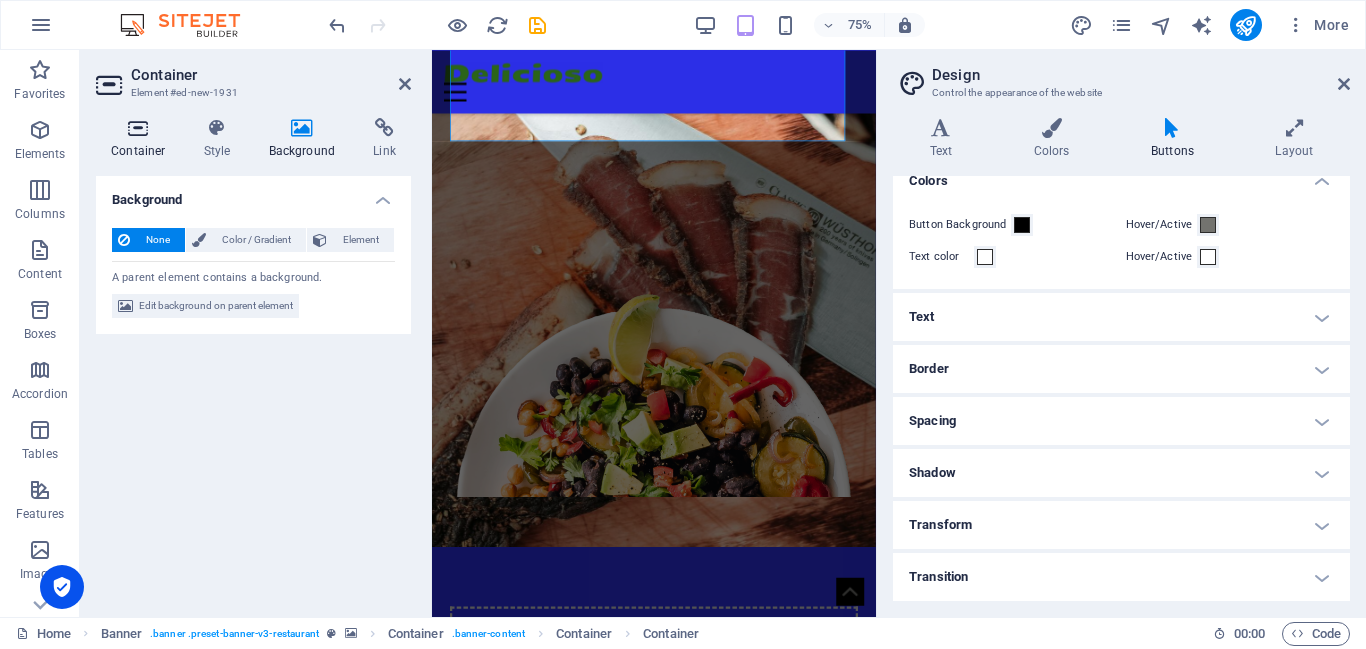 click at bounding box center [138, 128] 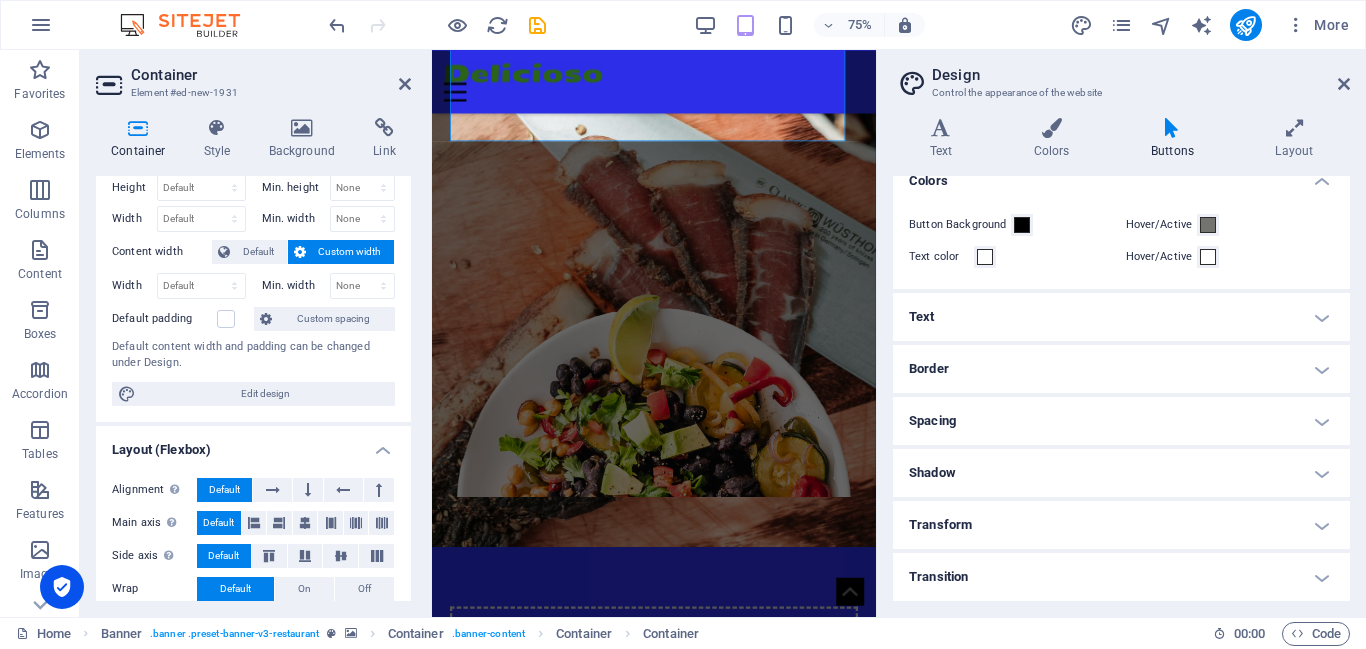 scroll, scrollTop: 45, scrollLeft: 0, axis: vertical 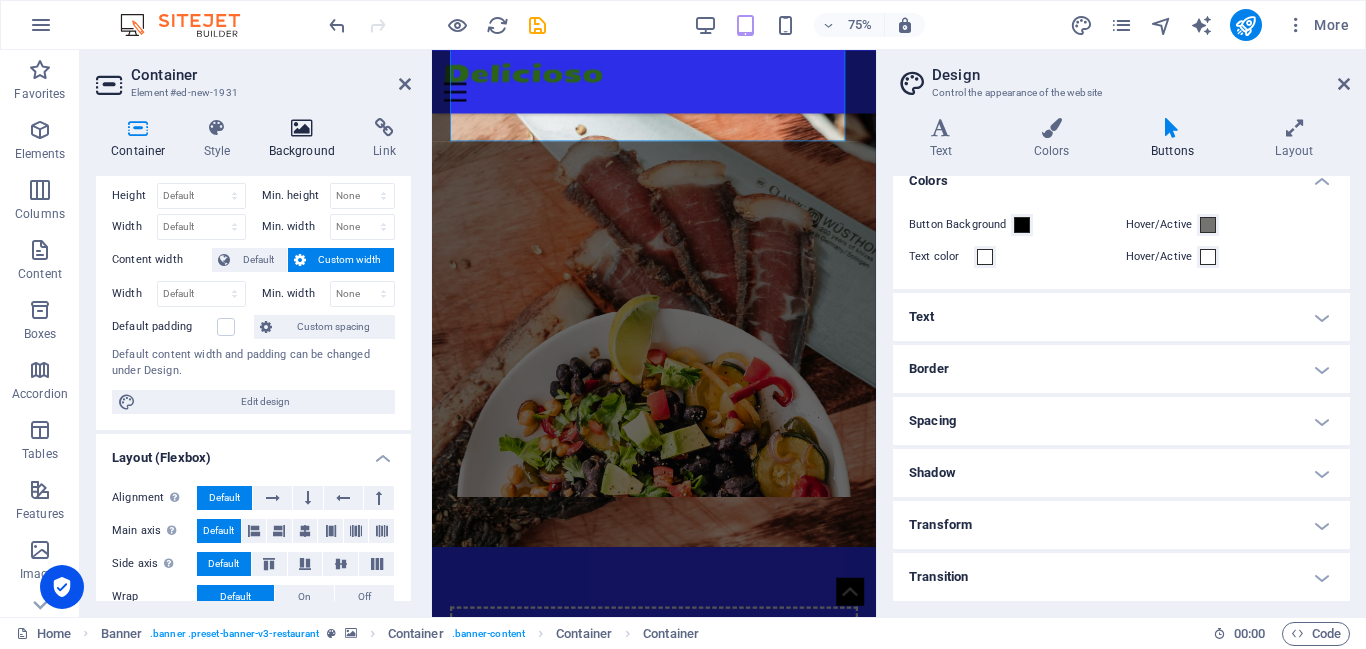 click on "Background" at bounding box center (306, 139) 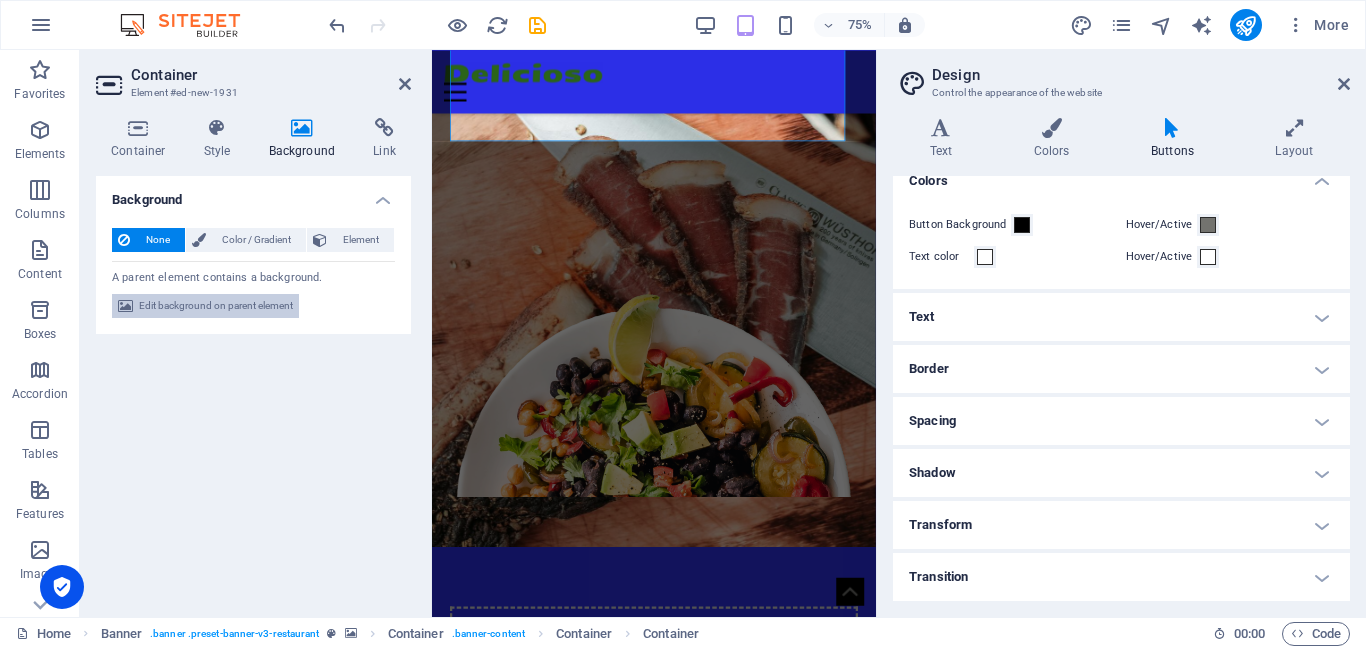 click on "Edit background on parent element" at bounding box center (216, 306) 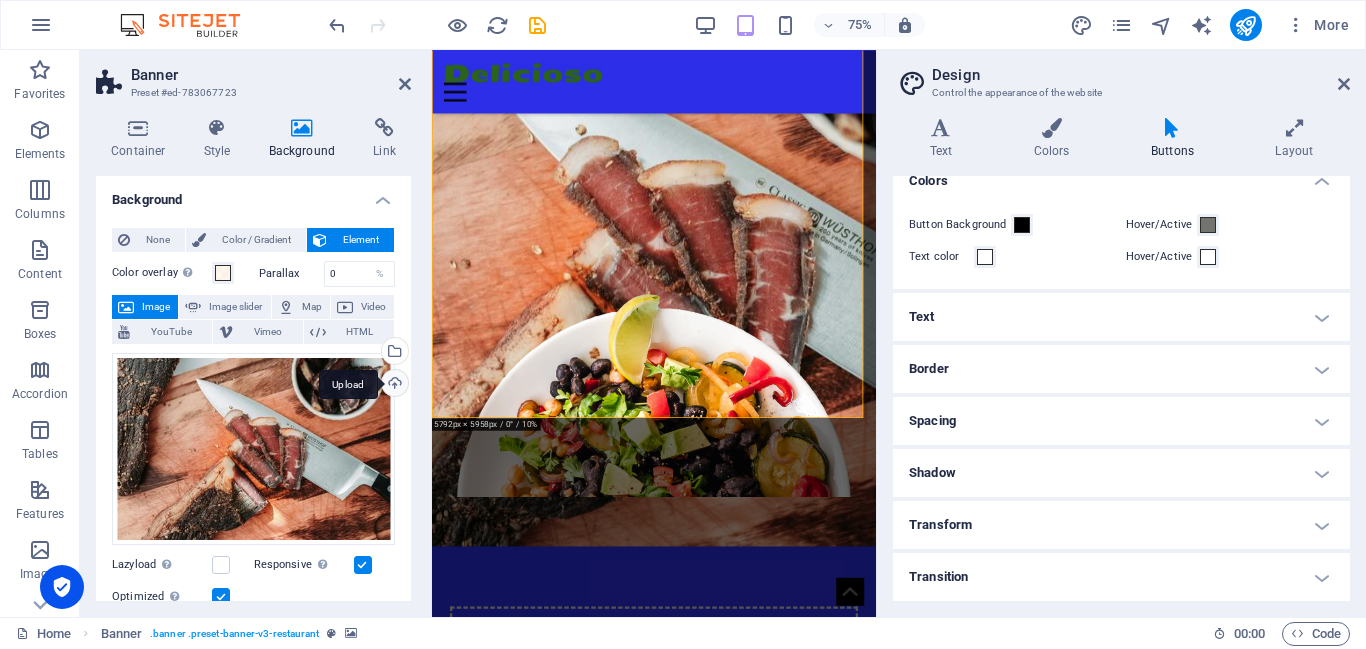 click on "Upload" at bounding box center [393, 385] 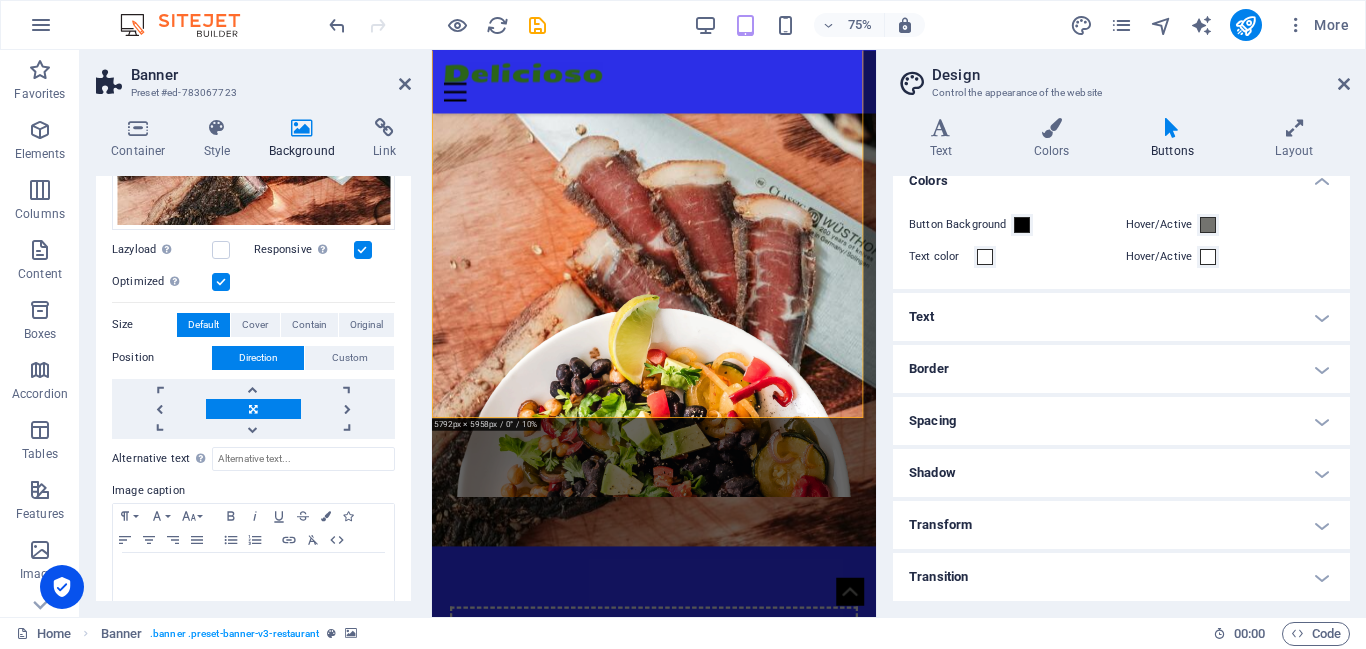 scroll, scrollTop: 343, scrollLeft: 0, axis: vertical 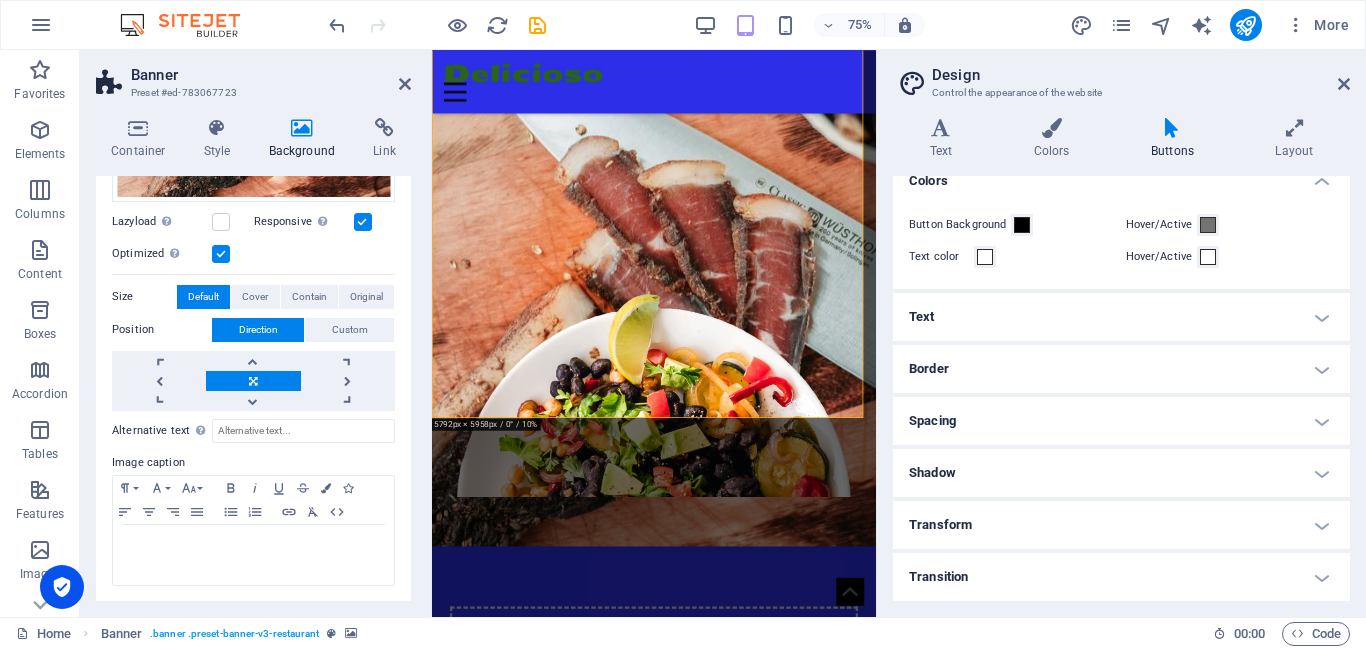 drag, startPoint x: 406, startPoint y: 380, endPoint x: 407, endPoint y: 330, distance: 50.01 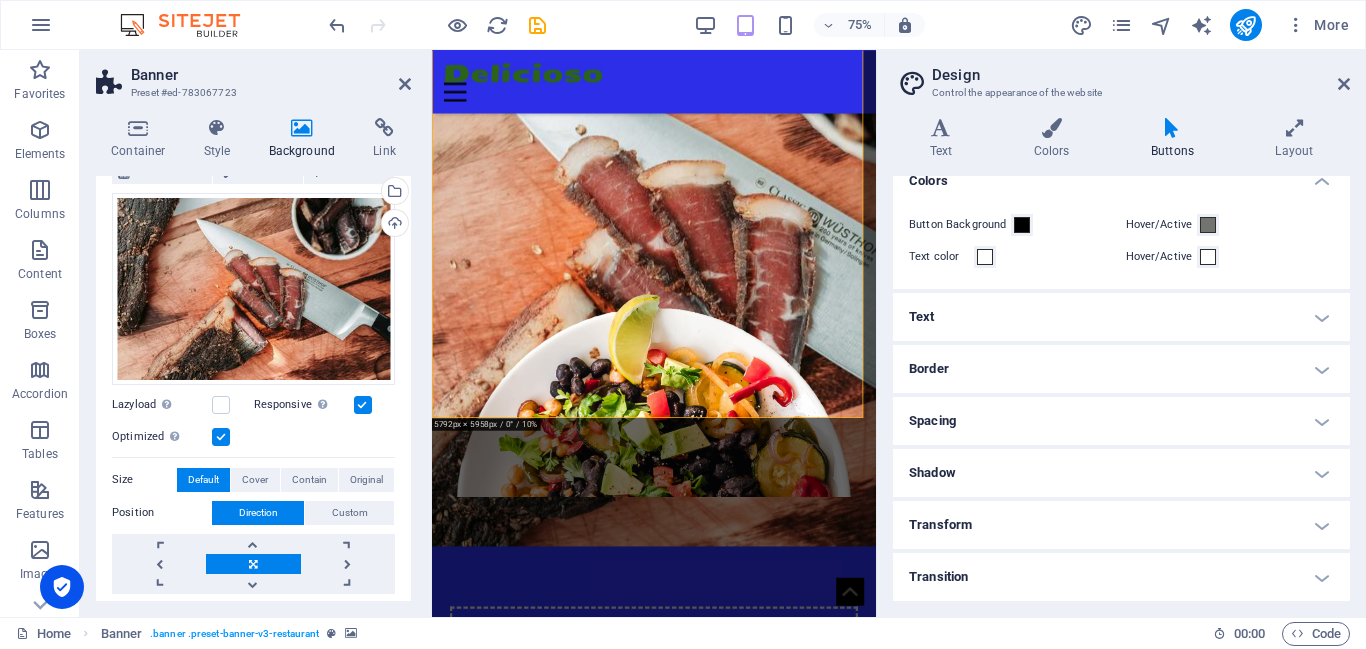 scroll, scrollTop: 153, scrollLeft: 0, axis: vertical 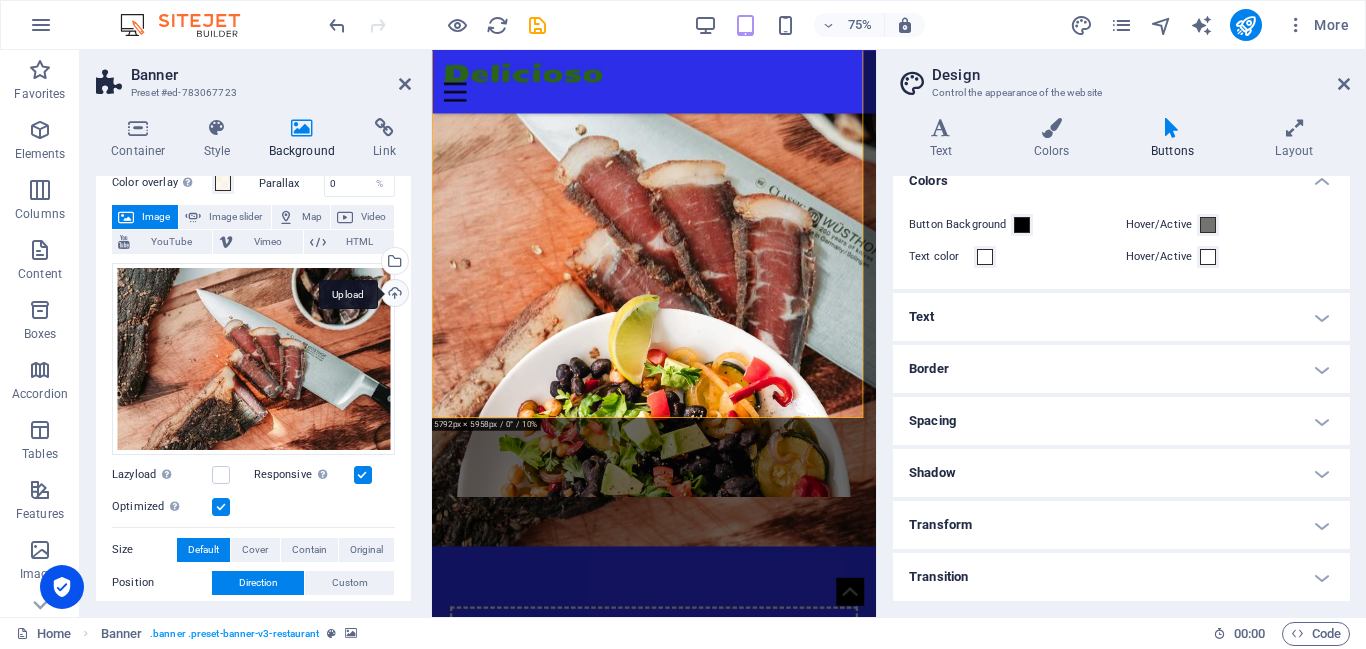 click on "Upload" at bounding box center (393, 295) 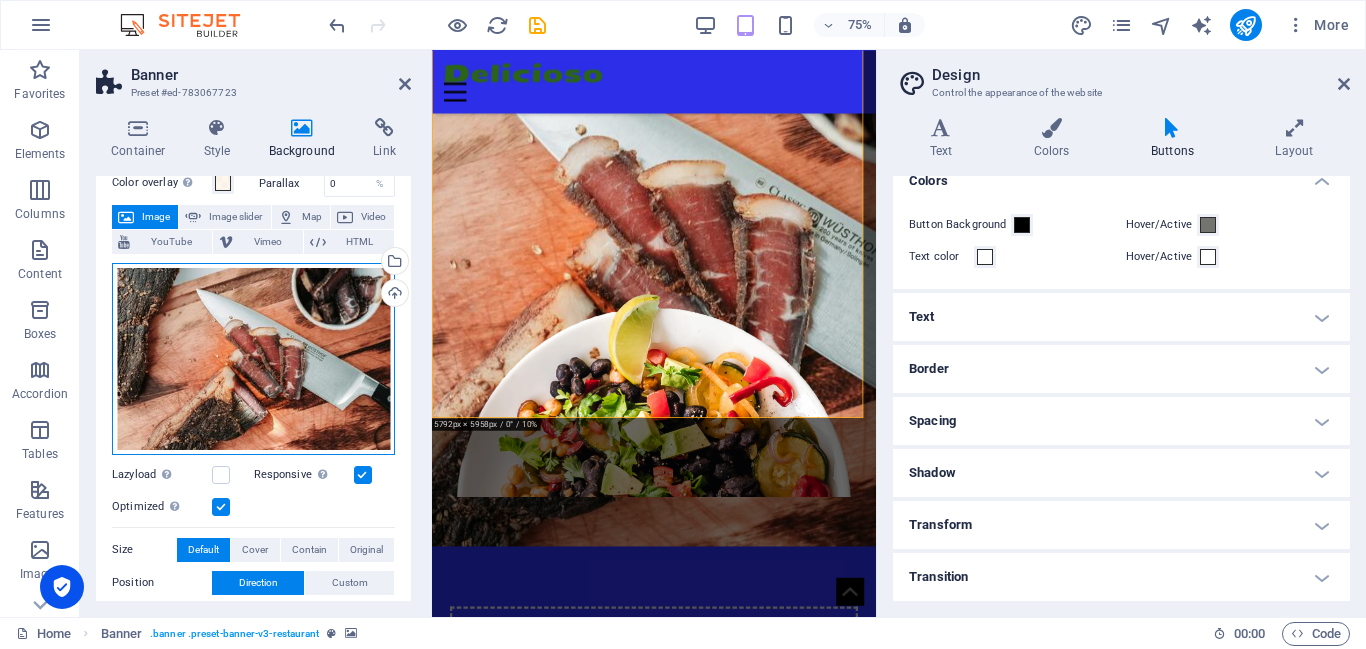 click on "Drag files here, click to choose files or select files from Files or our free stock photos & videos" at bounding box center [253, 359] 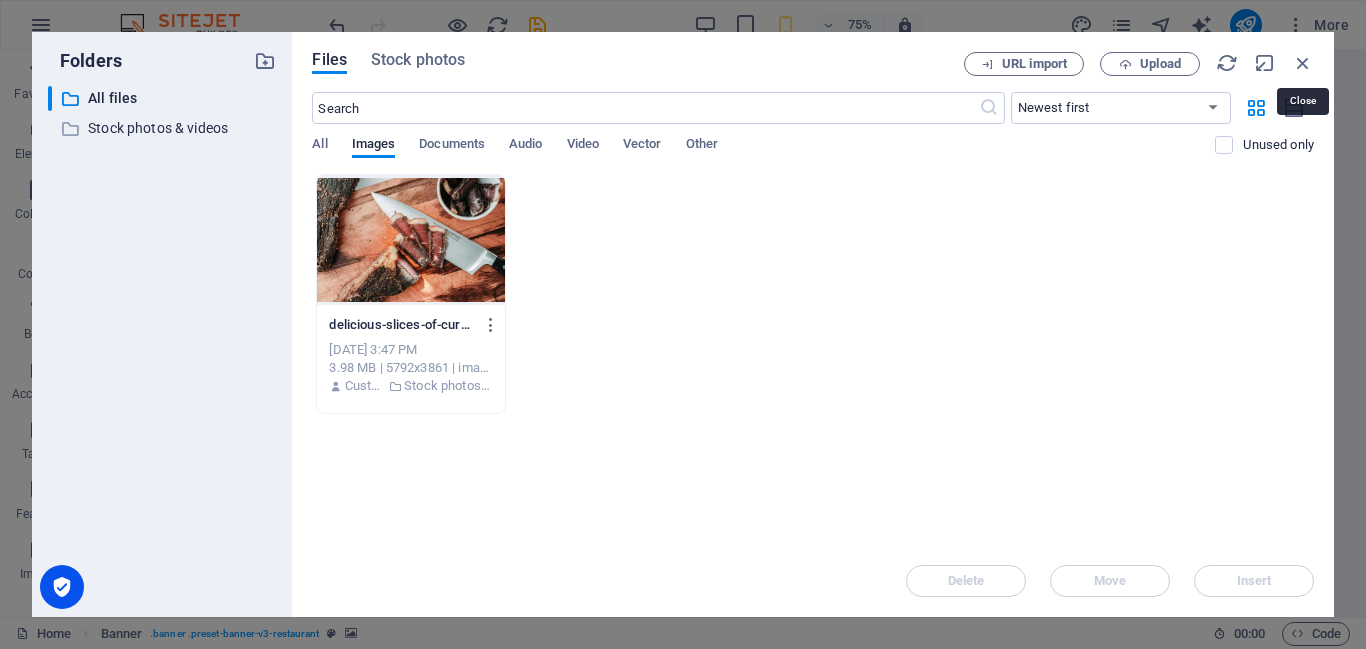 click at bounding box center [1303, 63] 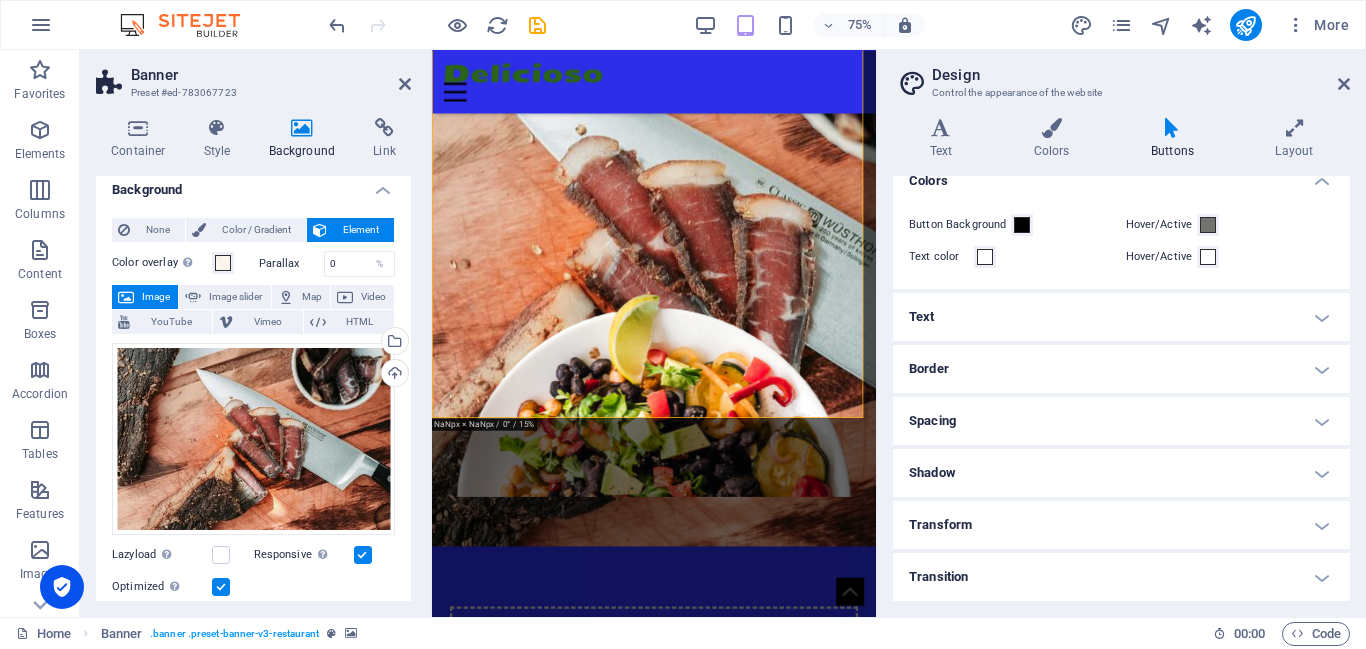 scroll, scrollTop: 0, scrollLeft: 0, axis: both 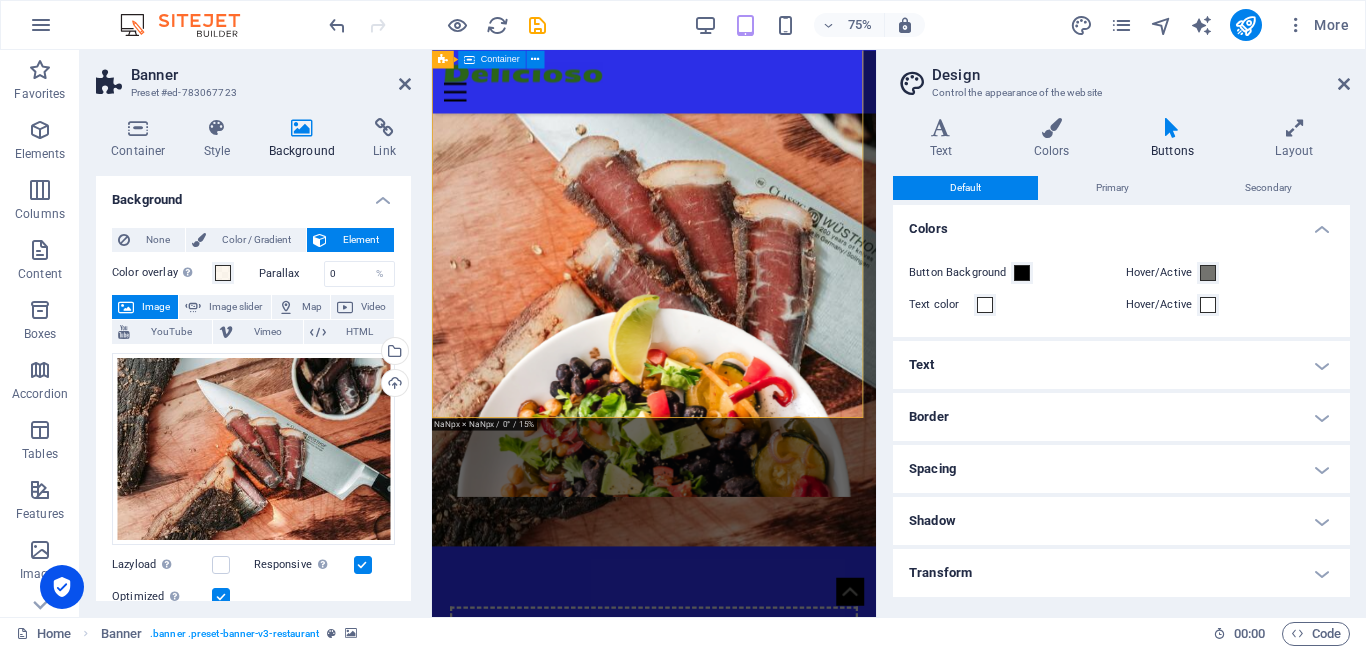 click on "Drop content here or  Add elements  Paste clipboard PAN'S  BILTONG BEST HALAL BILTONG SPOT PRODUCTS" at bounding box center [728, 1007] 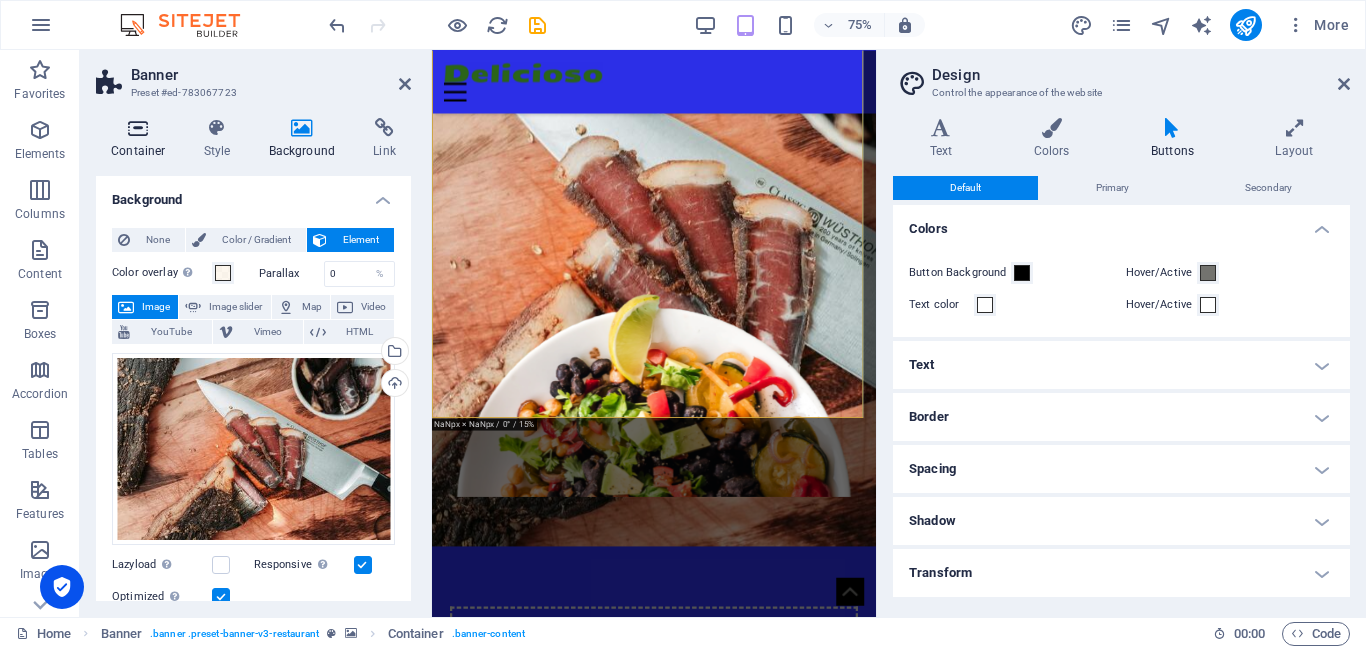 click at bounding box center (138, 128) 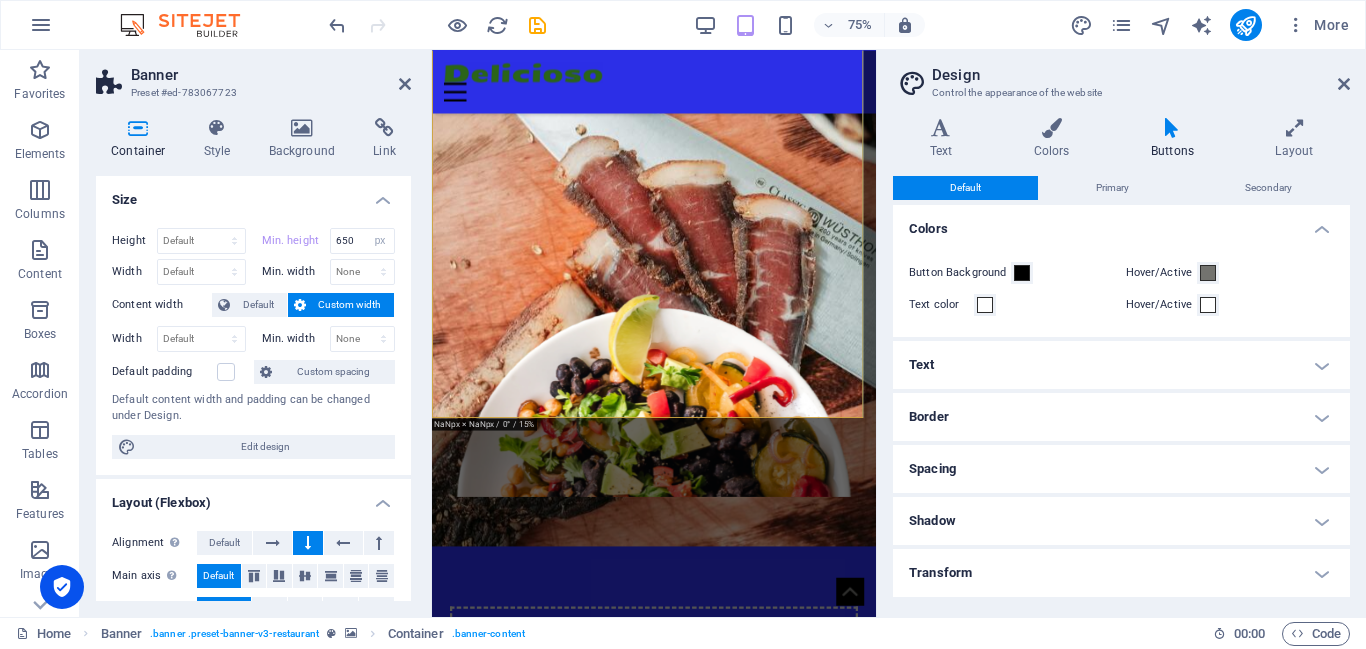 drag, startPoint x: 411, startPoint y: 334, endPoint x: 407, endPoint y: 362, distance: 28.284271 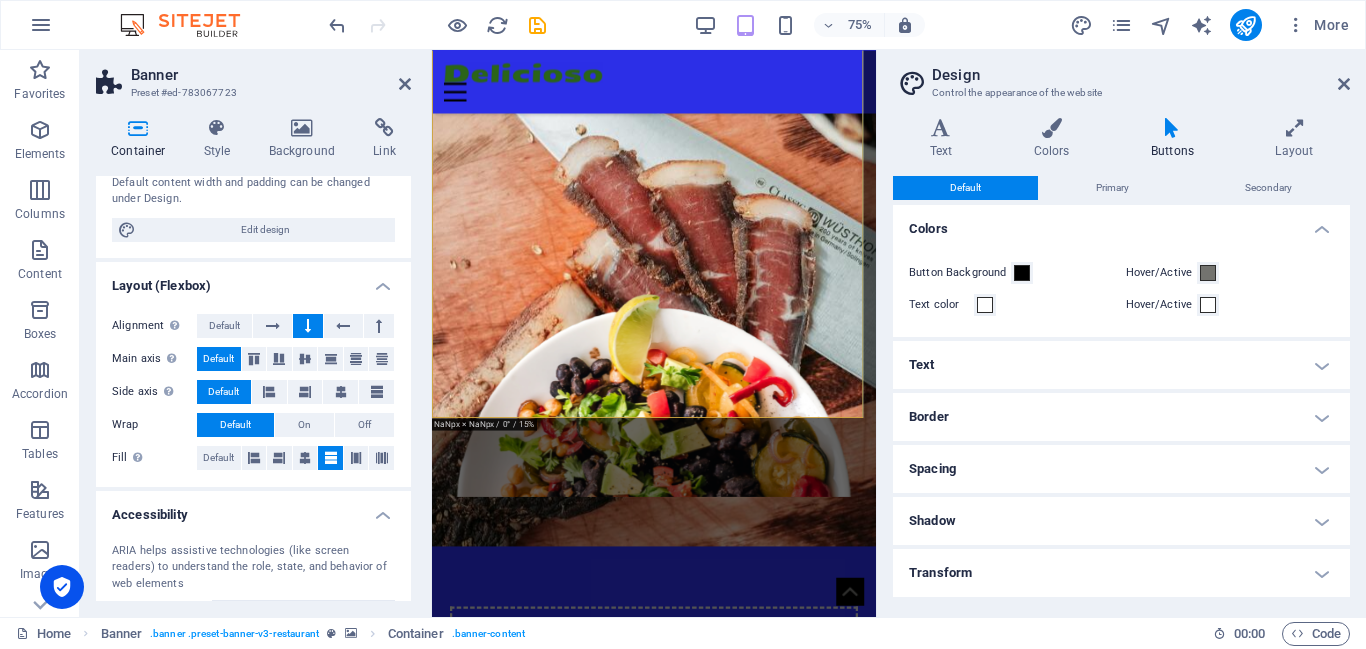 scroll, scrollTop: 213, scrollLeft: 0, axis: vertical 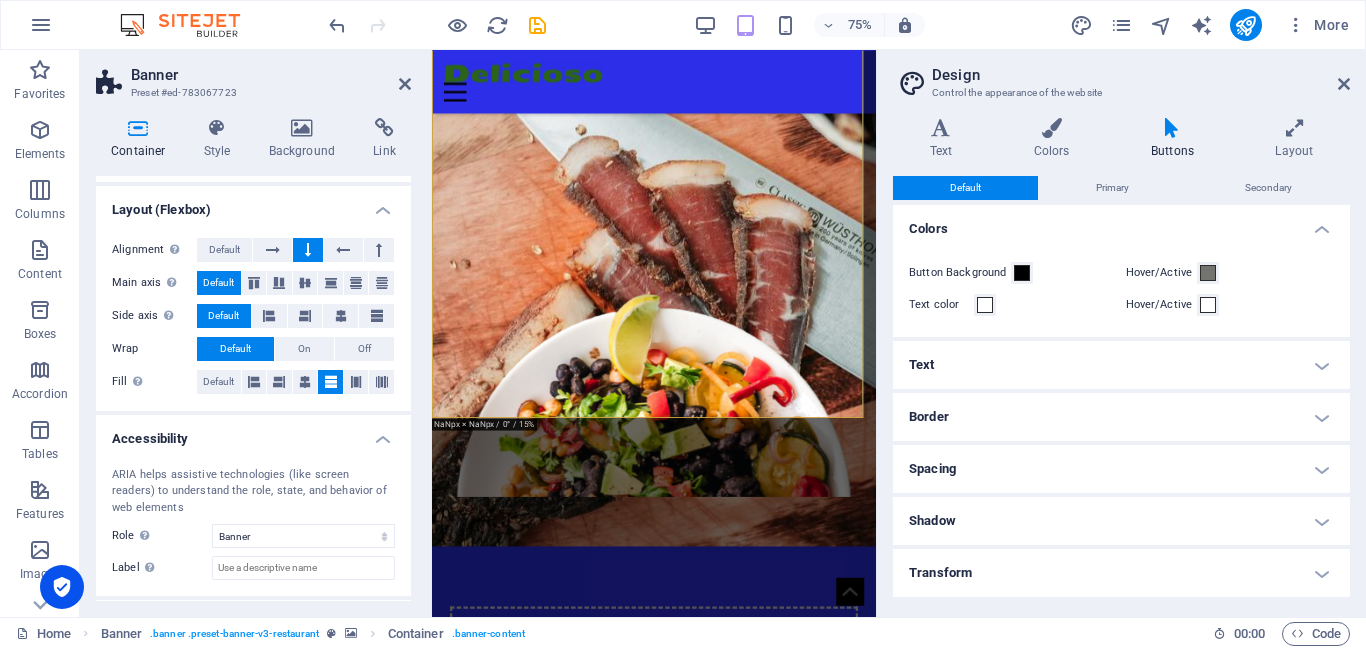click on "Container Style Background Link Size Height Default px rem % vh vw Min. height 650 None px rem % vh vw Width Default px rem % em vh vw Min. width None px rem % vh vw Content width Default Custom width Width Default px rem % em vh vw Min. width None px rem % vh vw Default padding Custom spacing Default content width and padding can be changed under Design. Edit design Layout (Flexbox) Alignment Determines the flex direction. Default Main axis Determine how elements should behave along the main axis inside this container (justify content). Default Side axis Control the vertical direction of the element inside of the container (align items). Default Wrap Default On Off Fill Controls the distances and direction of elements on the y-axis across several lines (align content). Default Accessibility ARIA helps assistive technologies (like screen readers) to understand the role, state, and behavior of web elements Role The ARIA role defines the purpose of an element.  None Alert Article Banner Comment" at bounding box center [253, 359] 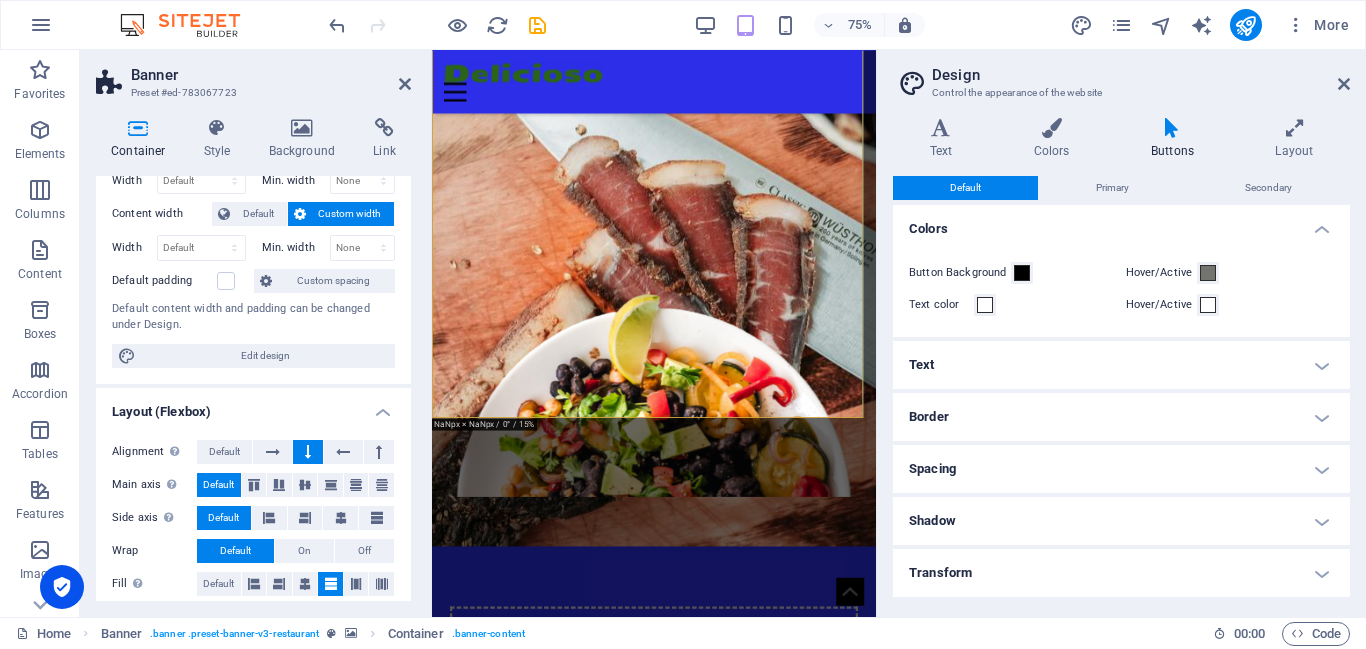 scroll, scrollTop: 87, scrollLeft: 0, axis: vertical 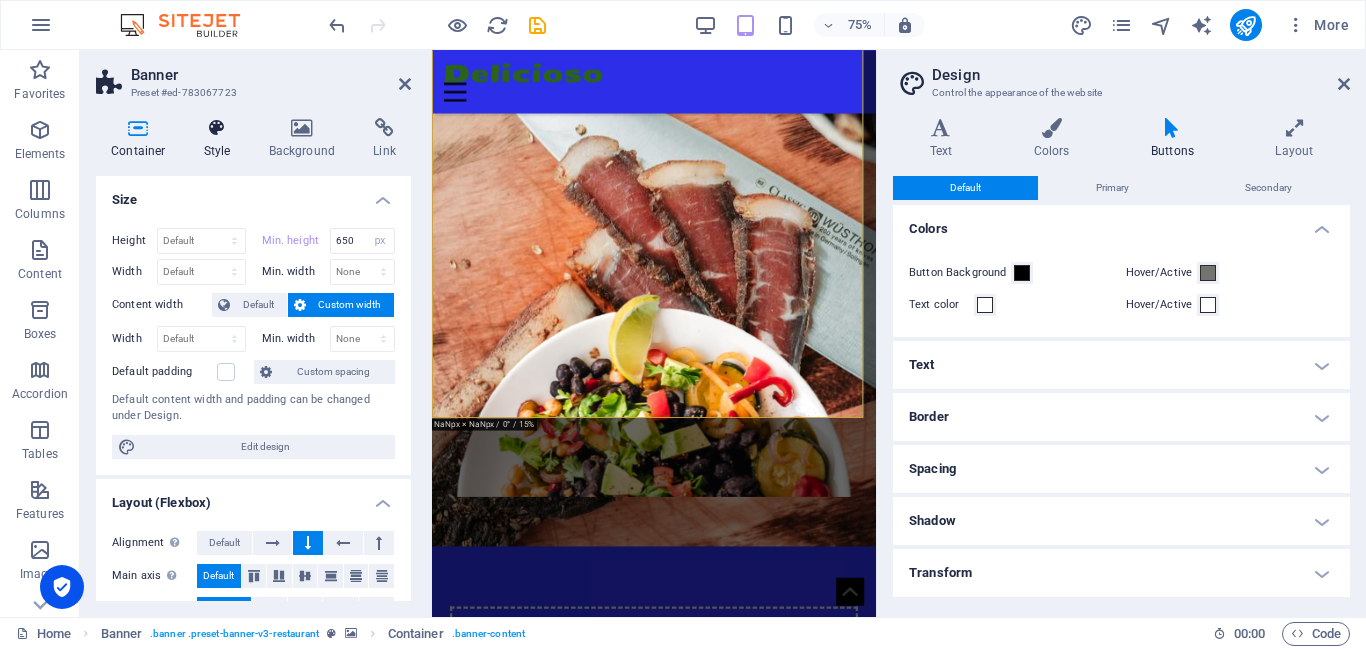 click at bounding box center [217, 128] 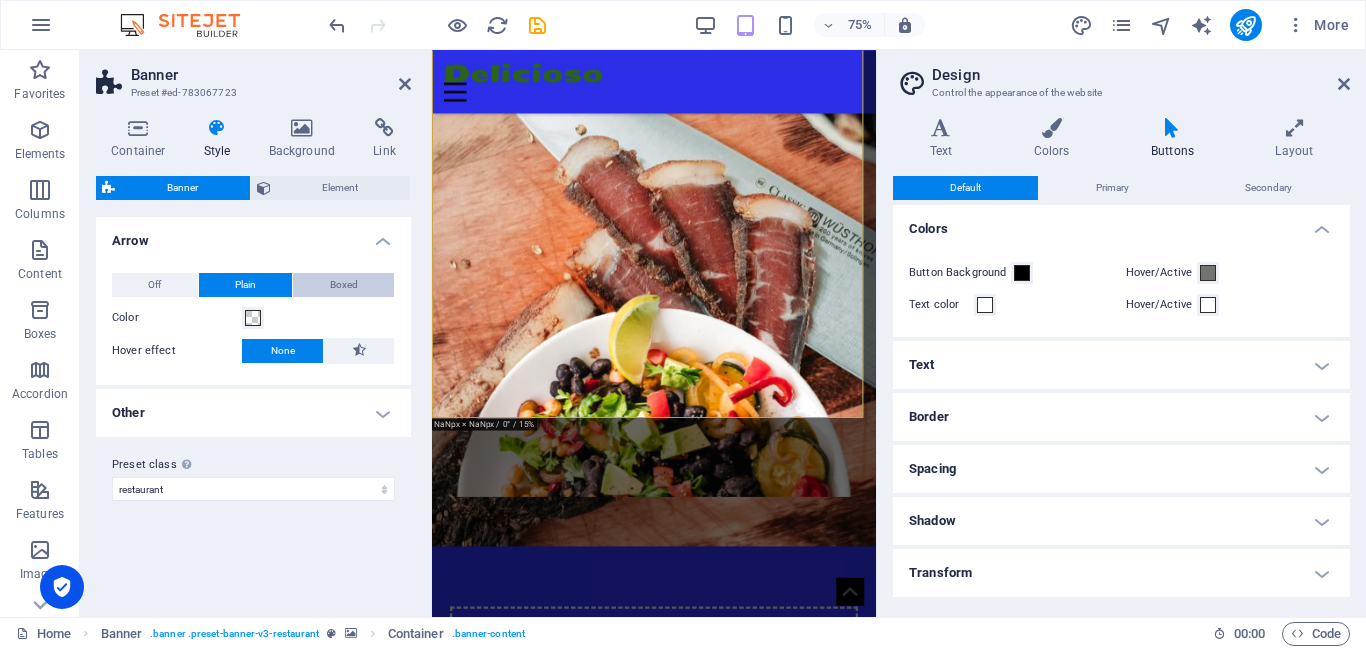 click on "Boxed" at bounding box center (343, 285) 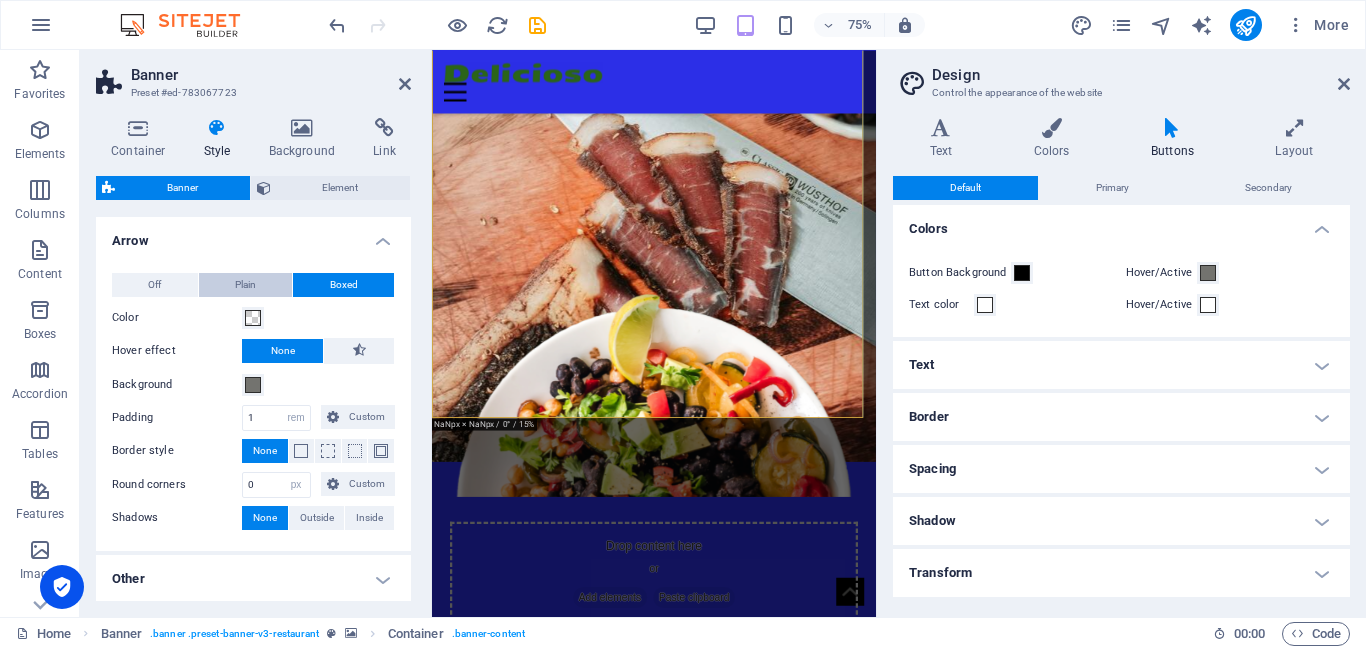 click on "Plain" at bounding box center [246, 285] 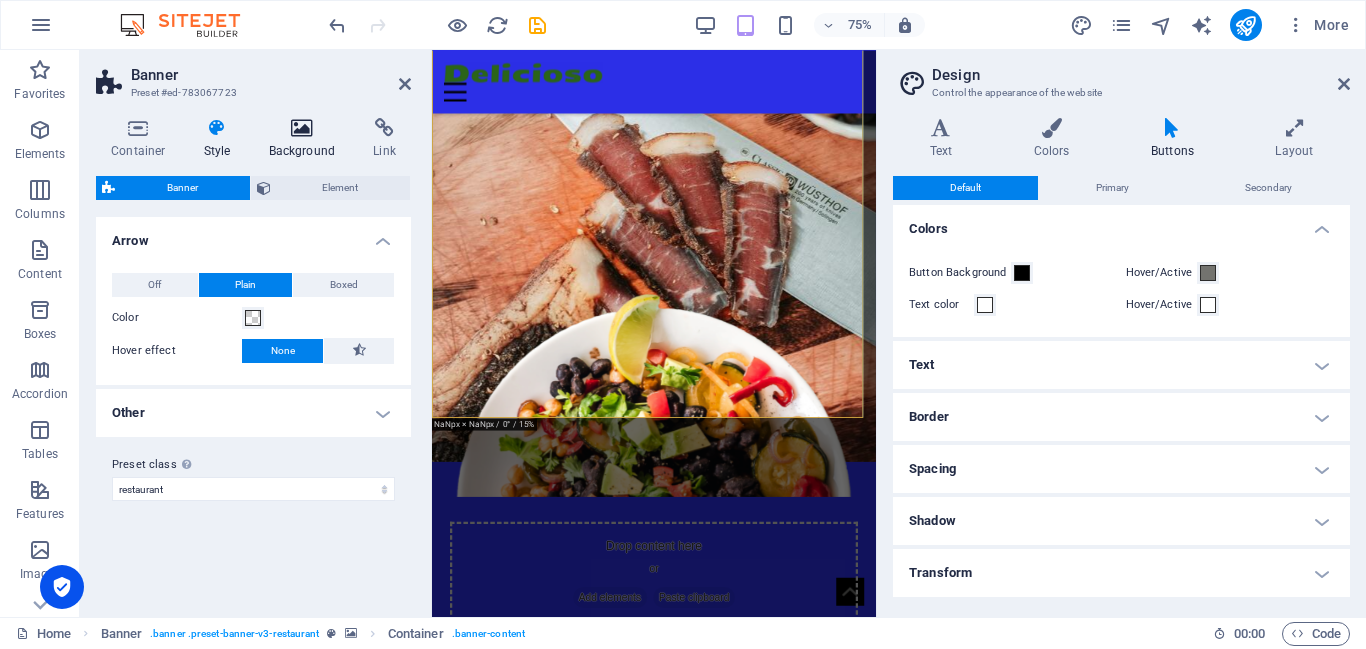 click on "Background" at bounding box center (306, 139) 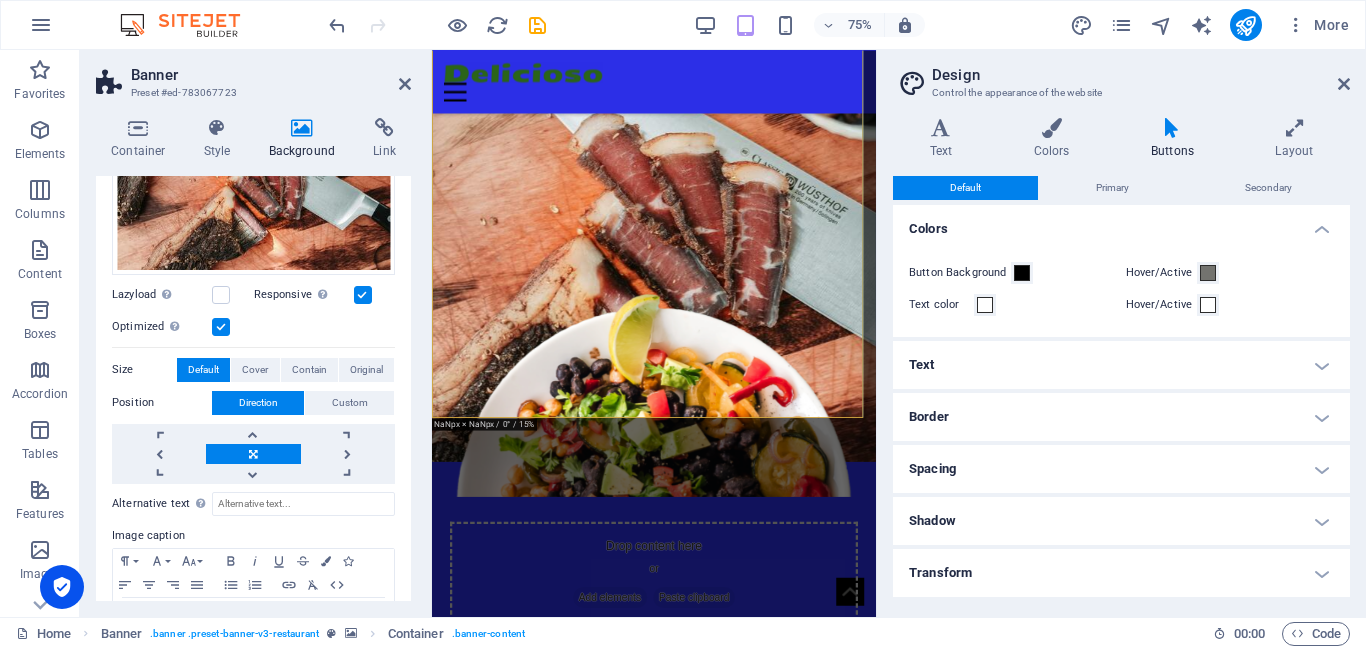 scroll, scrollTop: 274, scrollLeft: 0, axis: vertical 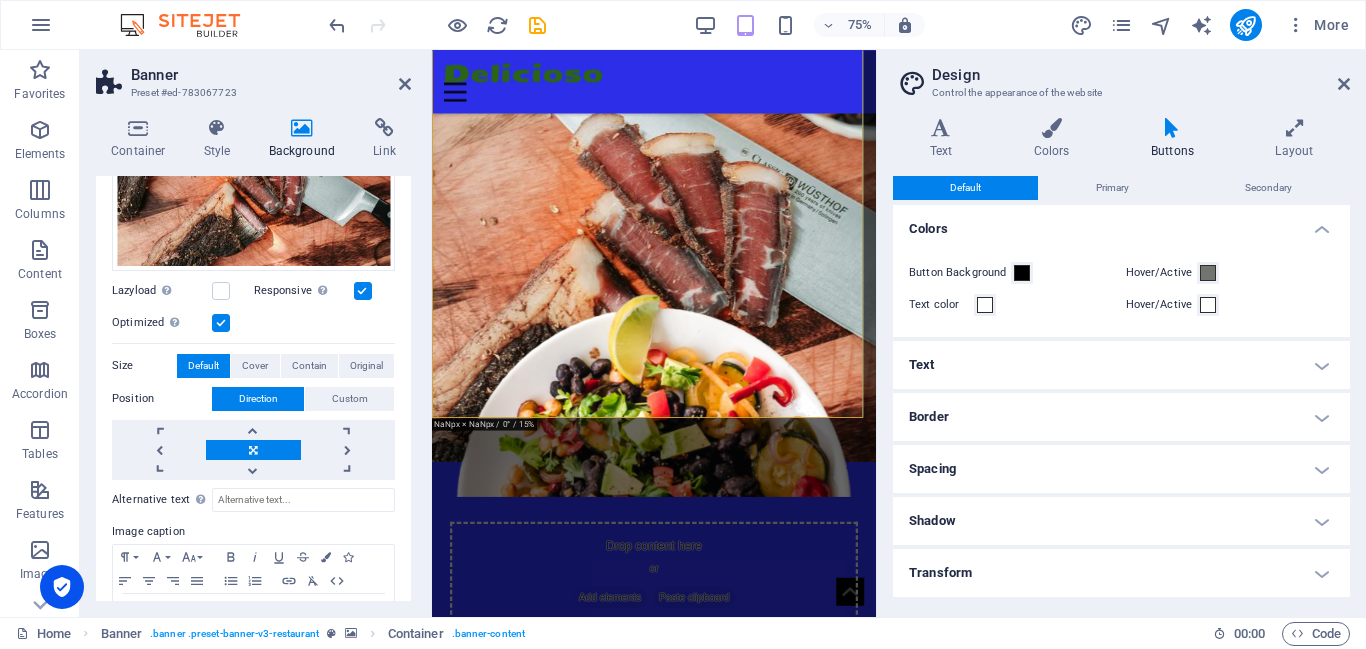 click at bounding box center (253, 450) 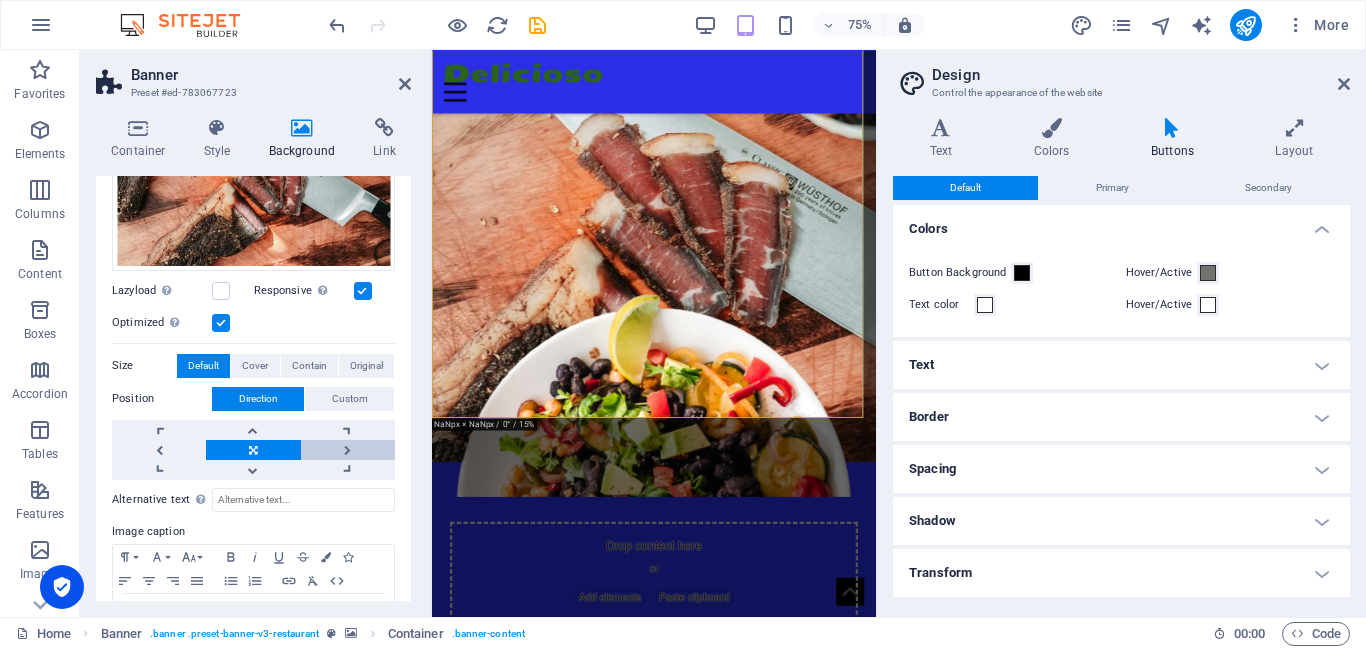 click at bounding box center [348, 450] 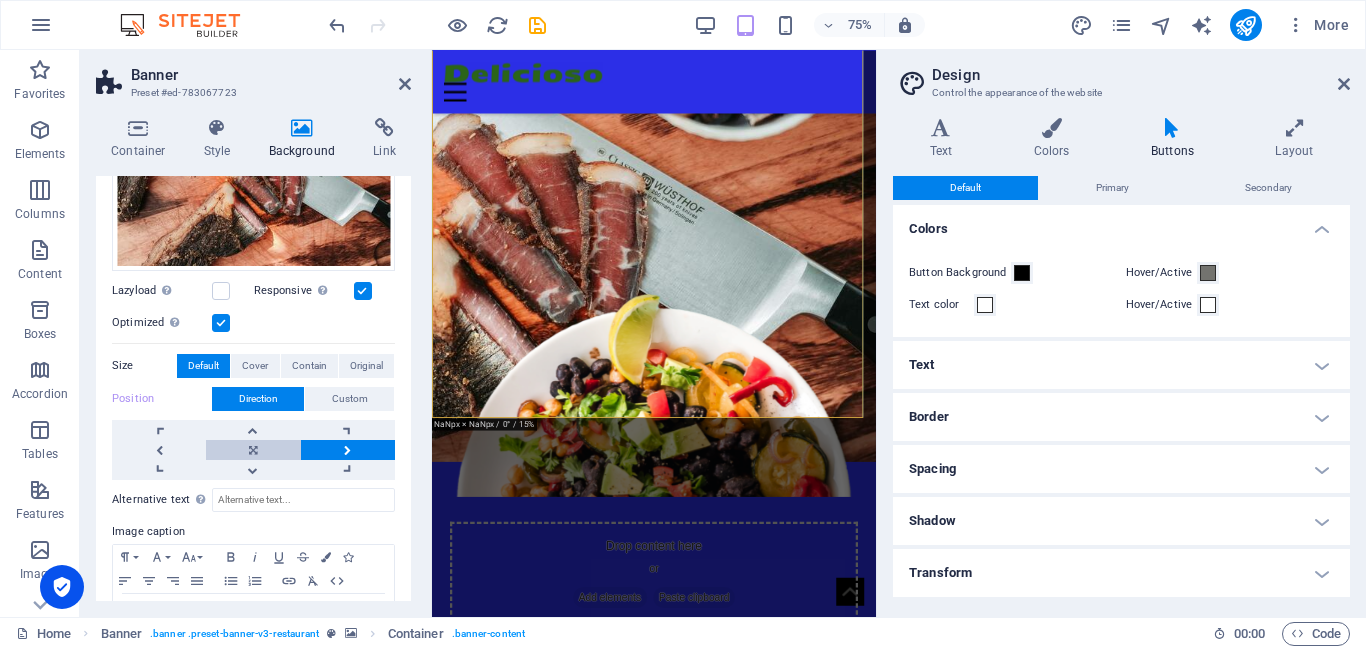 click at bounding box center (253, 450) 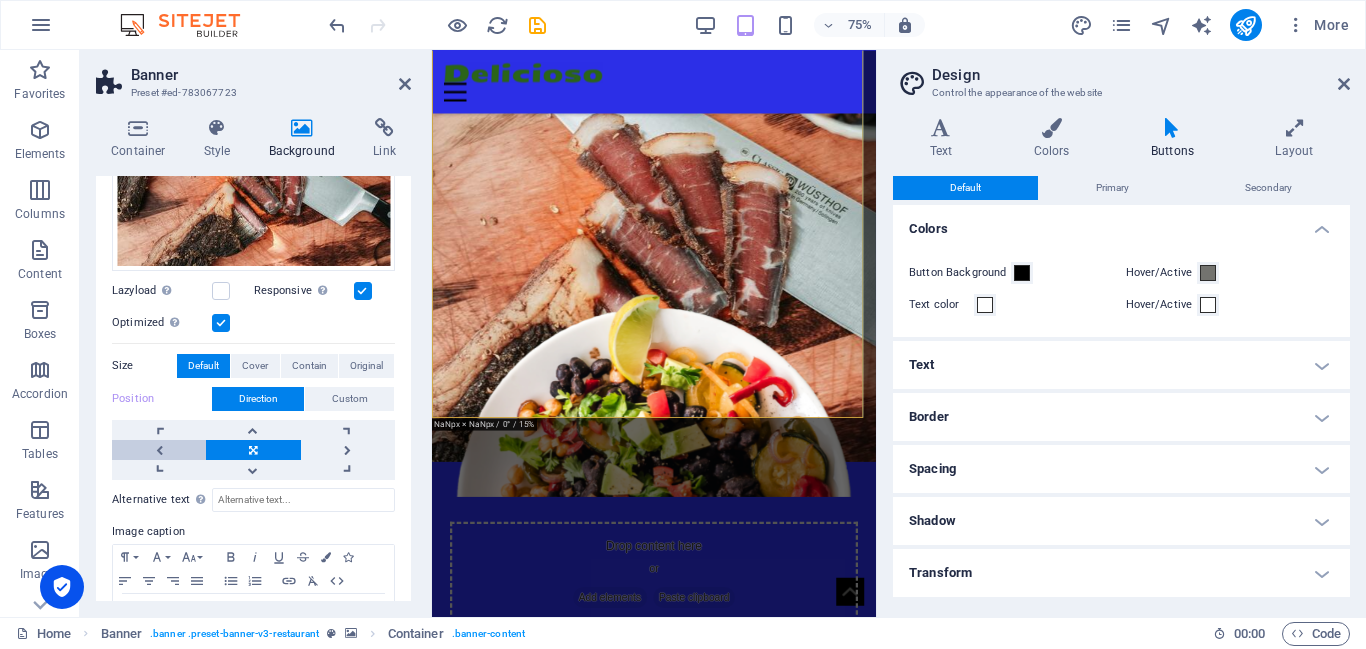 click at bounding box center [159, 450] 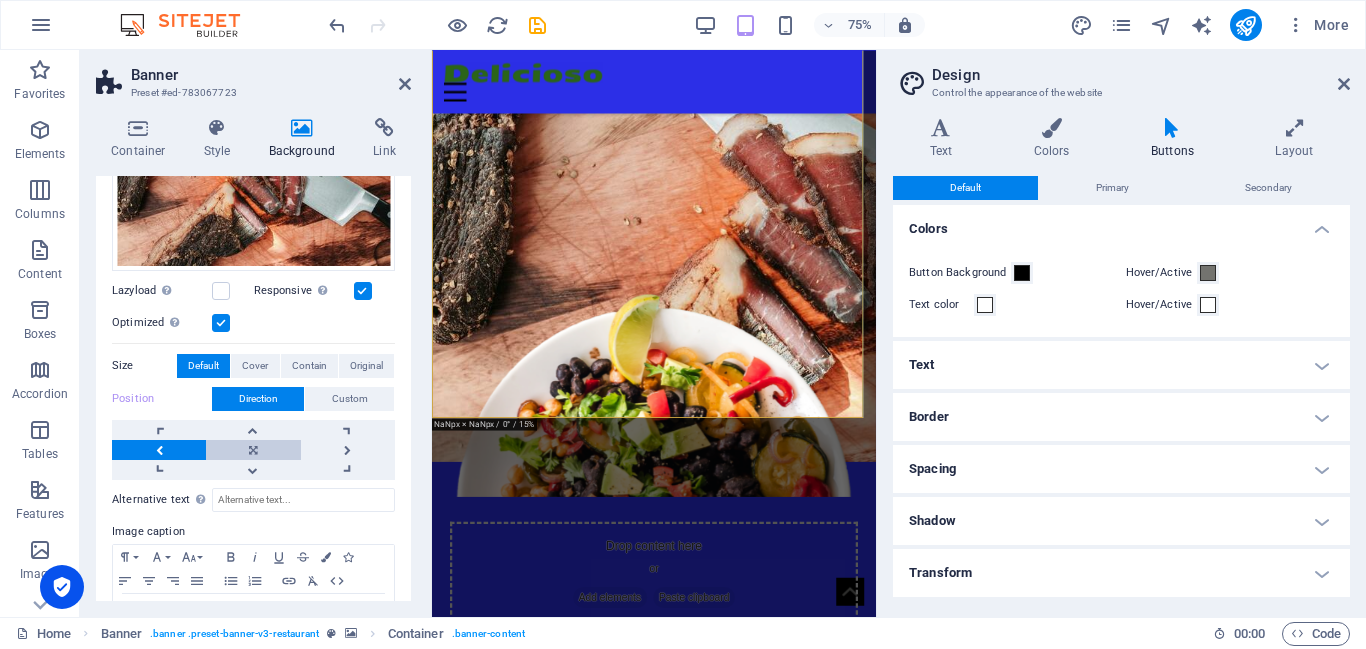 click at bounding box center [253, 450] 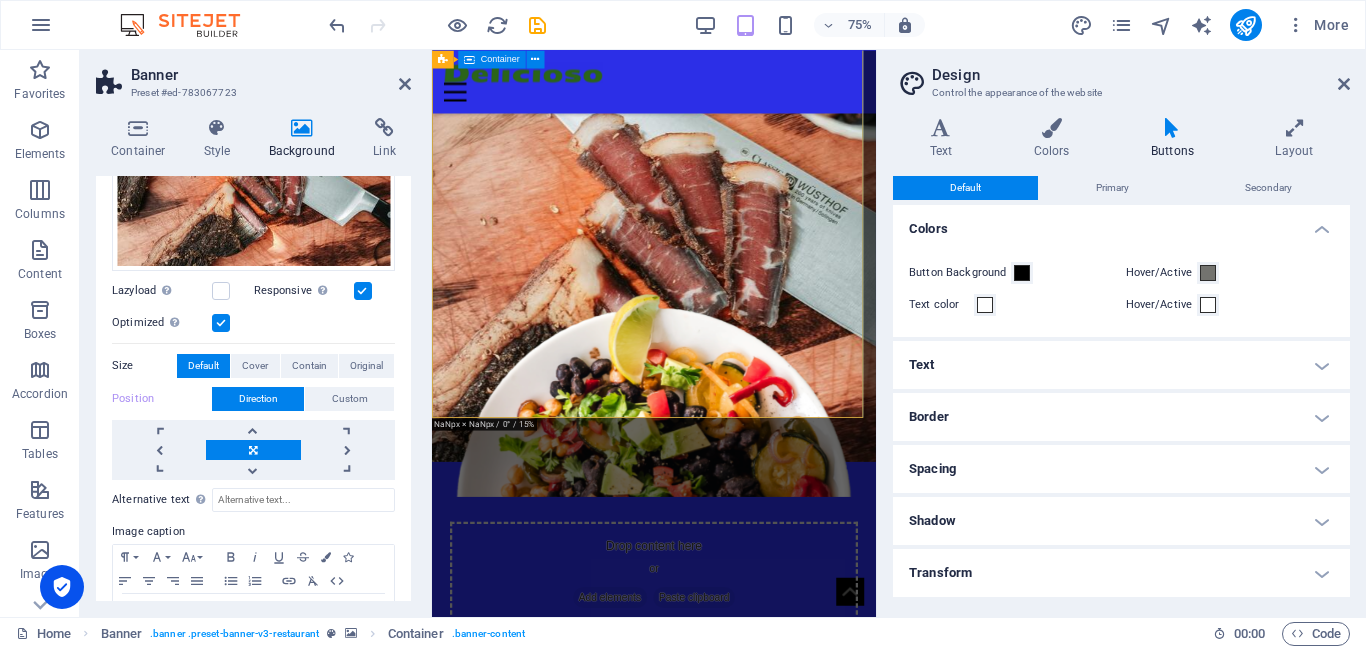 drag, startPoint x: 449, startPoint y: 466, endPoint x: 917, endPoint y: 466, distance: 468 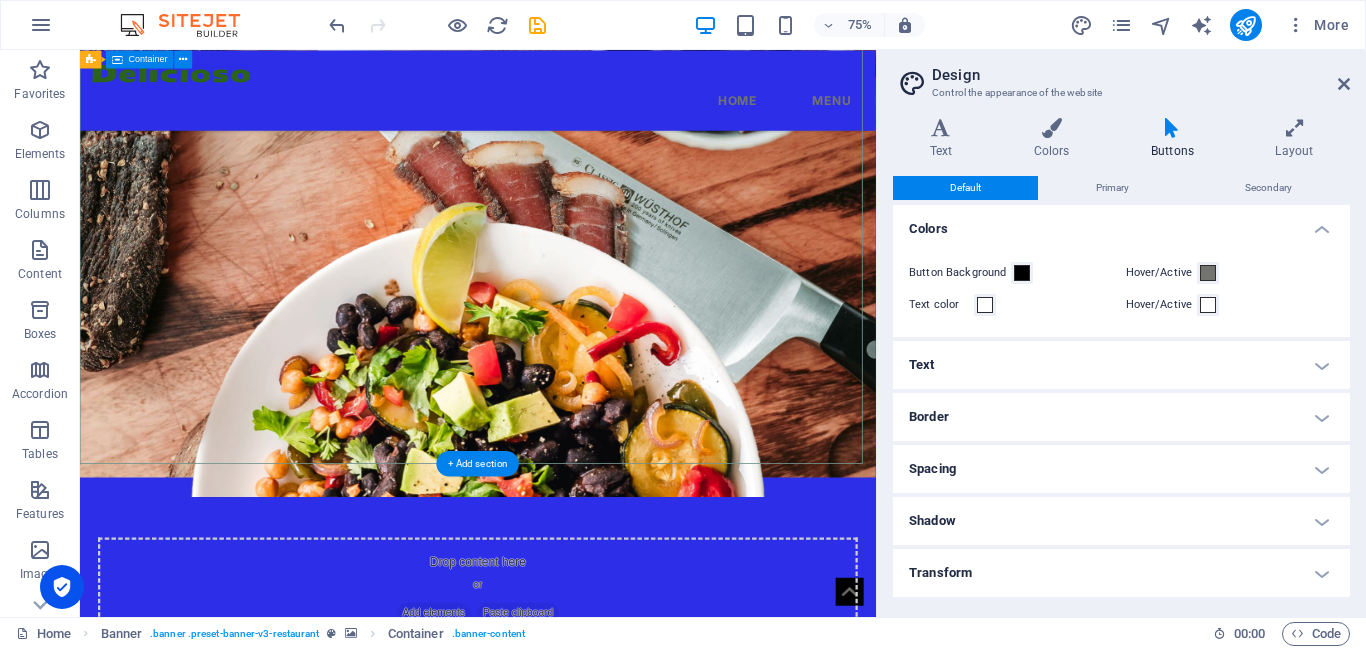click on "Drop content here or  Add elements  Paste clipboard PAN'S  BILTONG BEST HALAL BILTONG SPOT PRODUCTS" at bounding box center [610, 935] 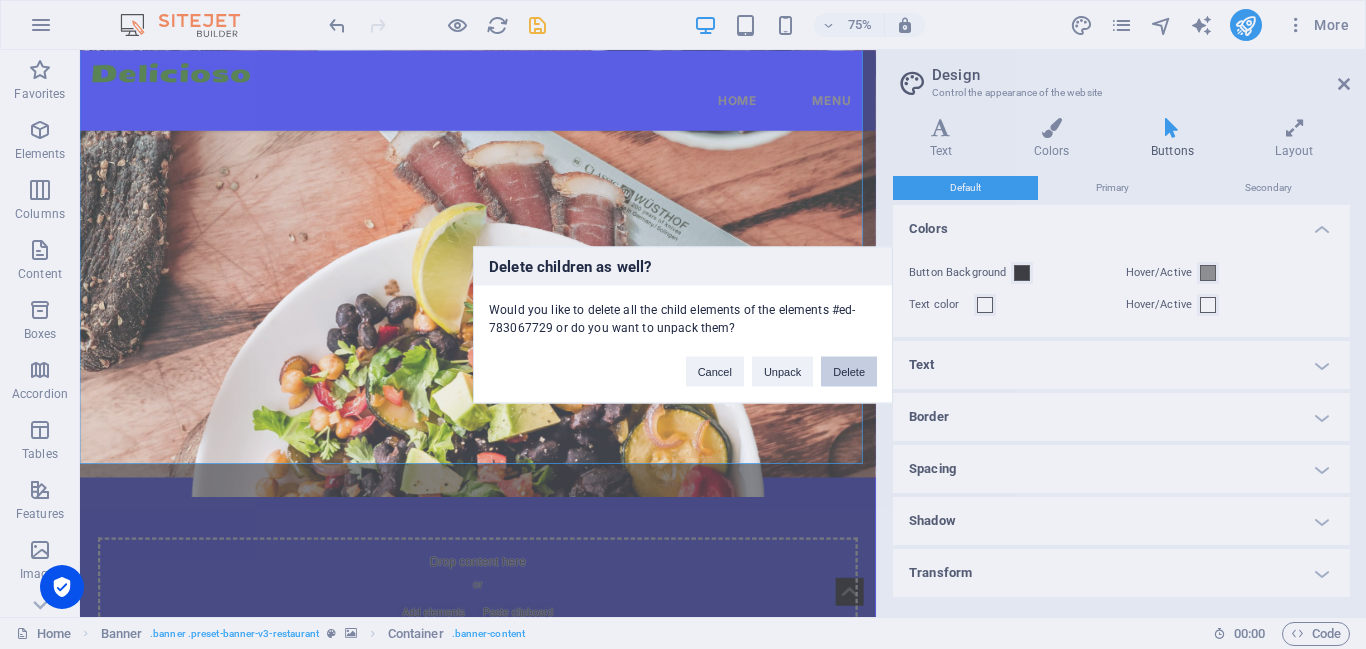 click on "Delete" at bounding box center [849, 371] 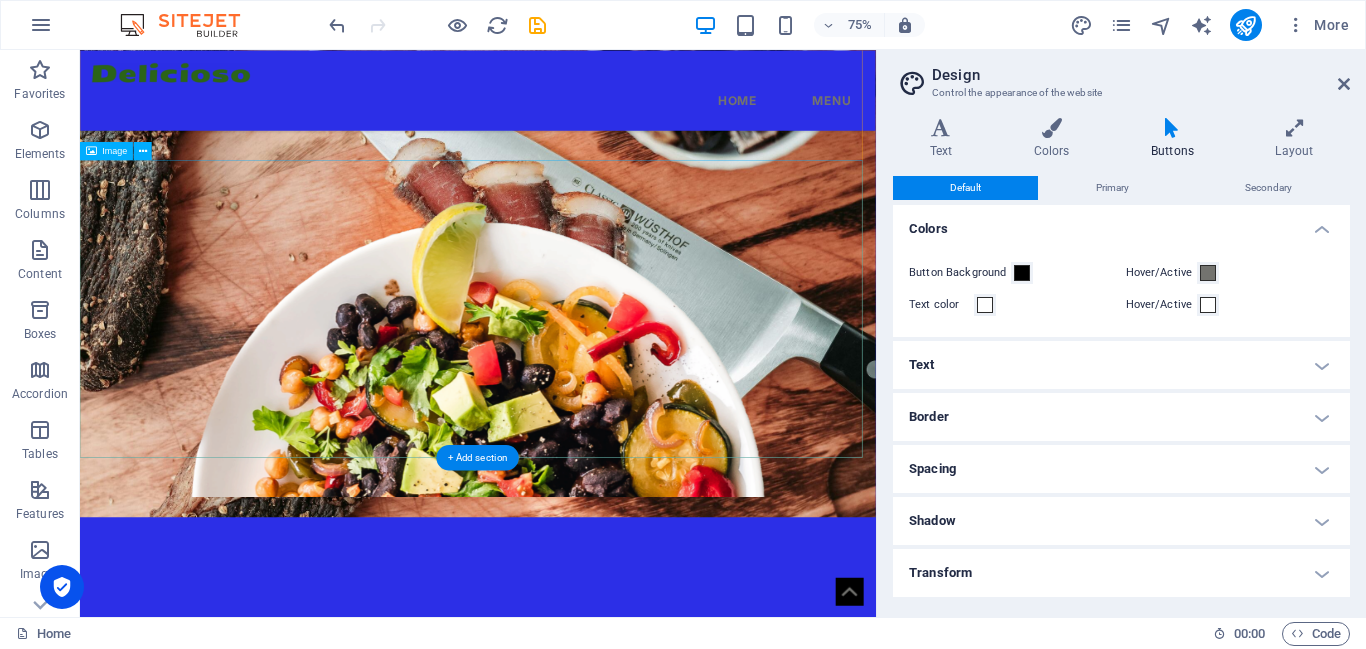 click at bounding box center [610, 447] 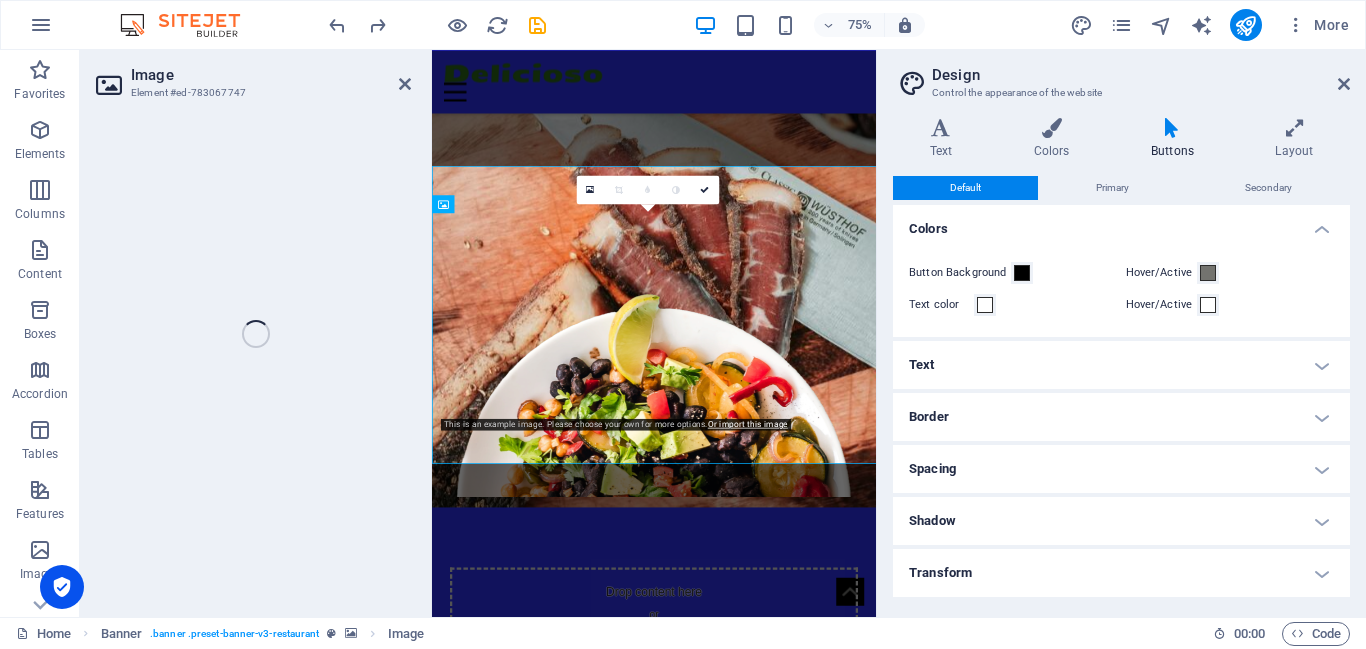 select on "px" 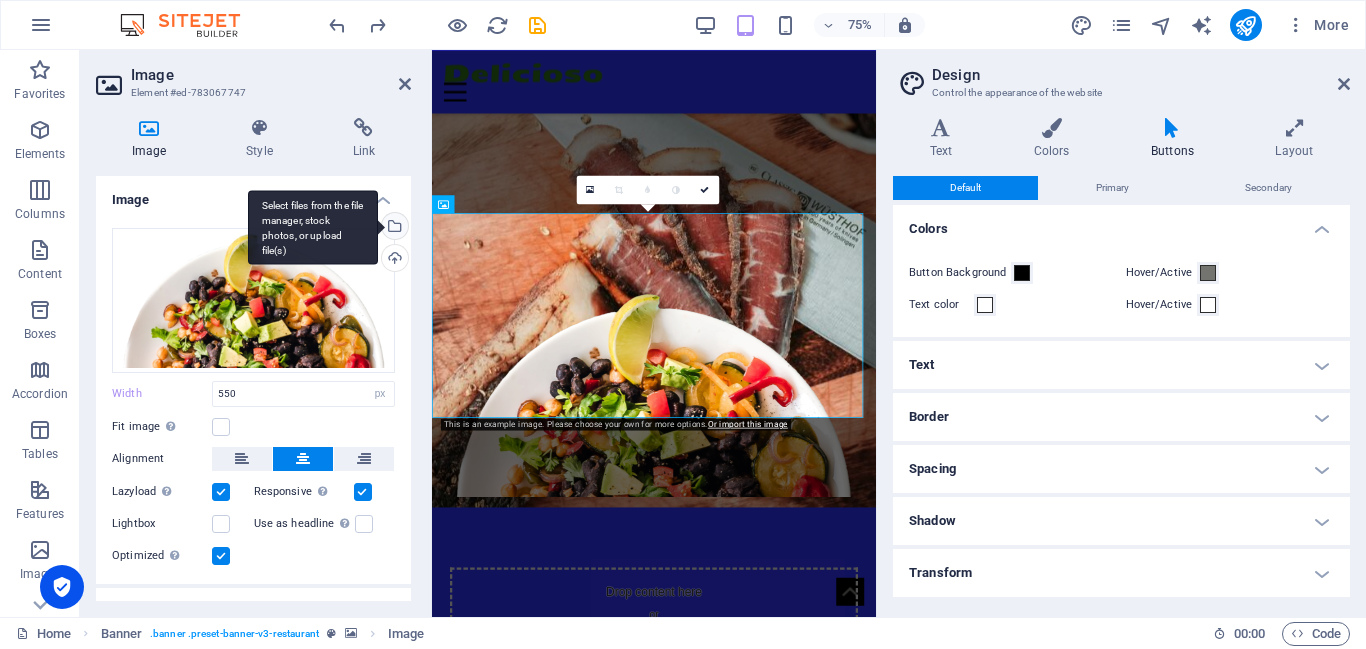 click on "Select files from the file manager, stock photos, or upload file(s)" at bounding box center [393, 228] 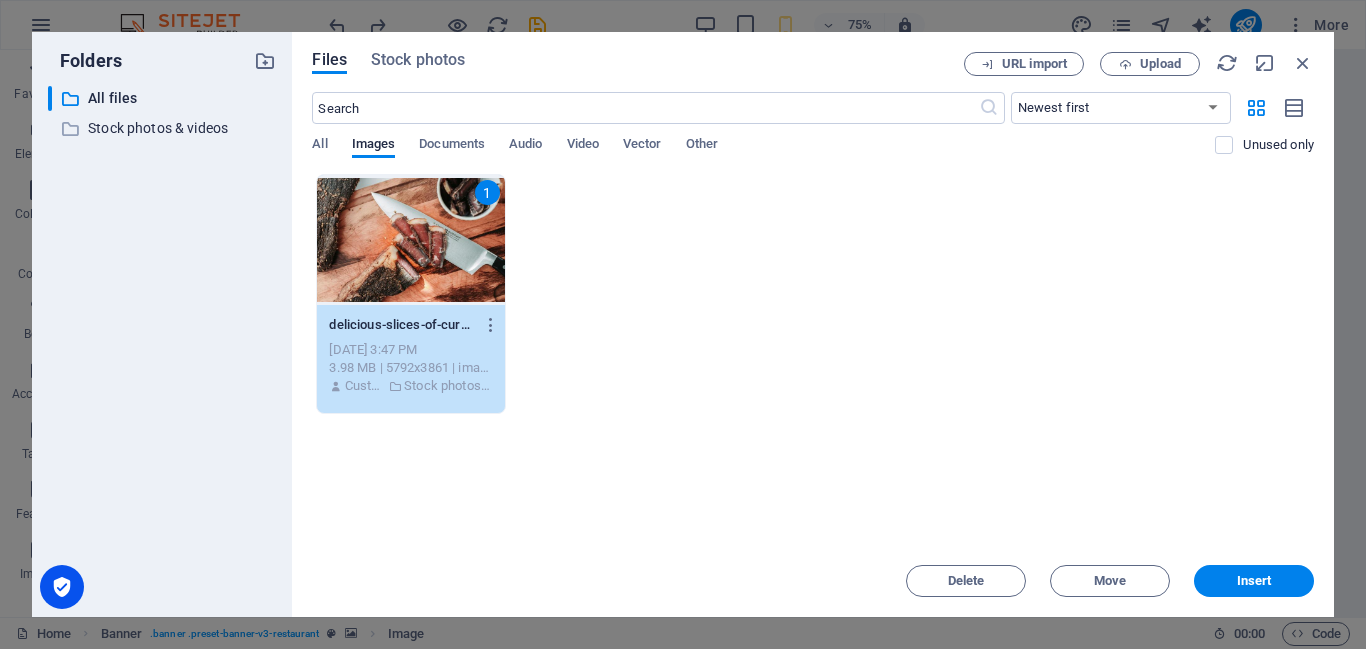 type on "100" 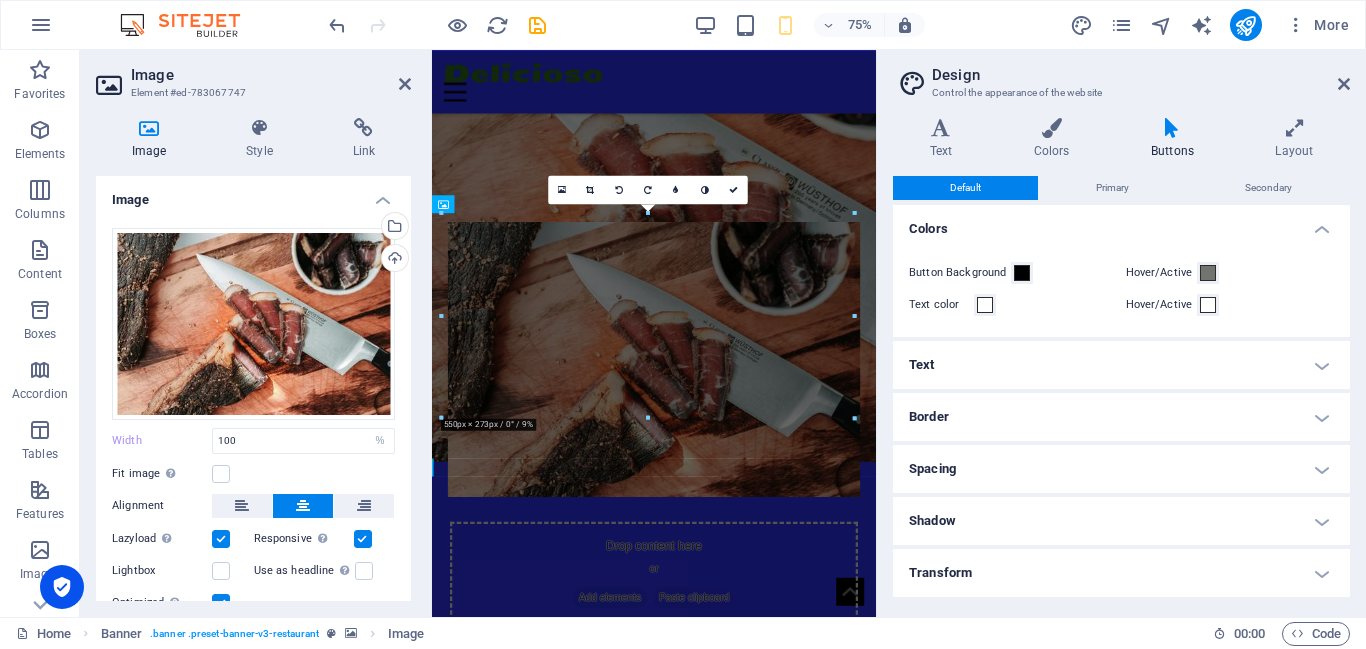 type on "550" 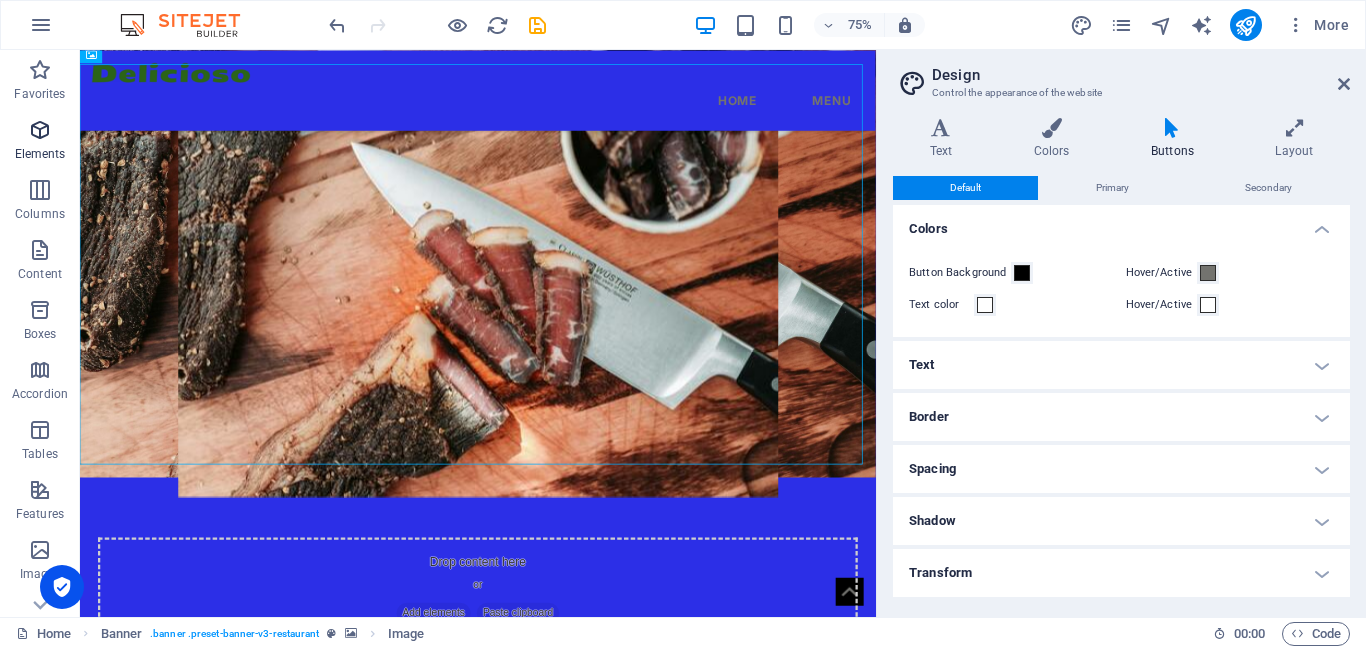 click at bounding box center (40, 130) 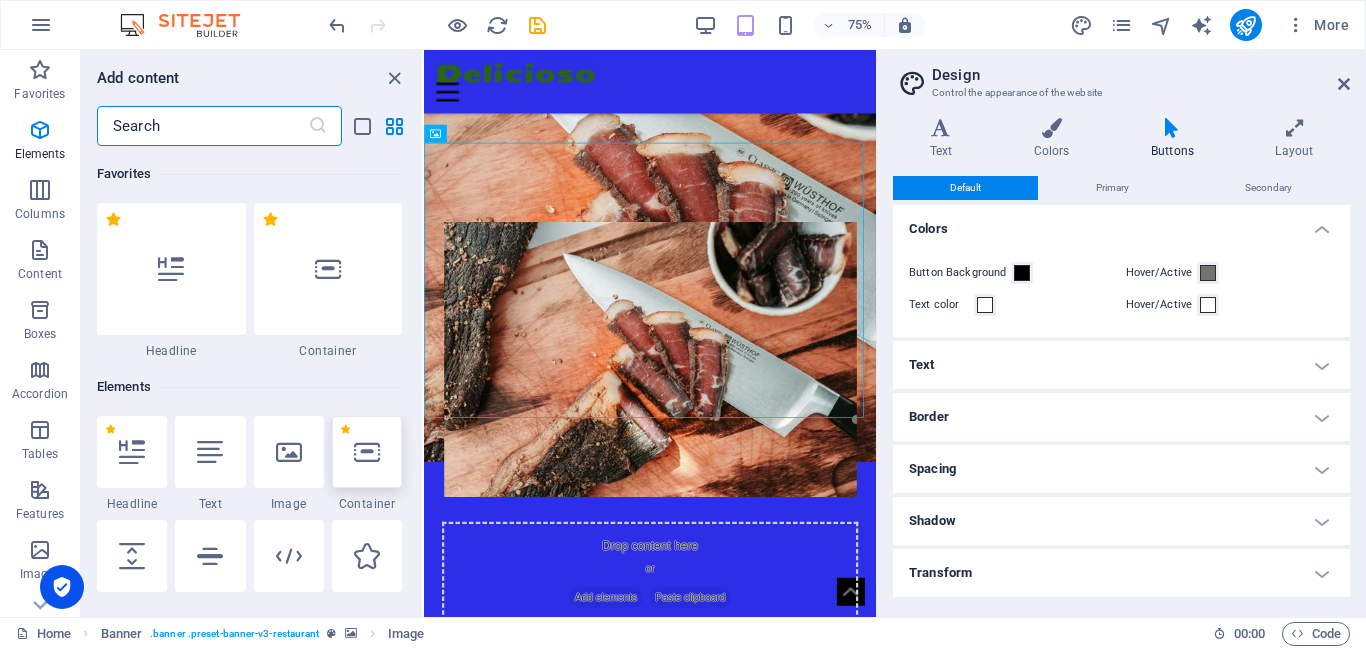 scroll, scrollTop: 213, scrollLeft: 0, axis: vertical 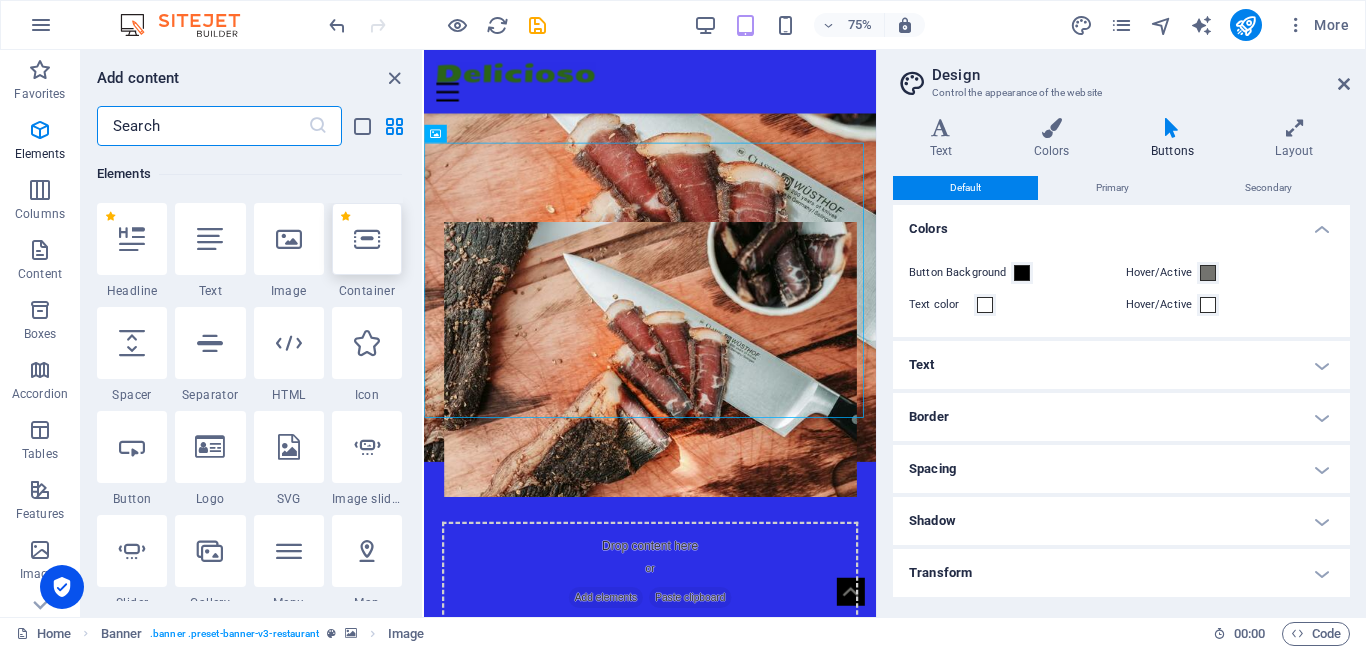 click at bounding box center [367, 239] 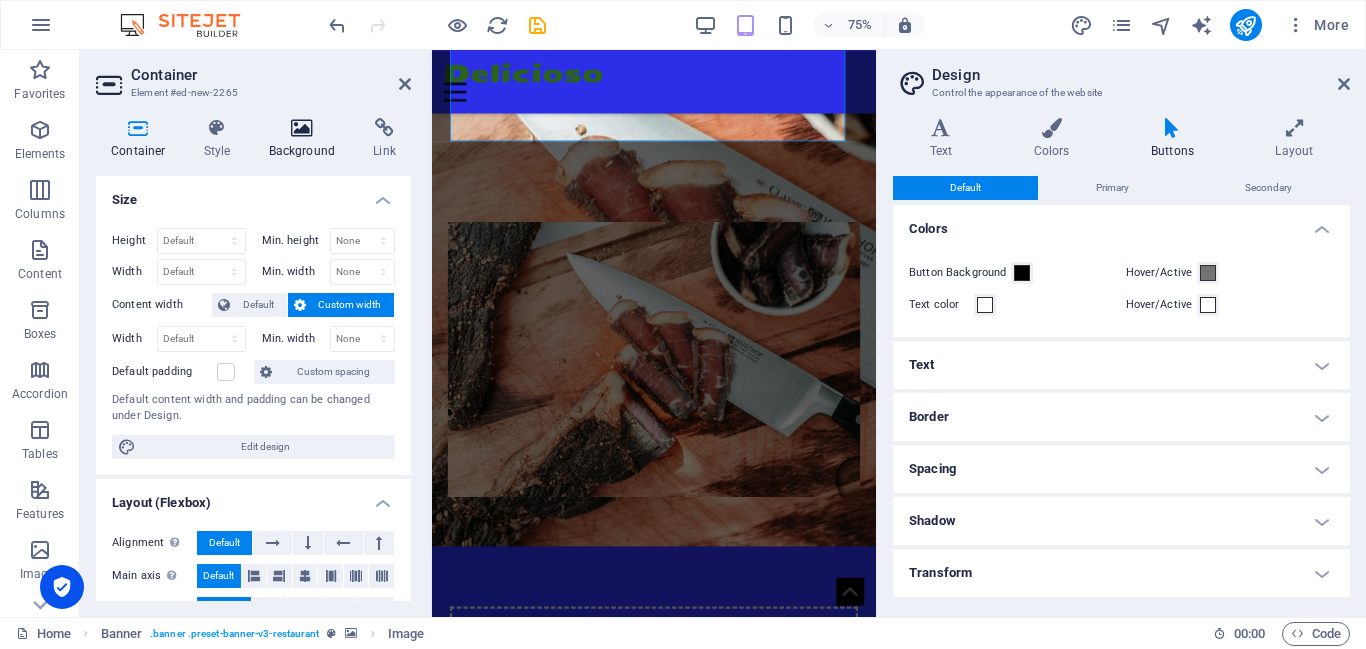 click on "Background" at bounding box center (306, 139) 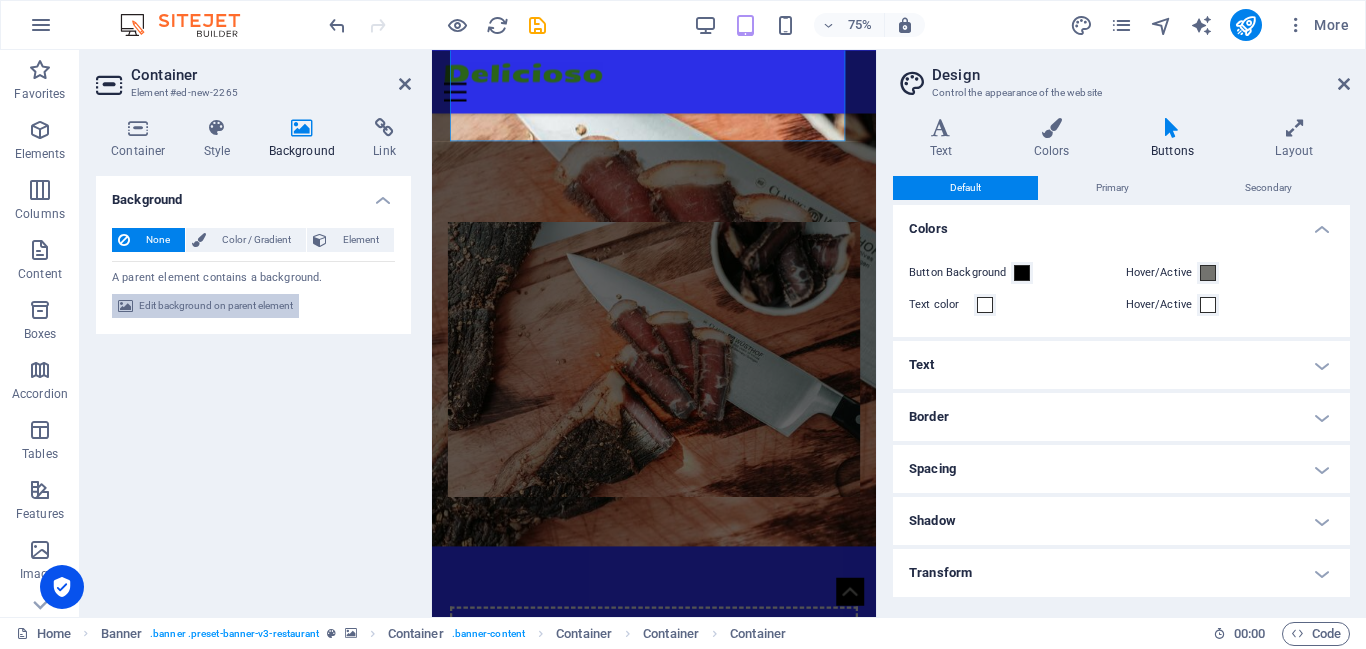 click on "Edit background on parent element" at bounding box center [216, 306] 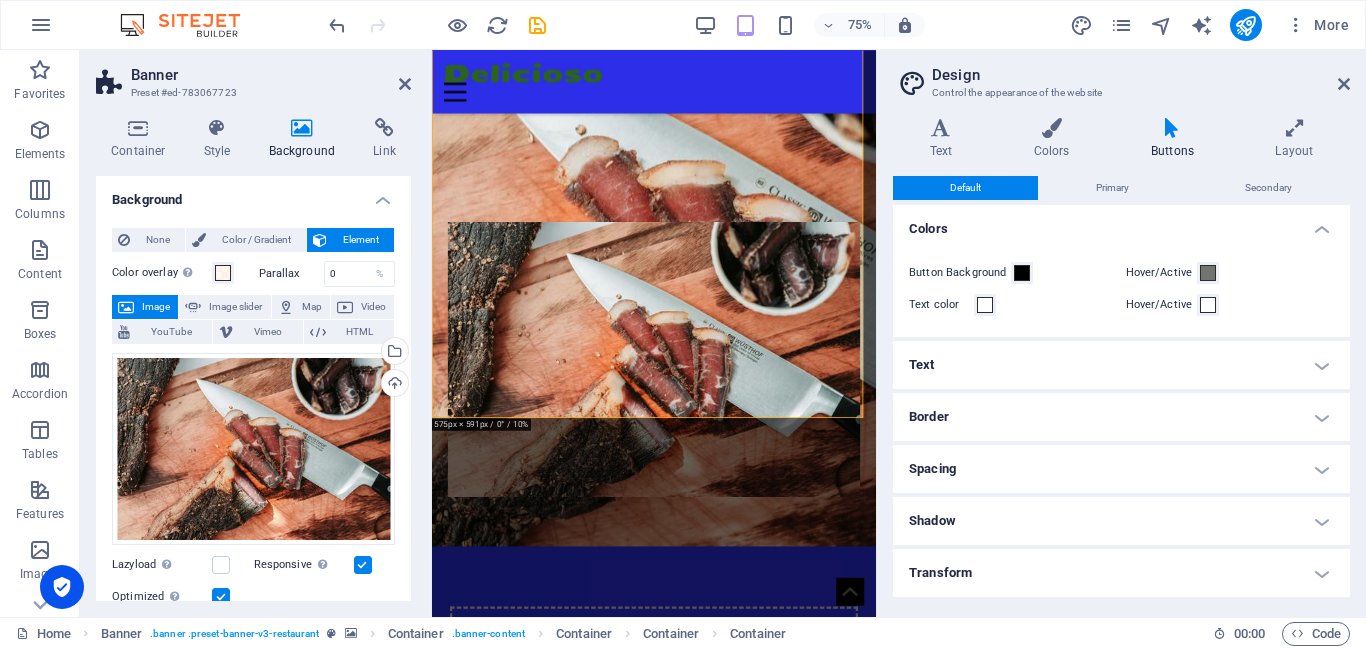 click at bounding box center (286, 307) 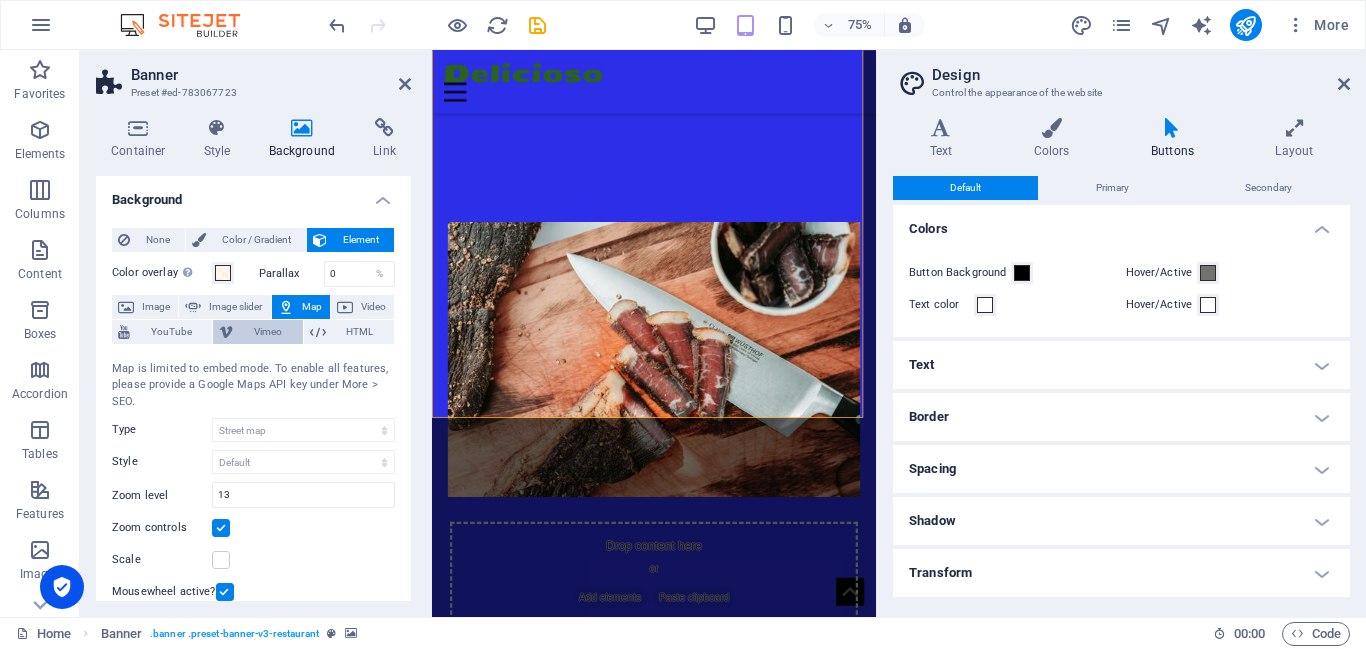 click at bounding box center [126, 307] 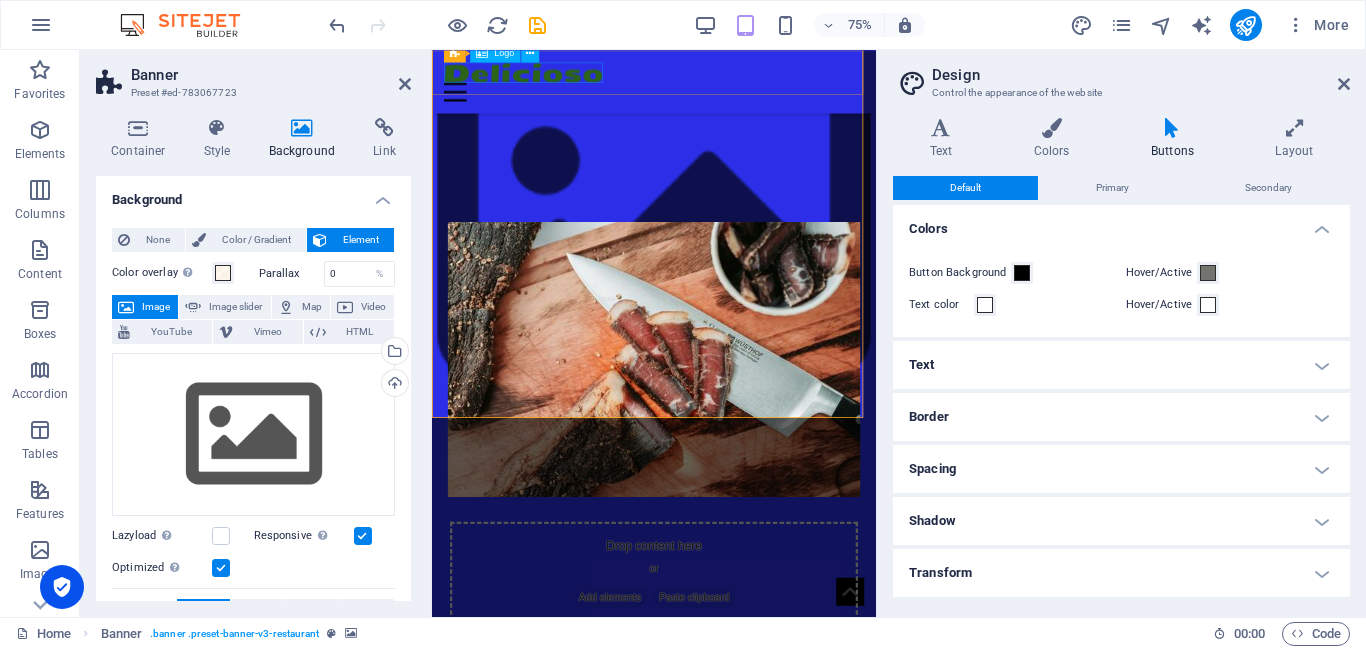 click at bounding box center [728, 79] 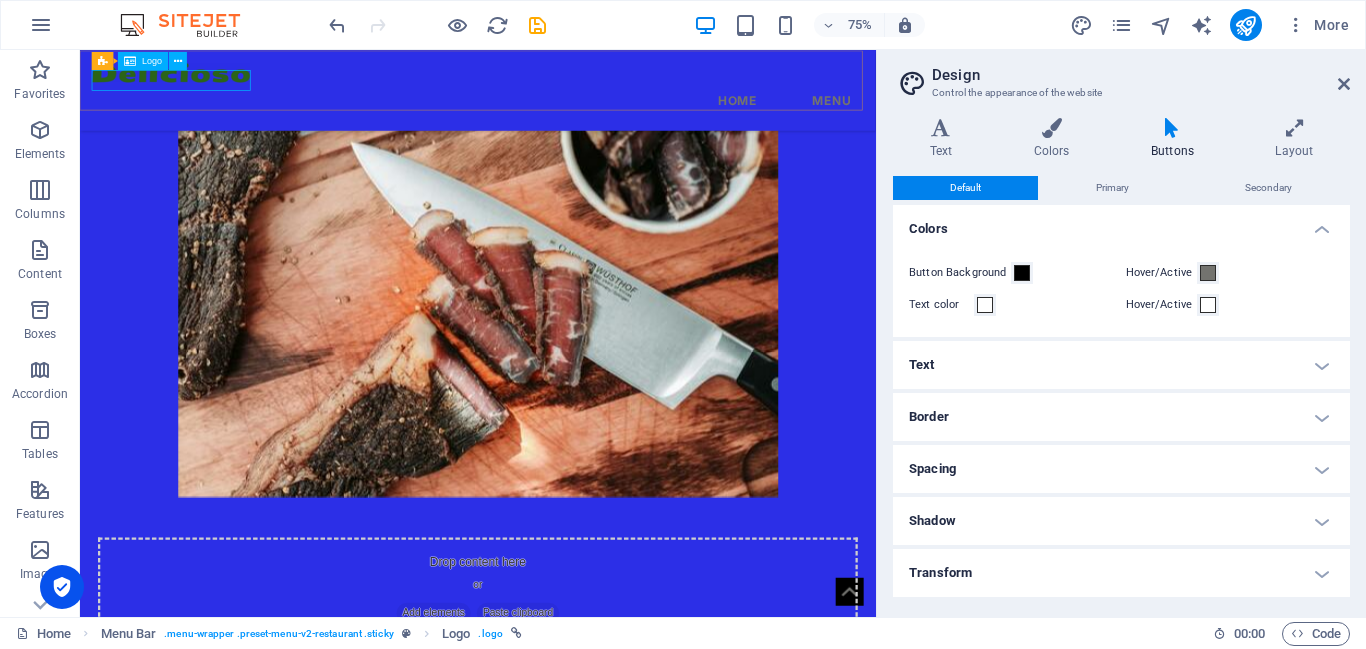 click at bounding box center (610, 79) 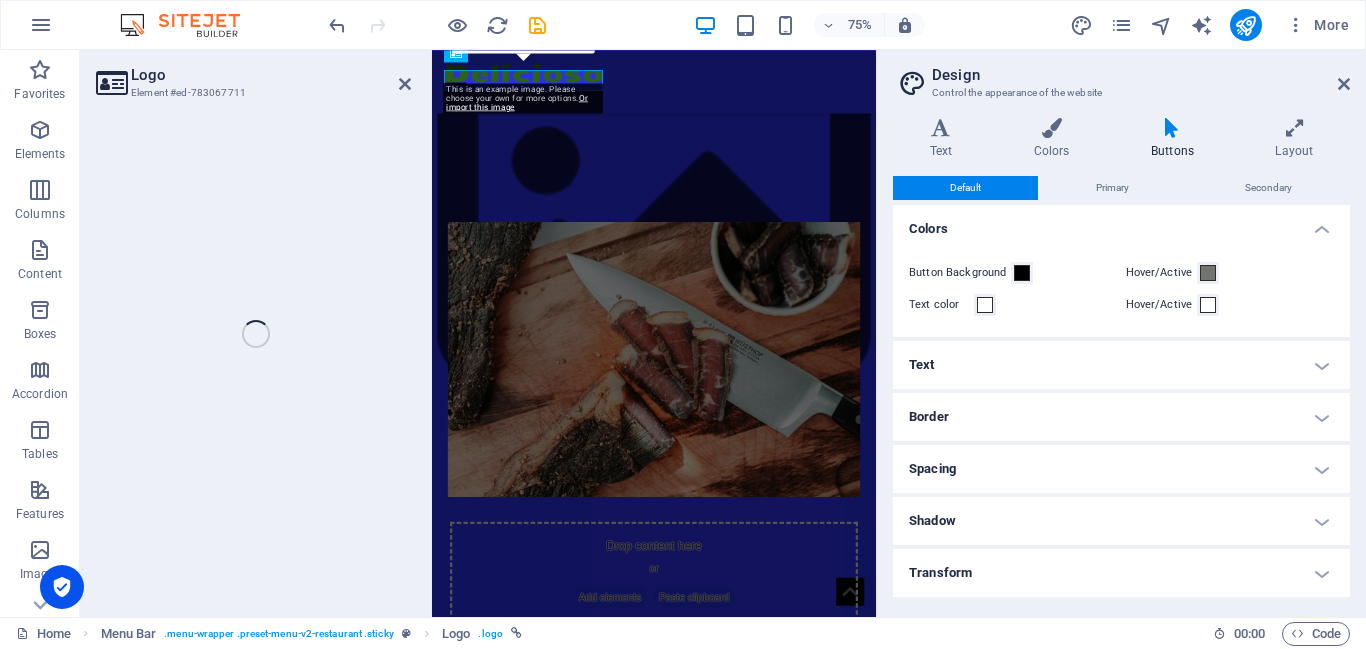 select on "px" 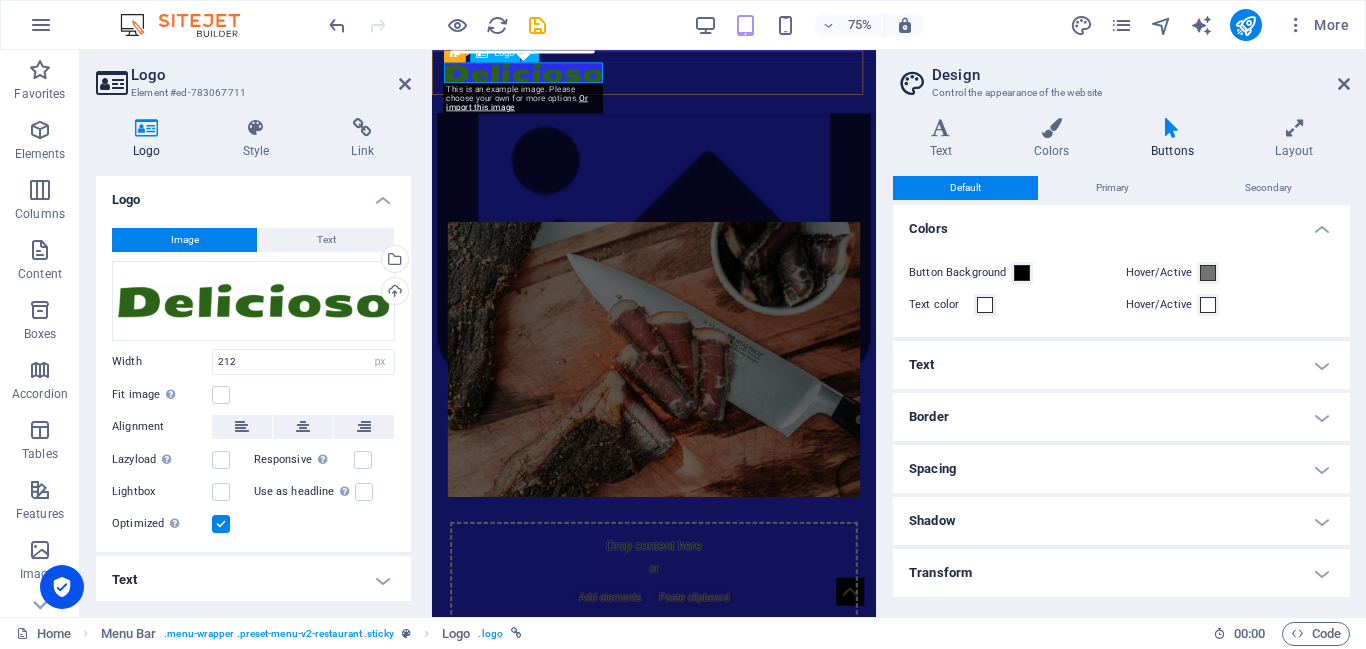 click at bounding box center (728, 79) 